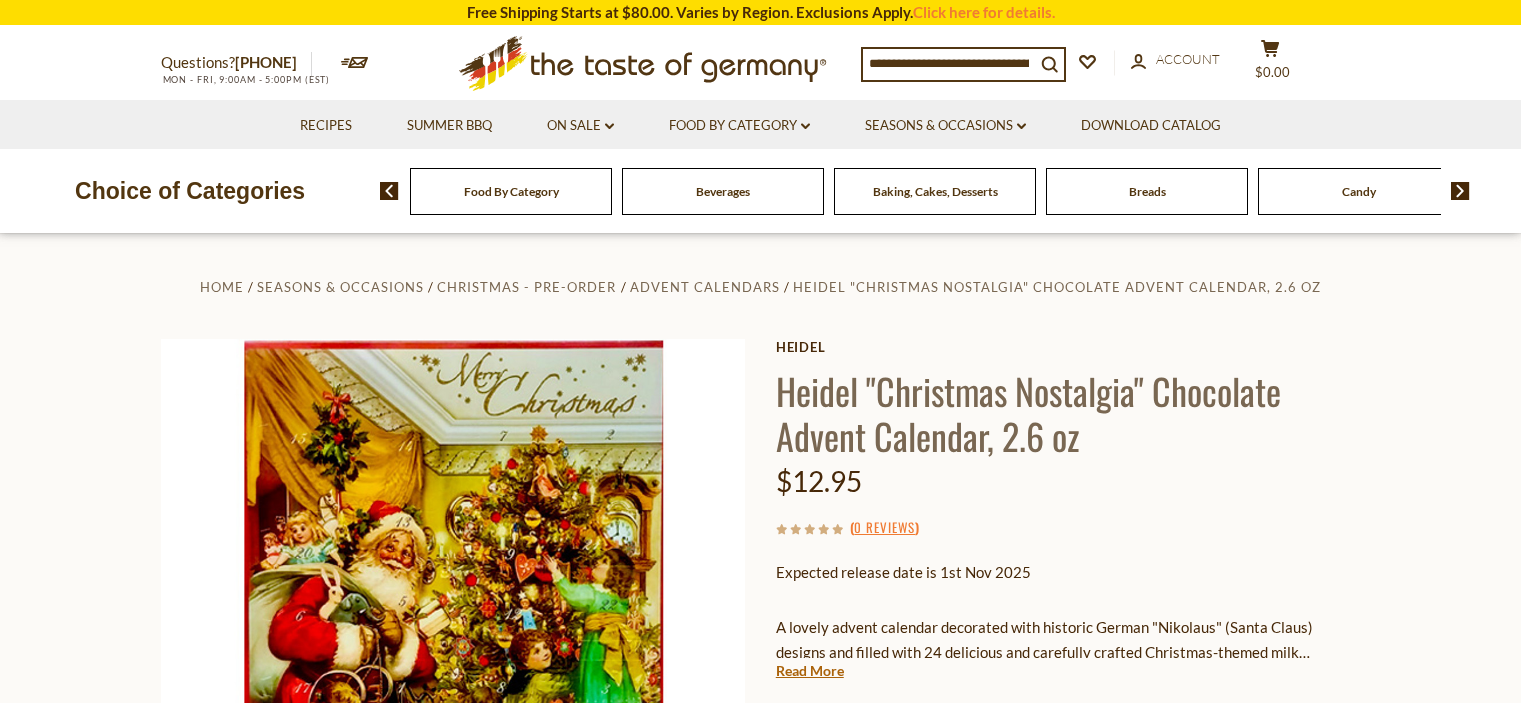 scroll, scrollTop: 79, scrollLeft: 0, axis: vertical 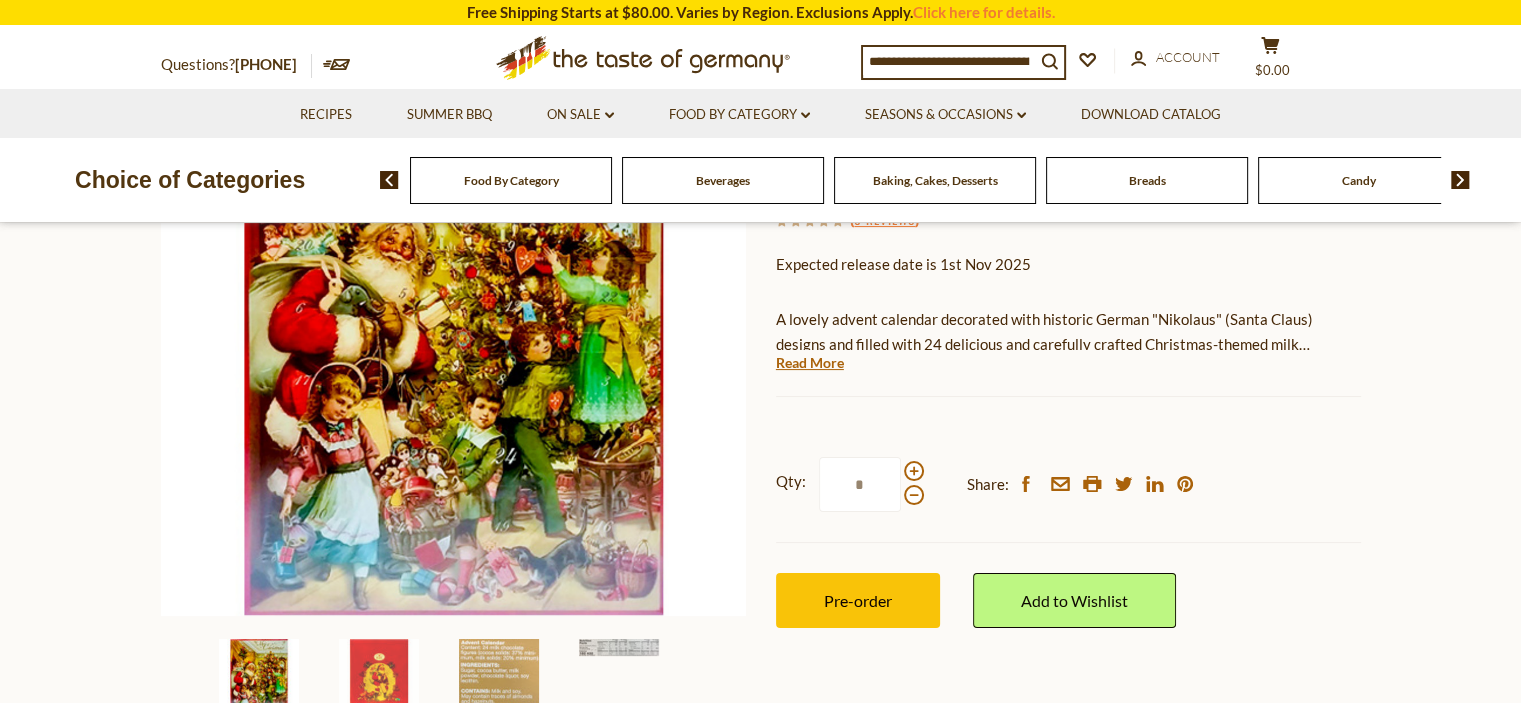 click at bounding box center (259, 679) 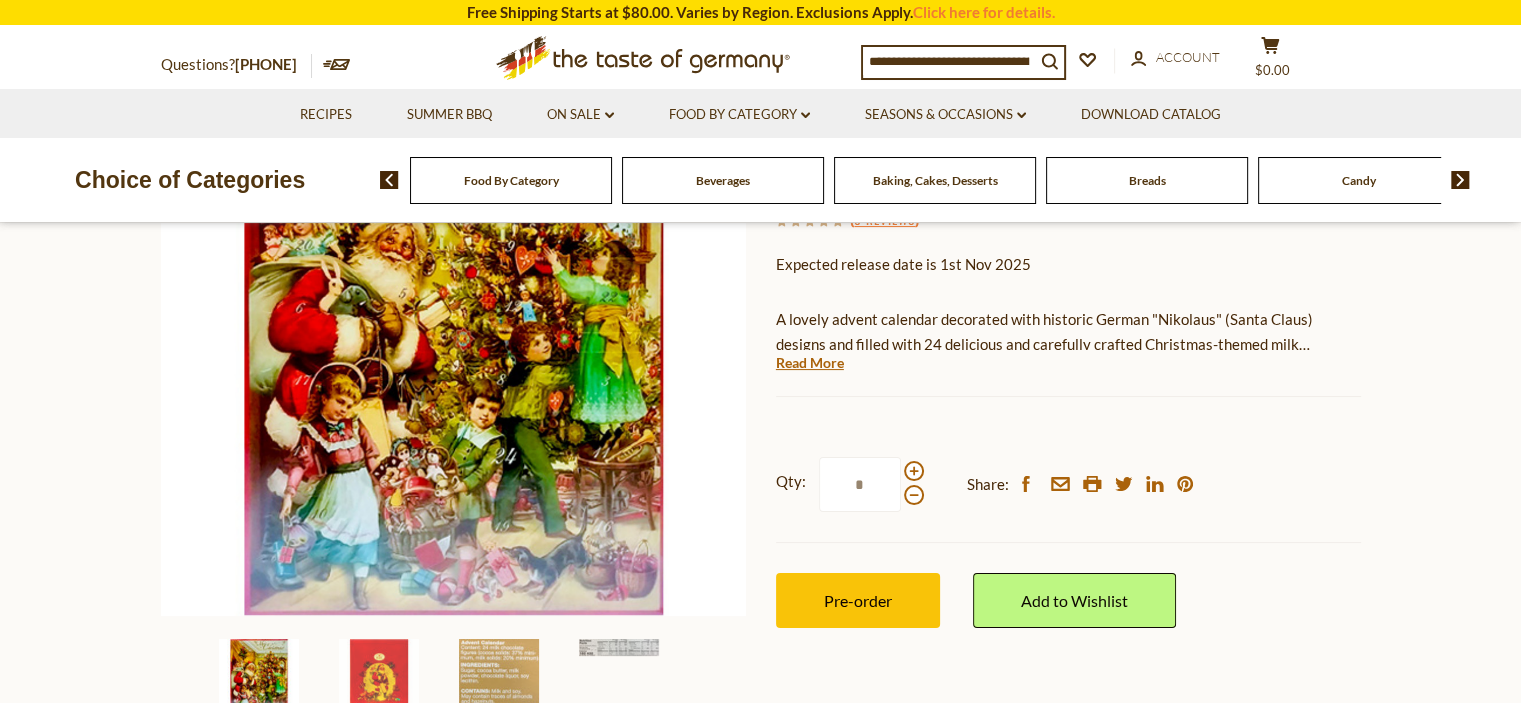 click at bounding box center (259, 679) 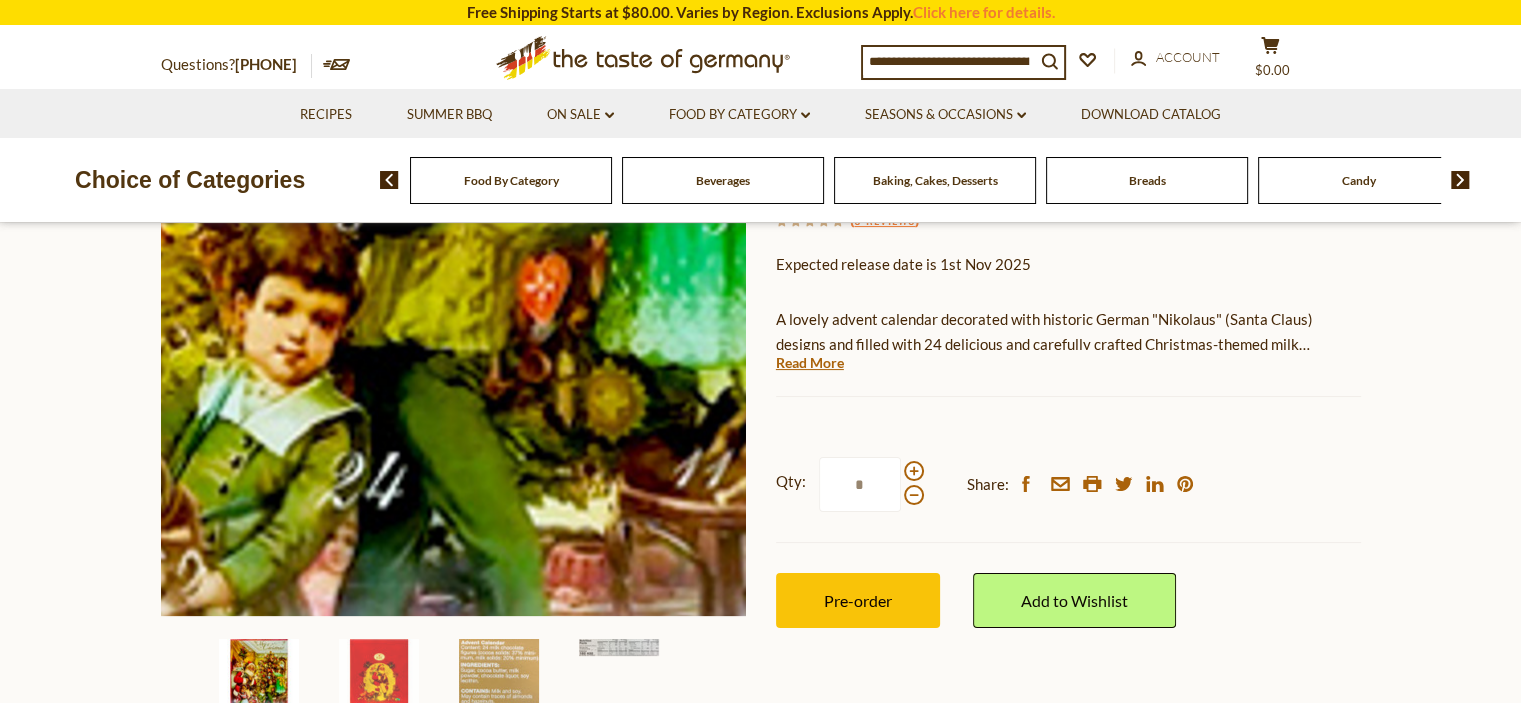 click at bounding box center (453, 323) 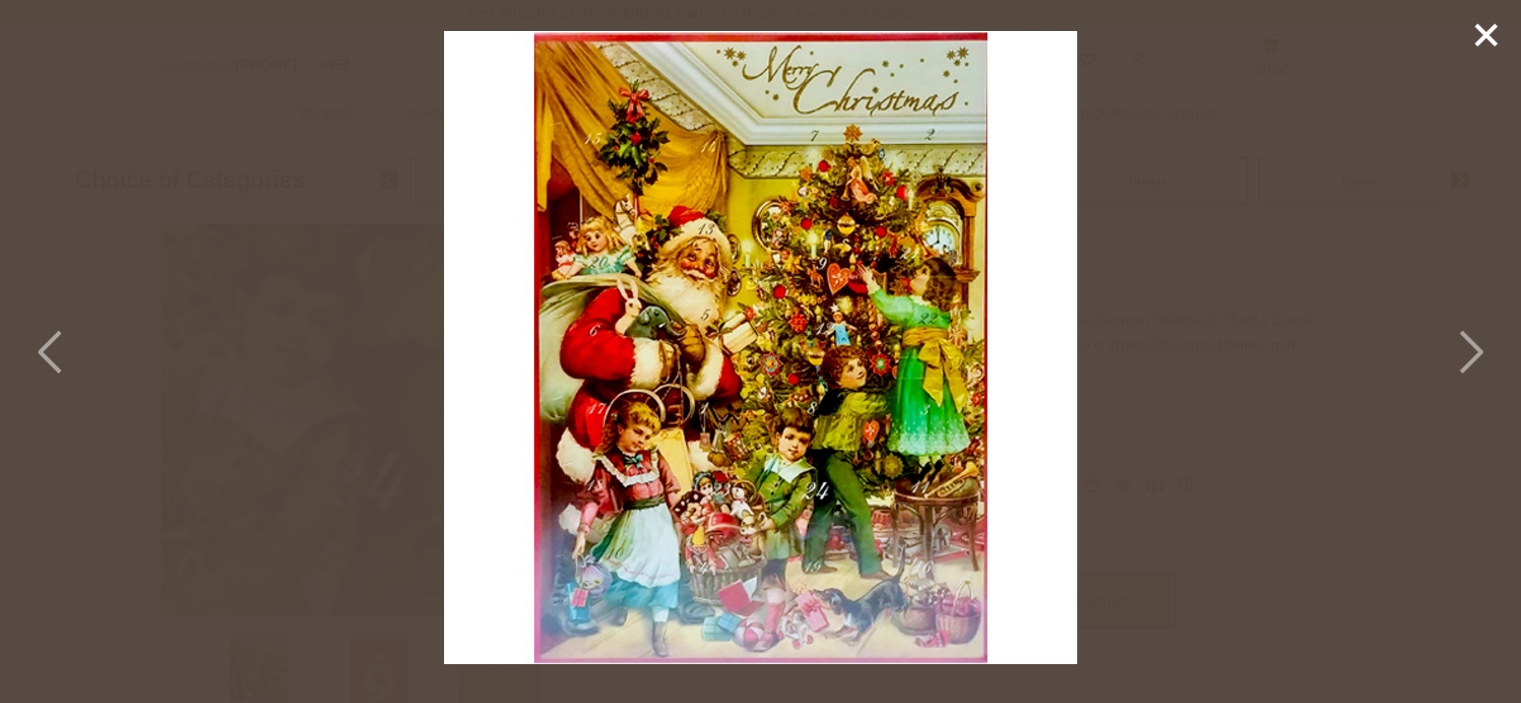 click at bounding box center [760, 347] 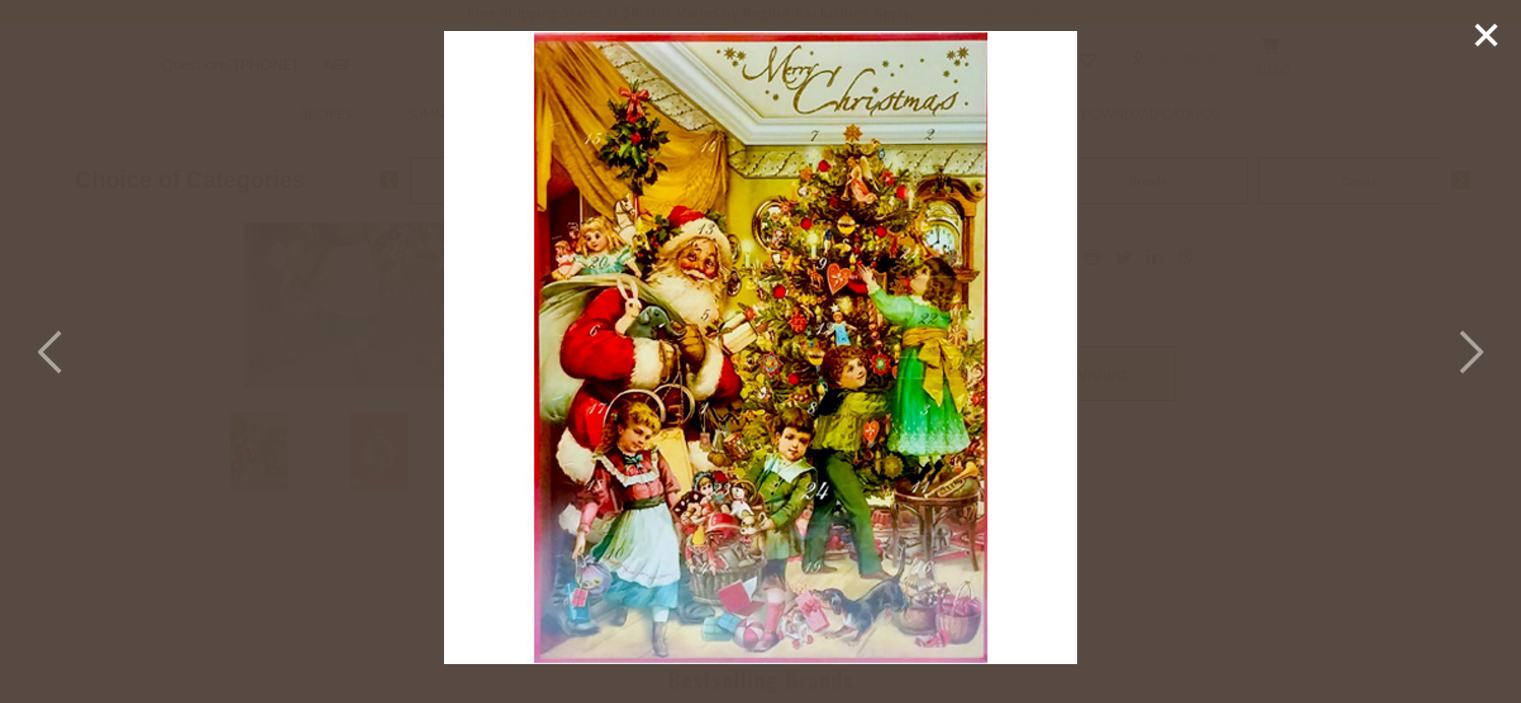 scroll, scrollTop: 671, scrollLeft: 0, axis: vertical 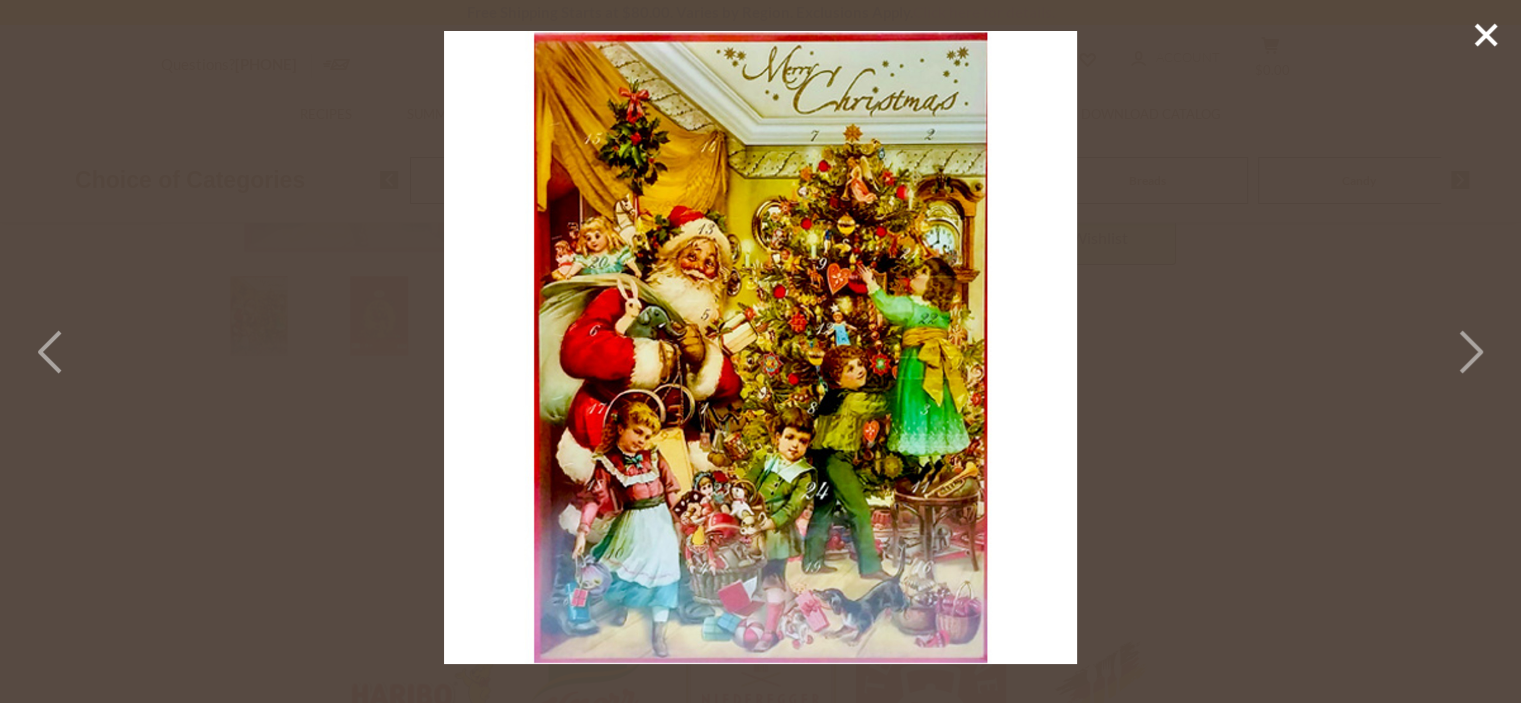 click 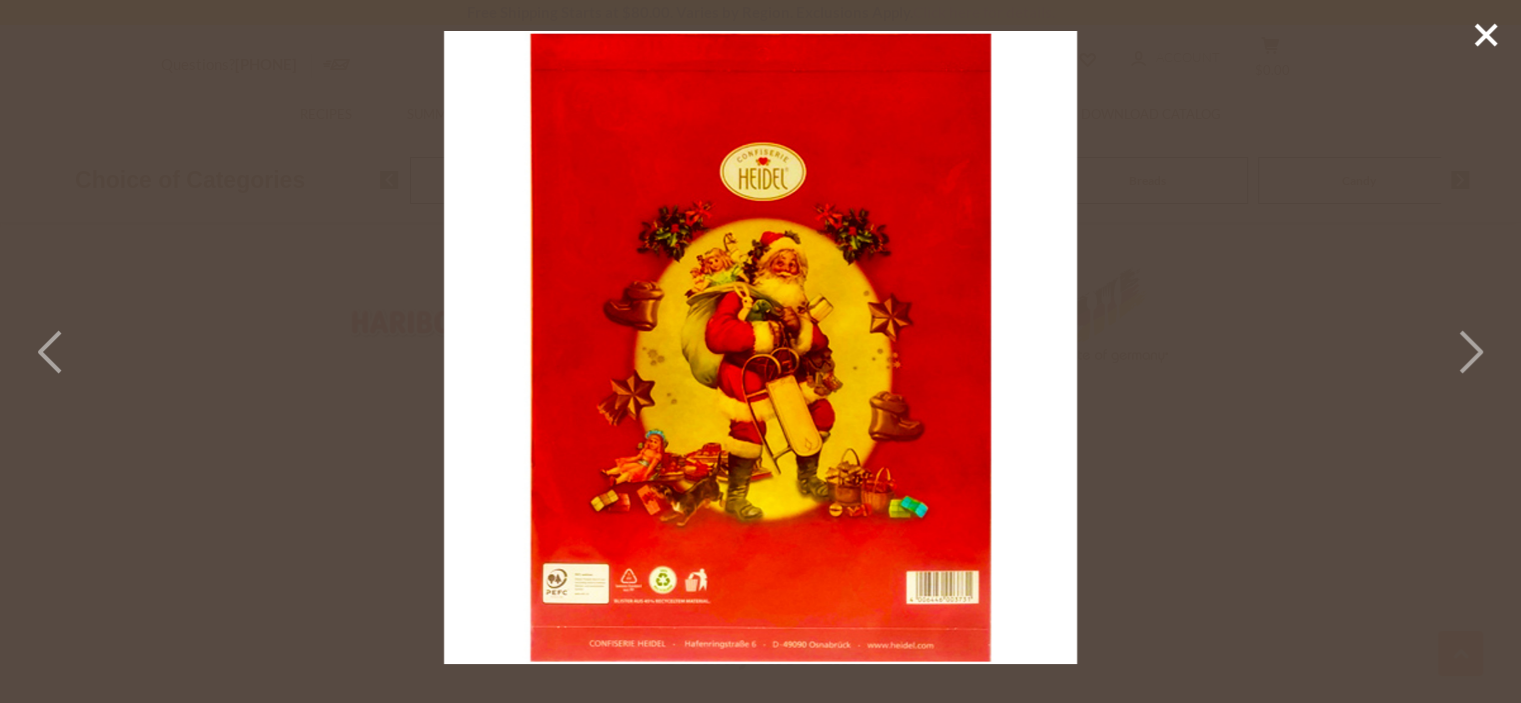 scroll, scrollTop: 1220, scrollLeft: 0, axis: vertical 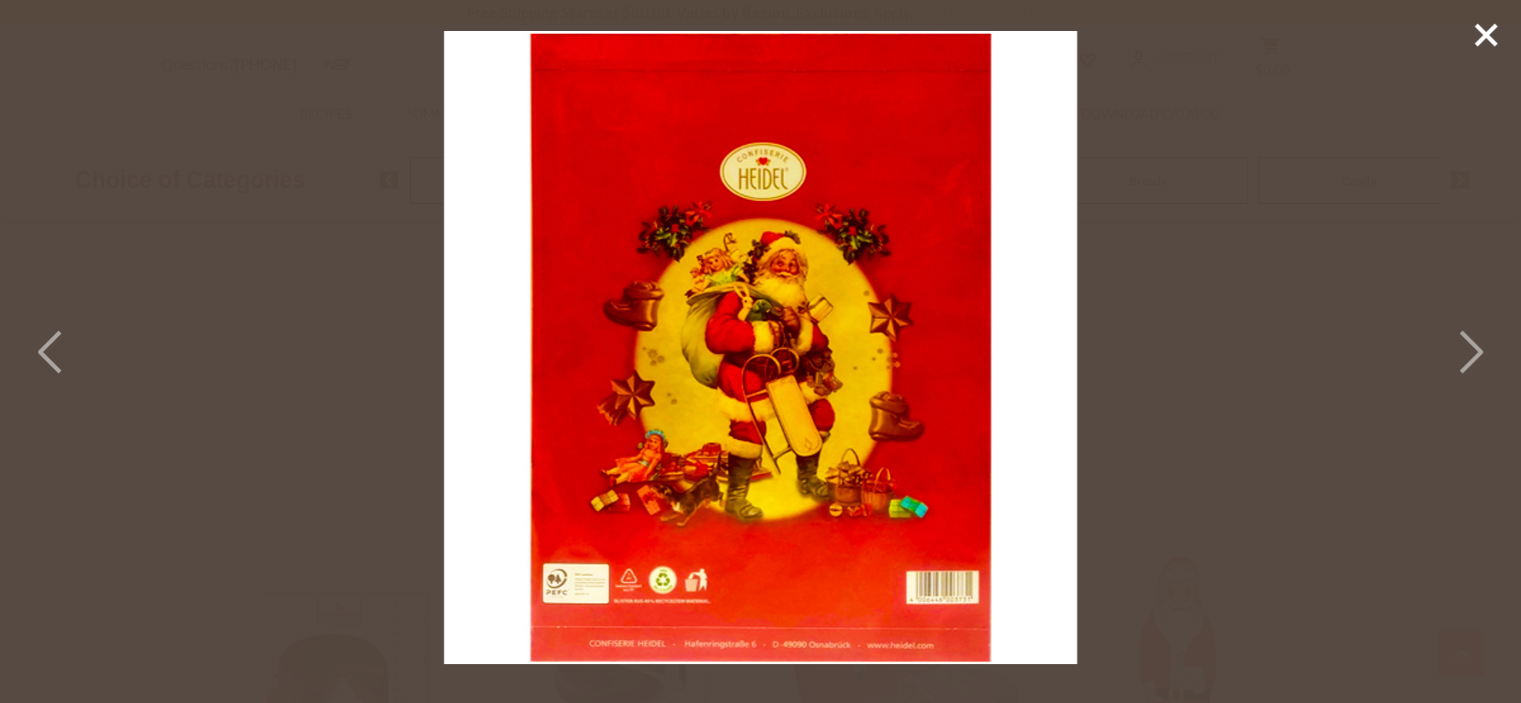 click 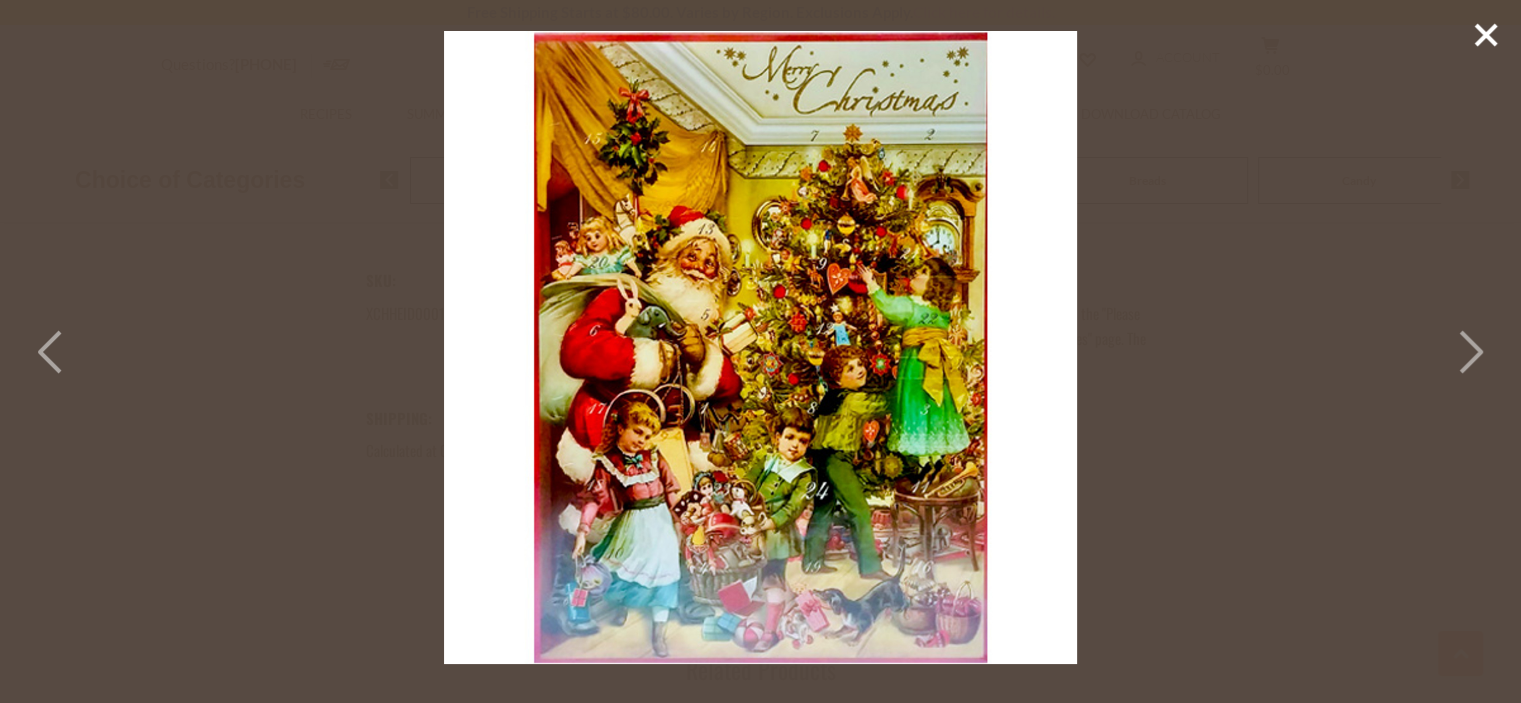 scroll, scrollTop: 2276, scrollLeft: 0, axis: vertical 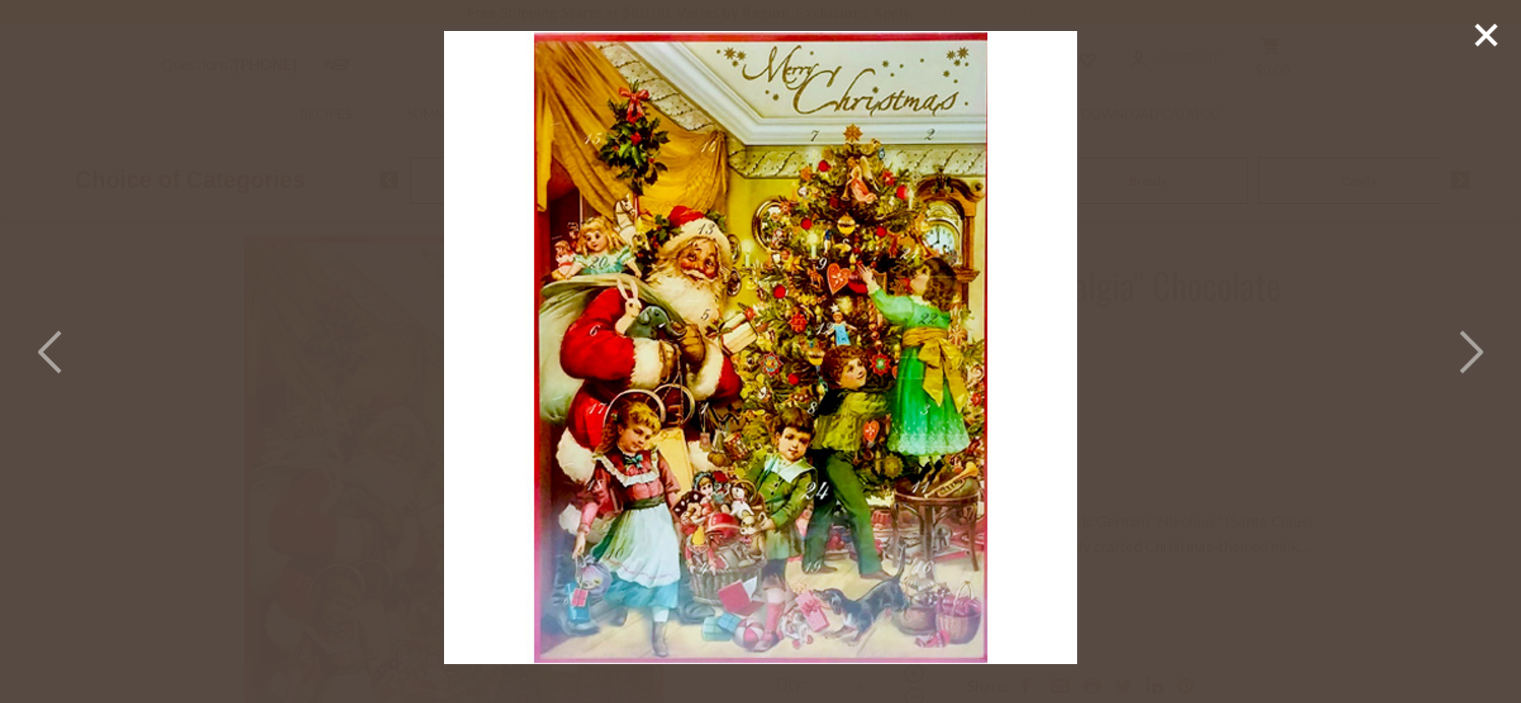 click 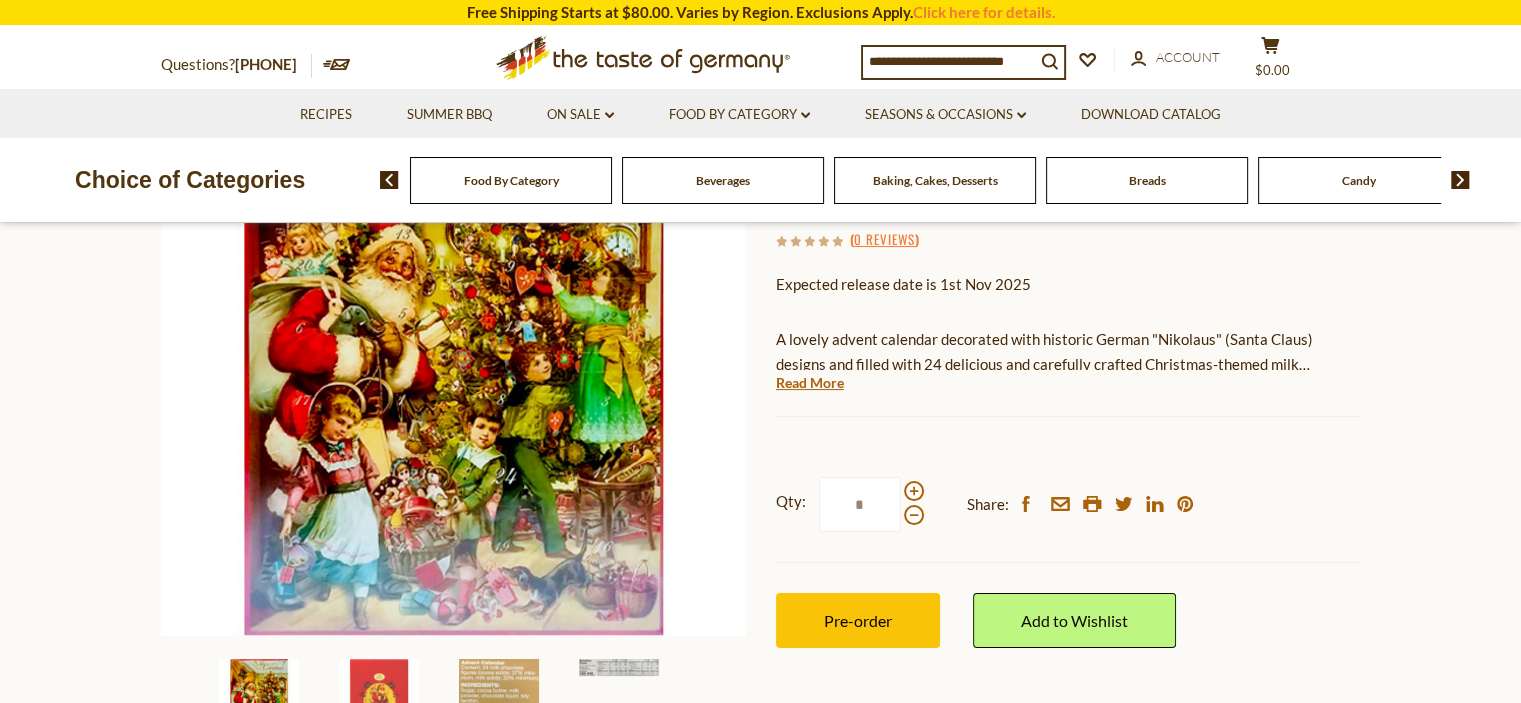 scroll, scrollTop: 300, scrollLeft: 0, axis: vertical 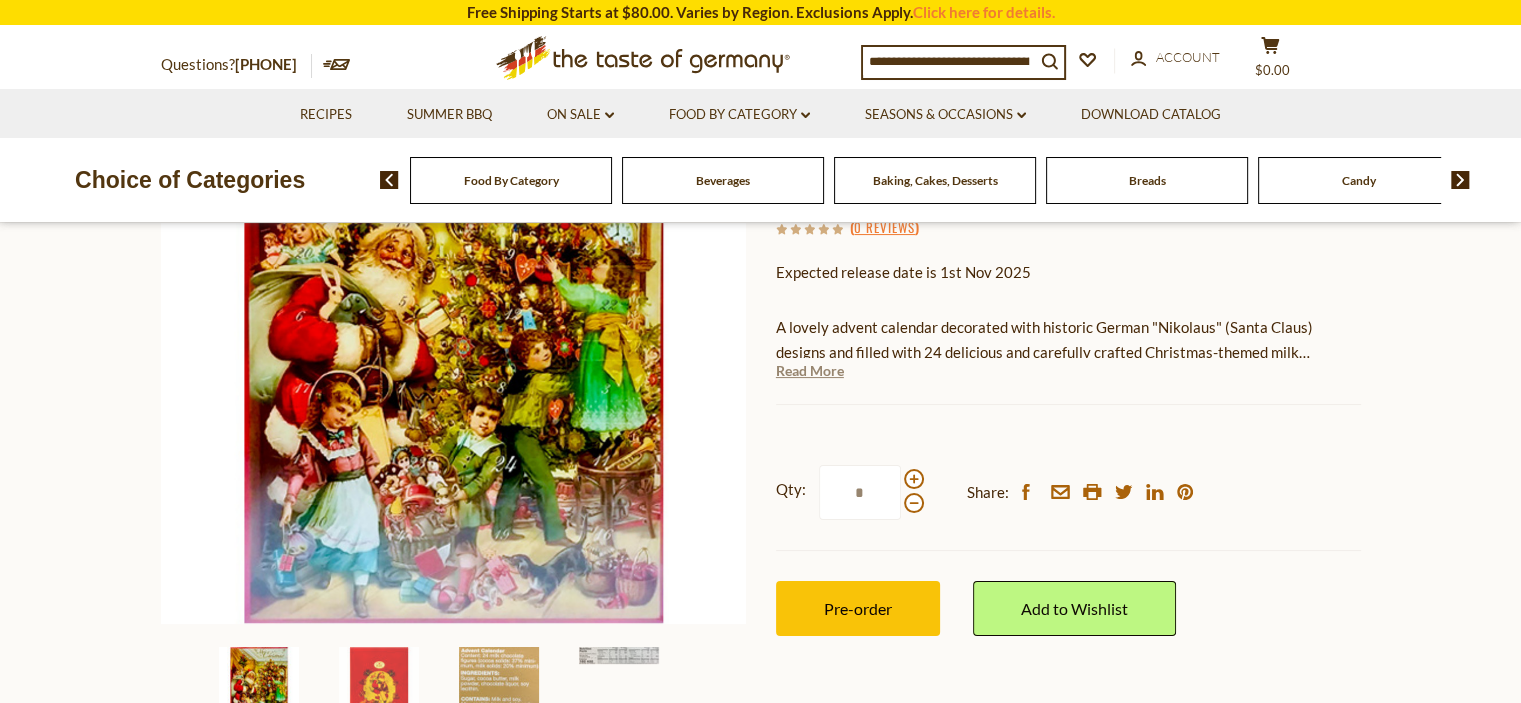 click on "Read More" at bounding box center [810, 371] 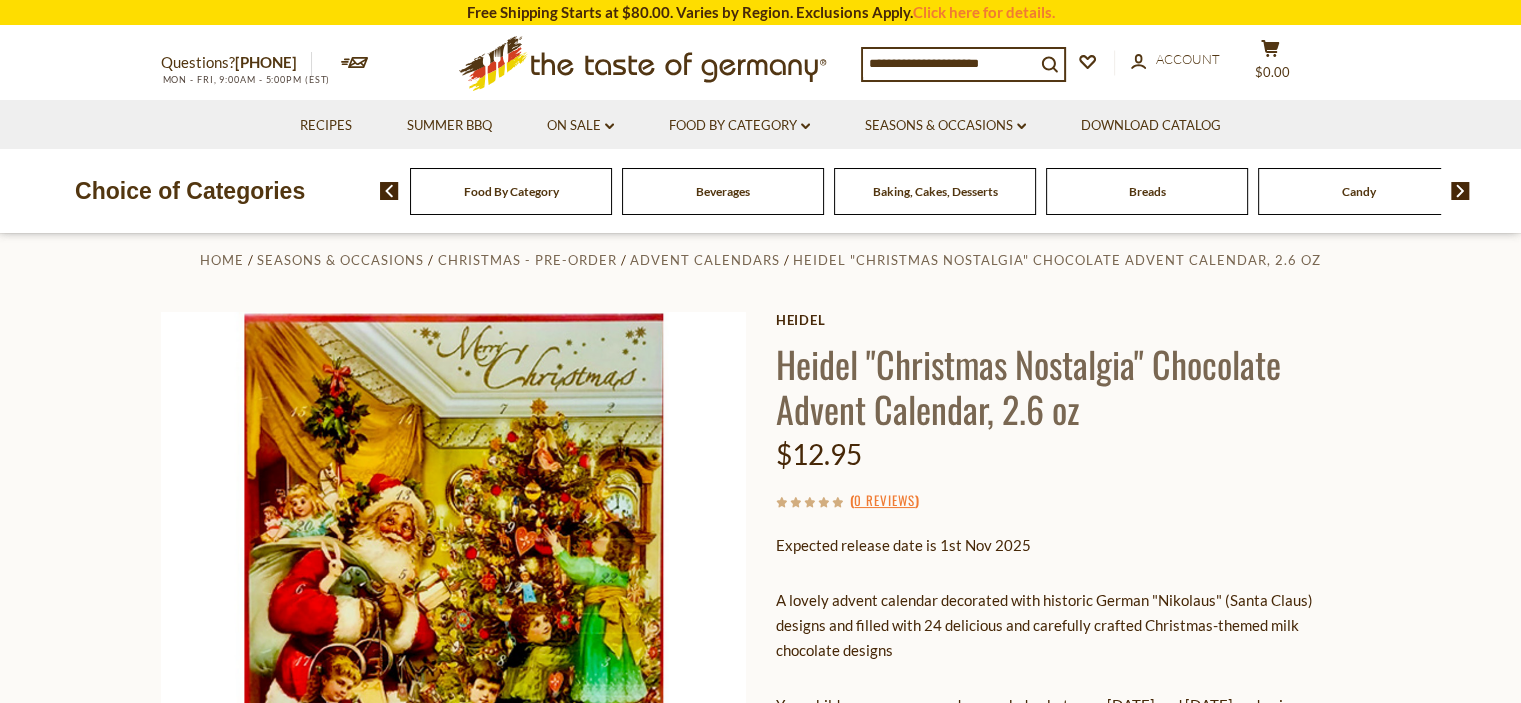 scroll, scrollTop: 0, scrollLeft: 0, axis: both 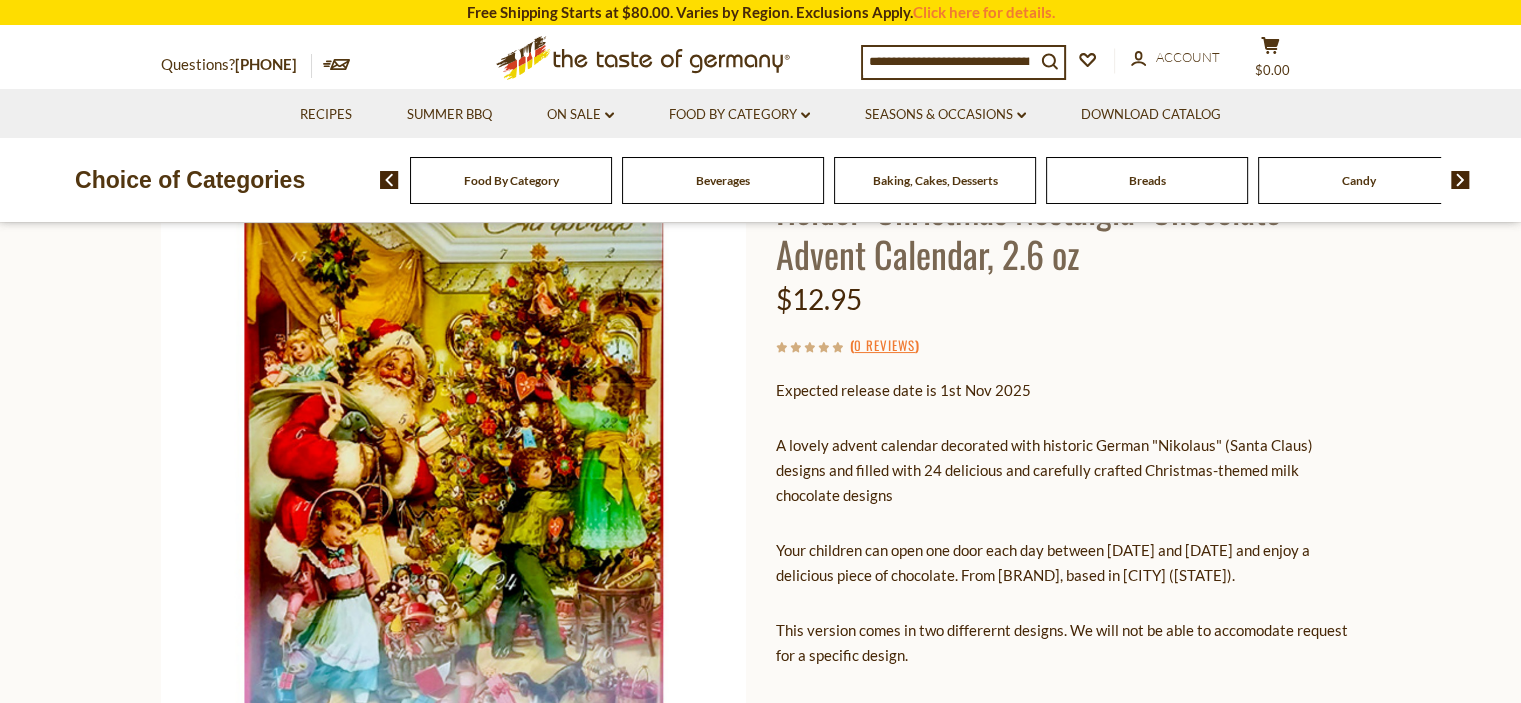click at bounding box center (453, 449) 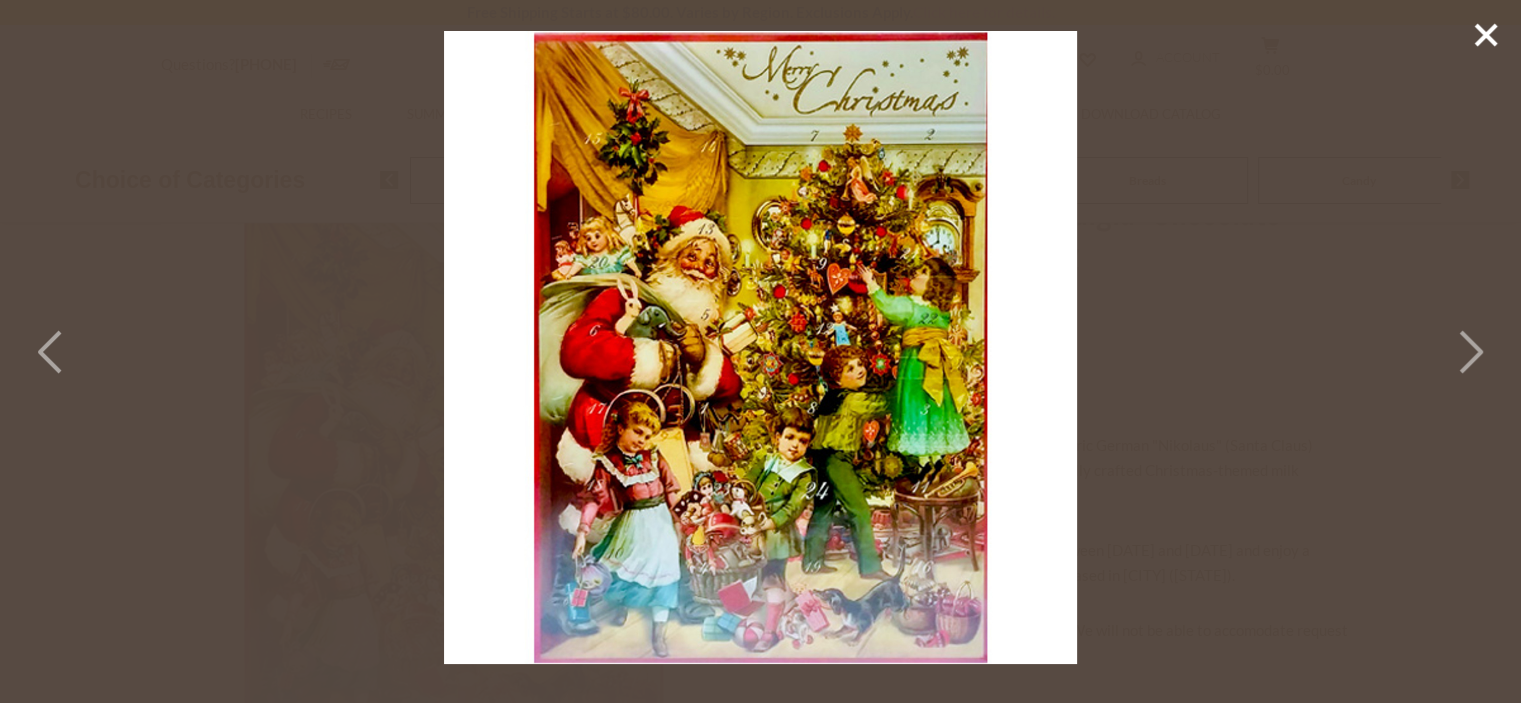 click at bounding box center [760, 347] 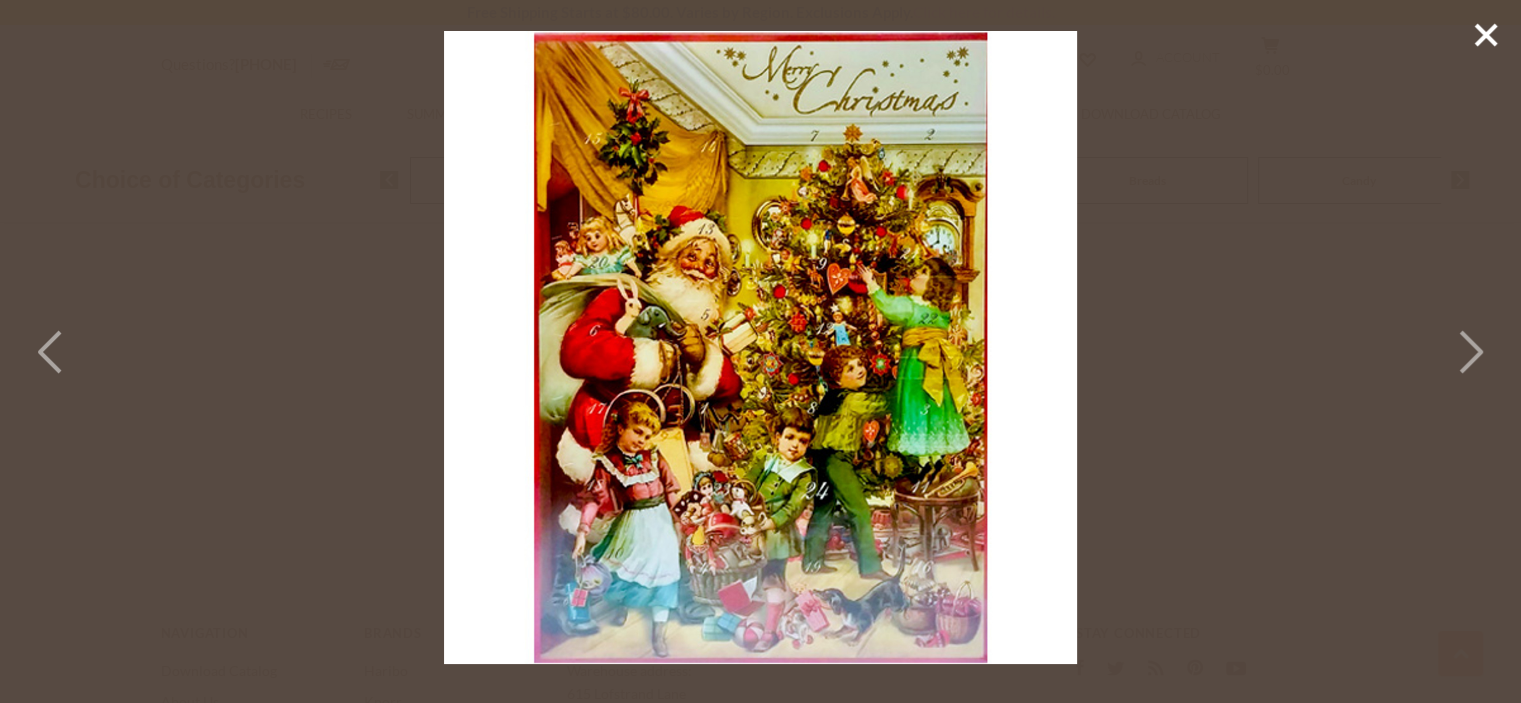scroll, scrollTop: 3549, scrollLeft: 0, axis: vertical 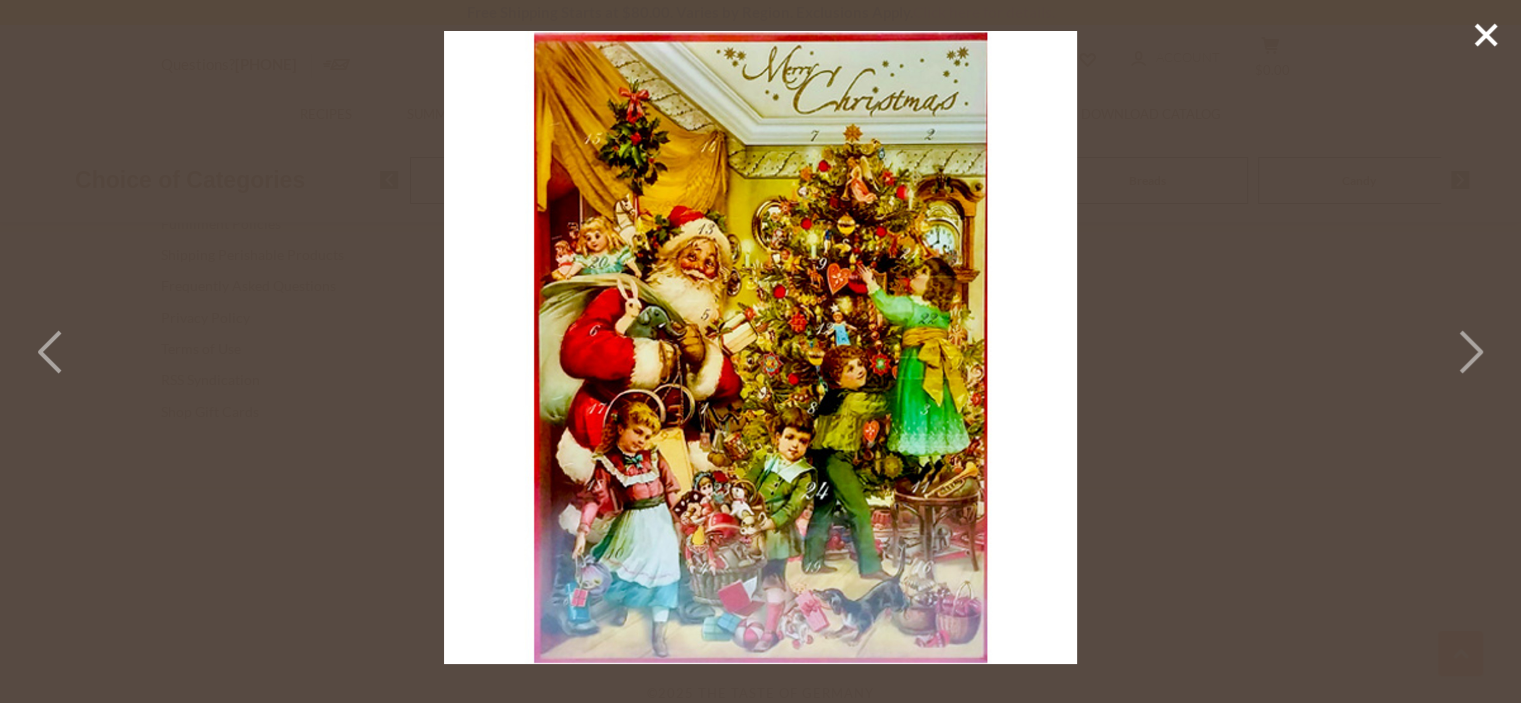 click 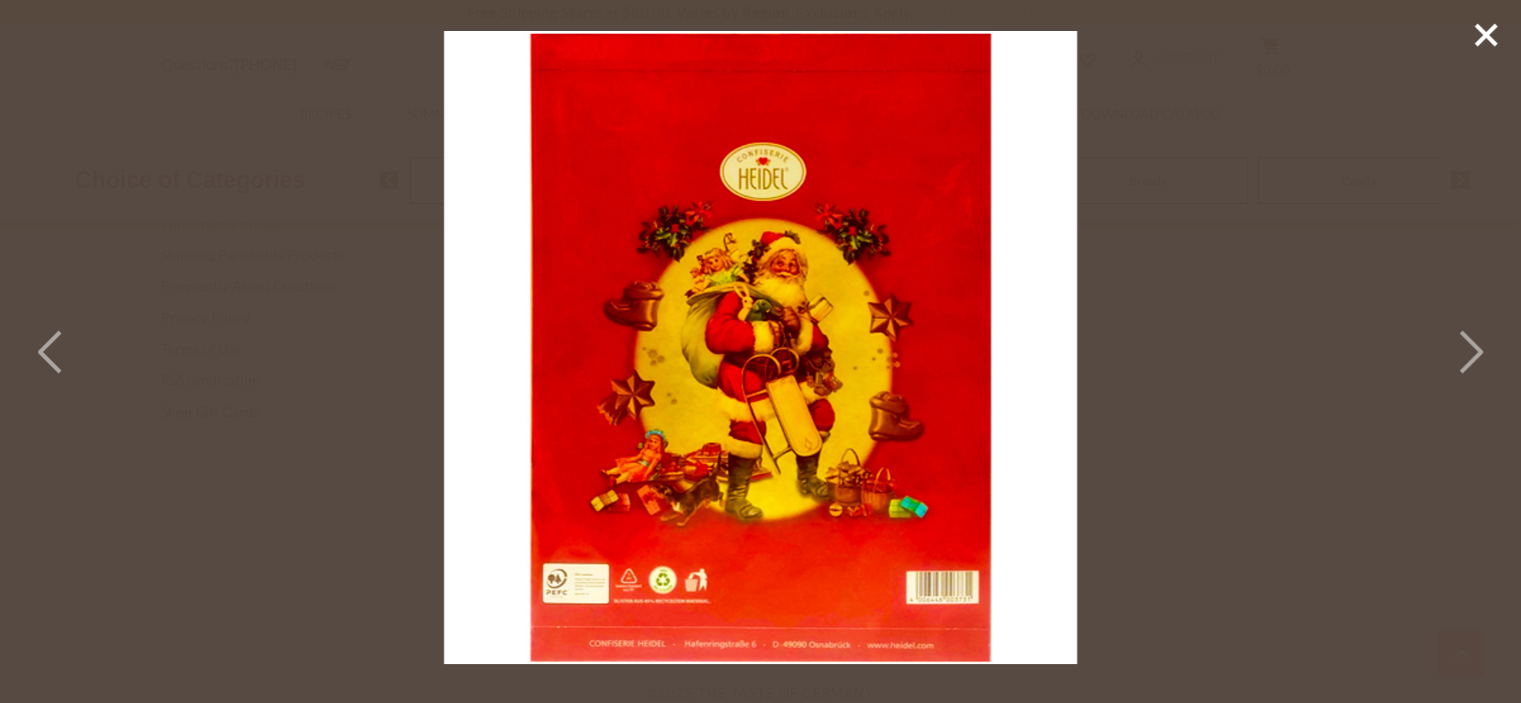 click 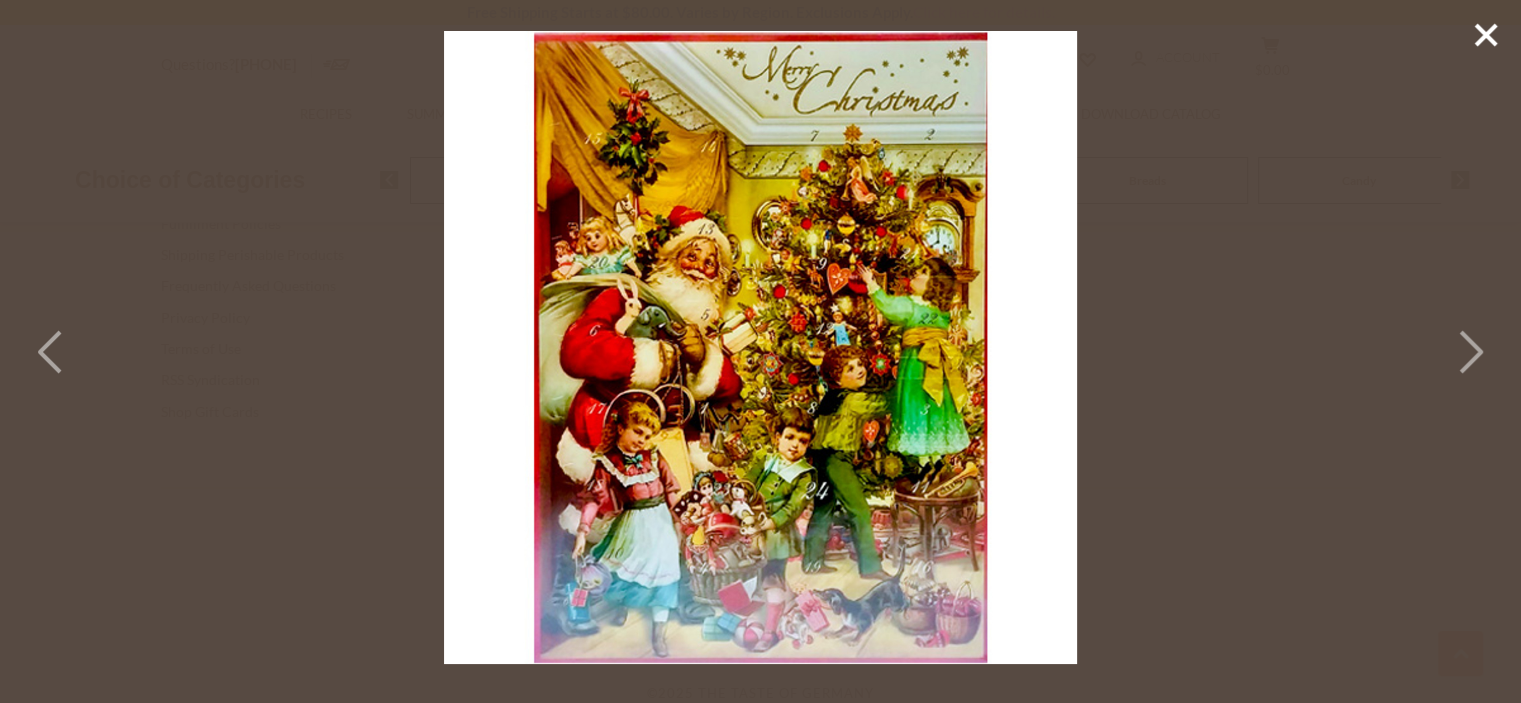 click 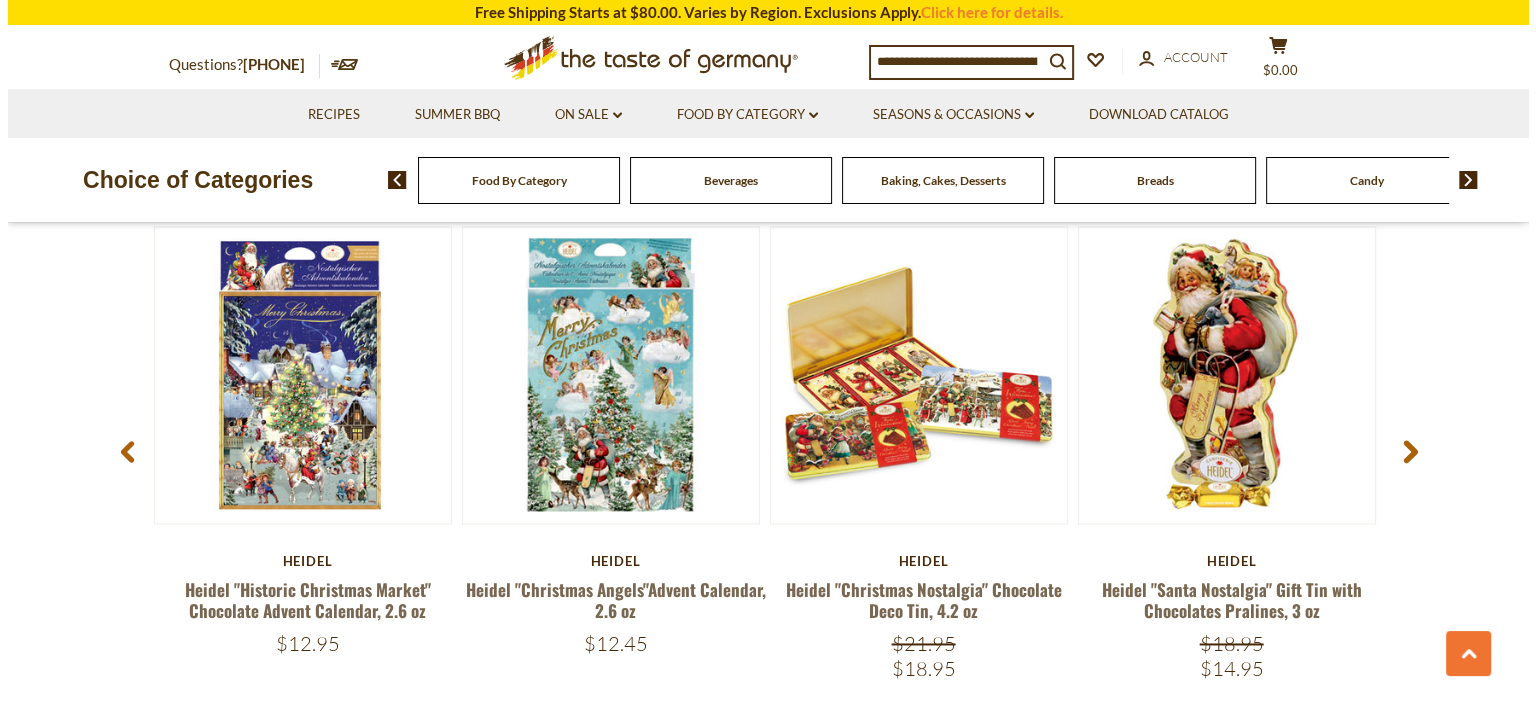 scroll, scrollTop: 2899, scrollLeft: 0, axis: vertical 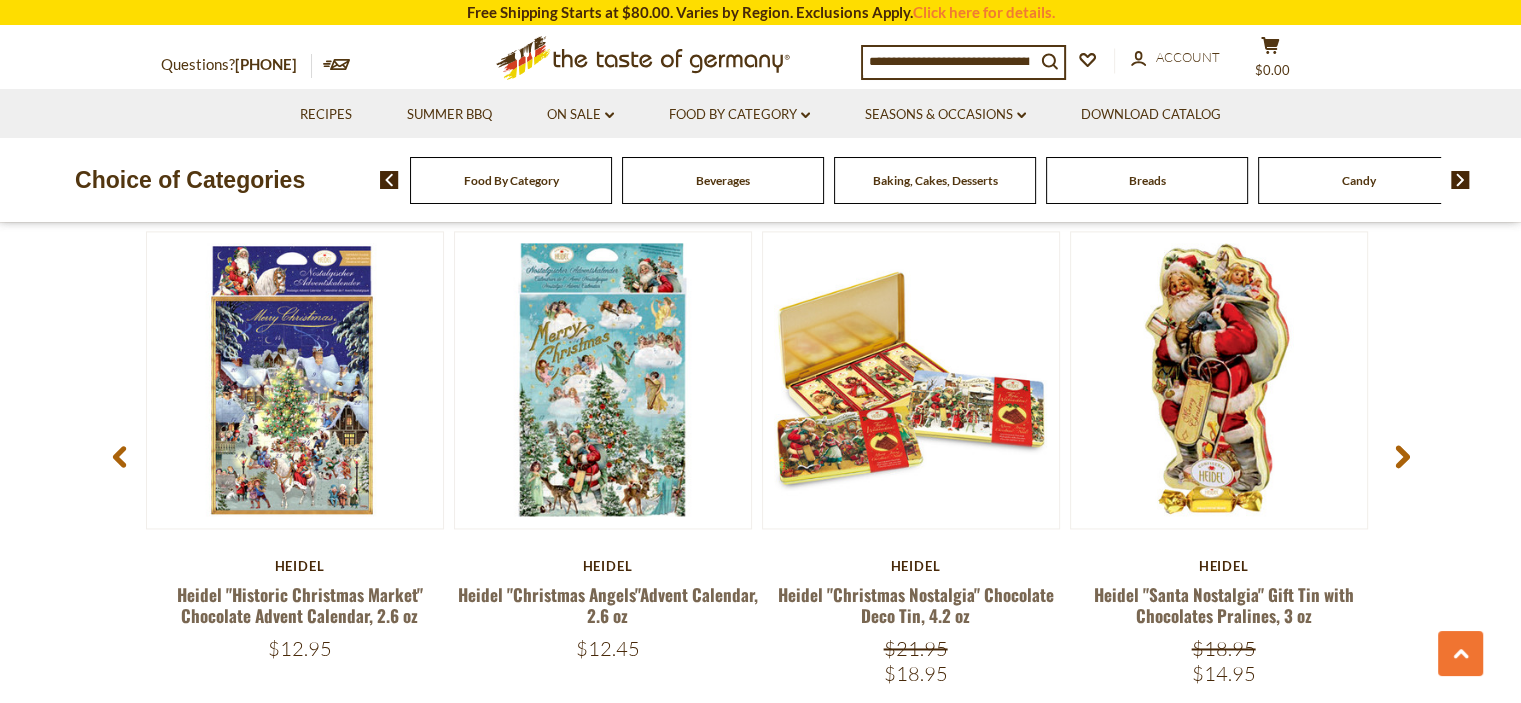 click 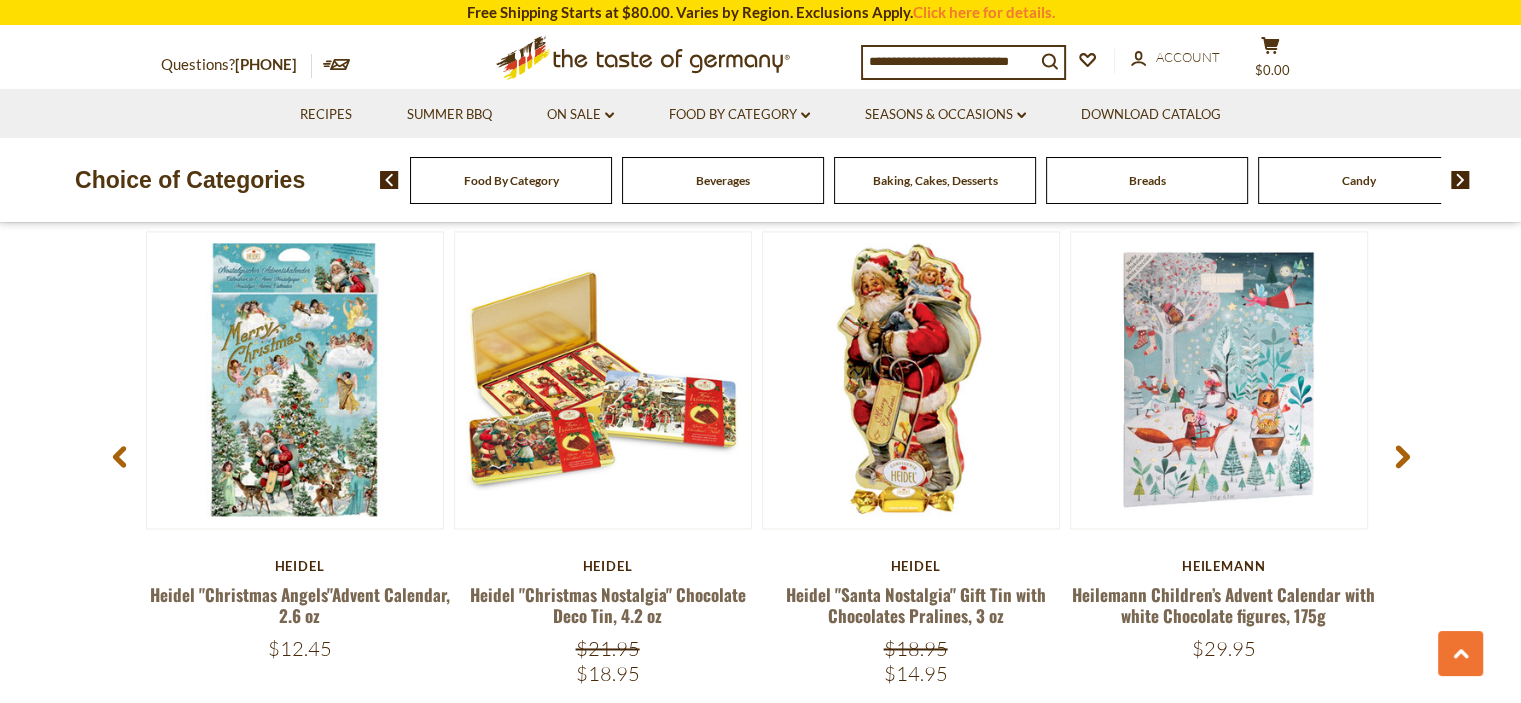 click 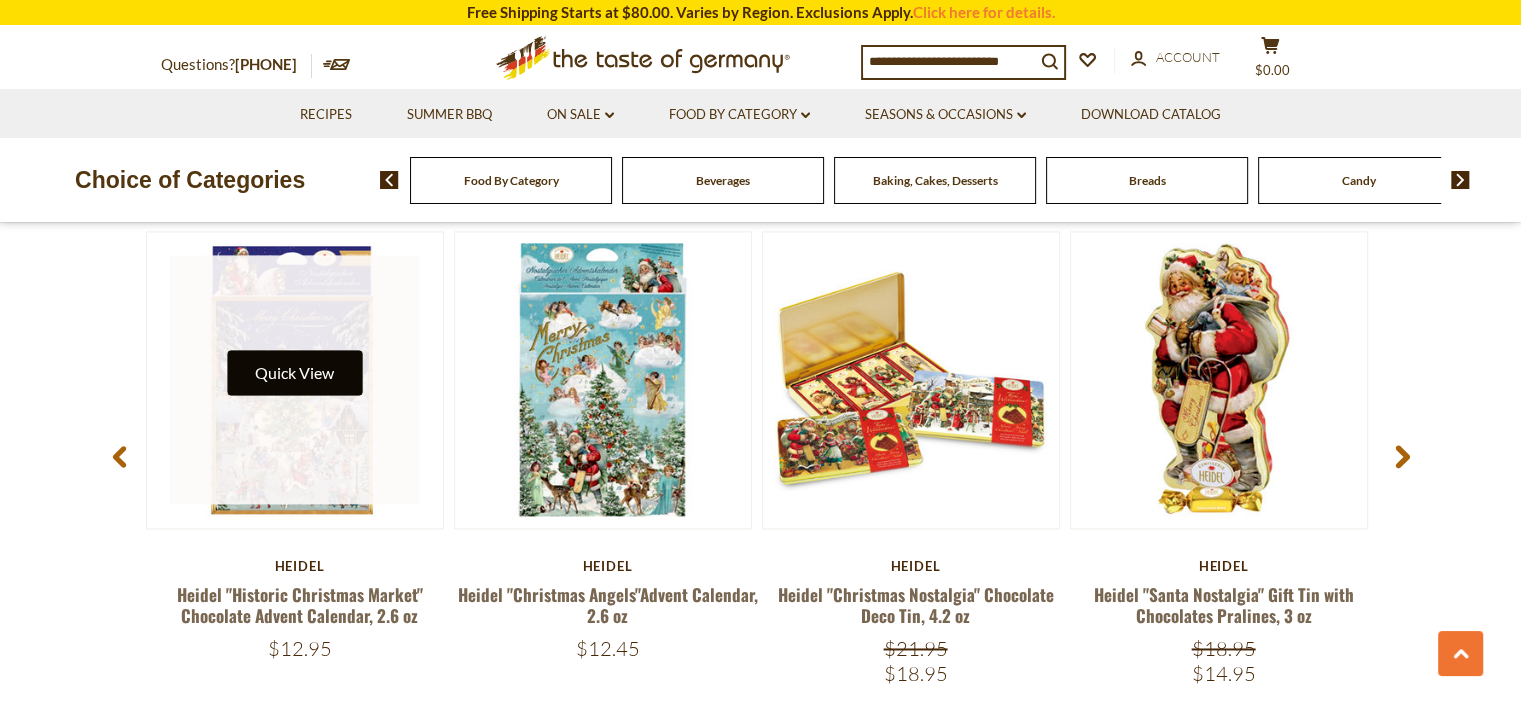 click on "Quick View" at bounding box center (294, 372) 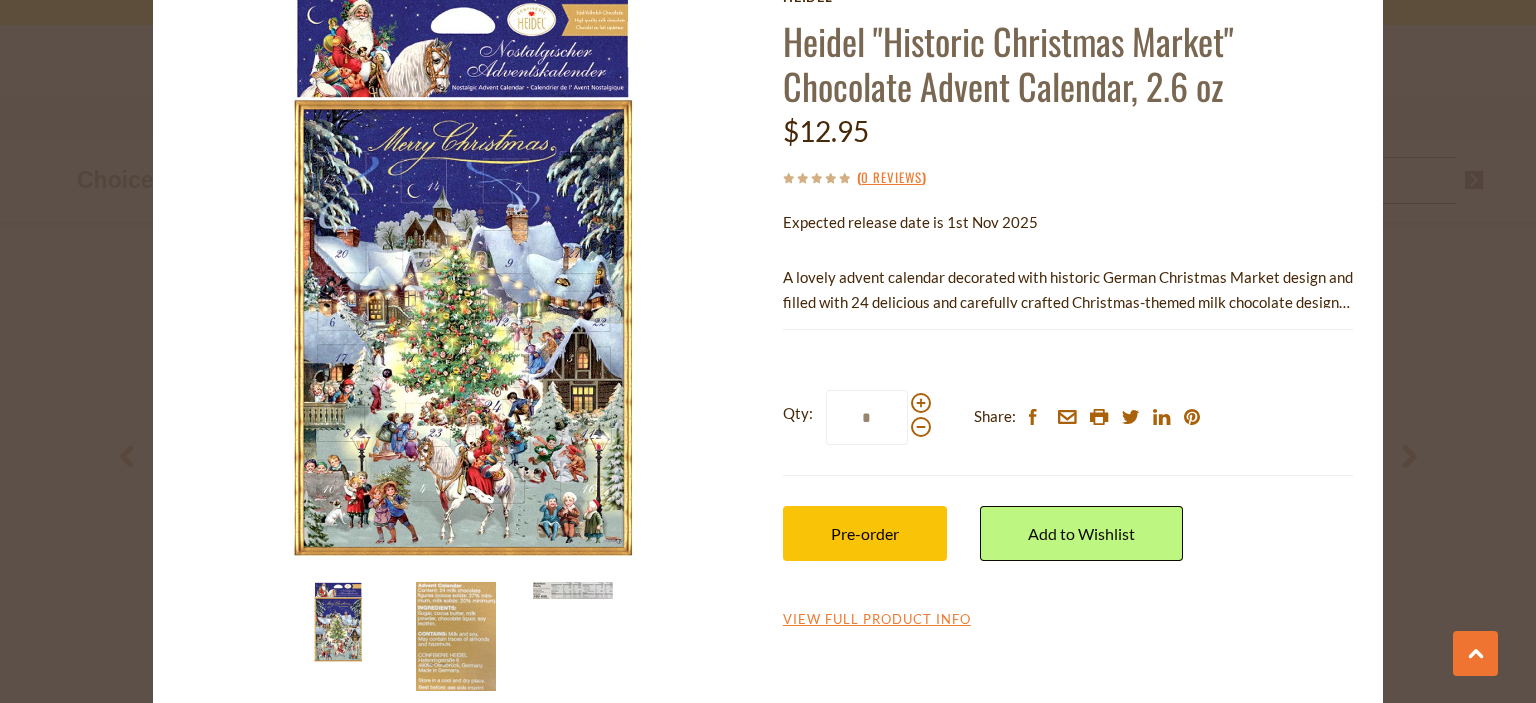 scroll, scrollTop: 152, scrollLeft: 0, axis: vertical 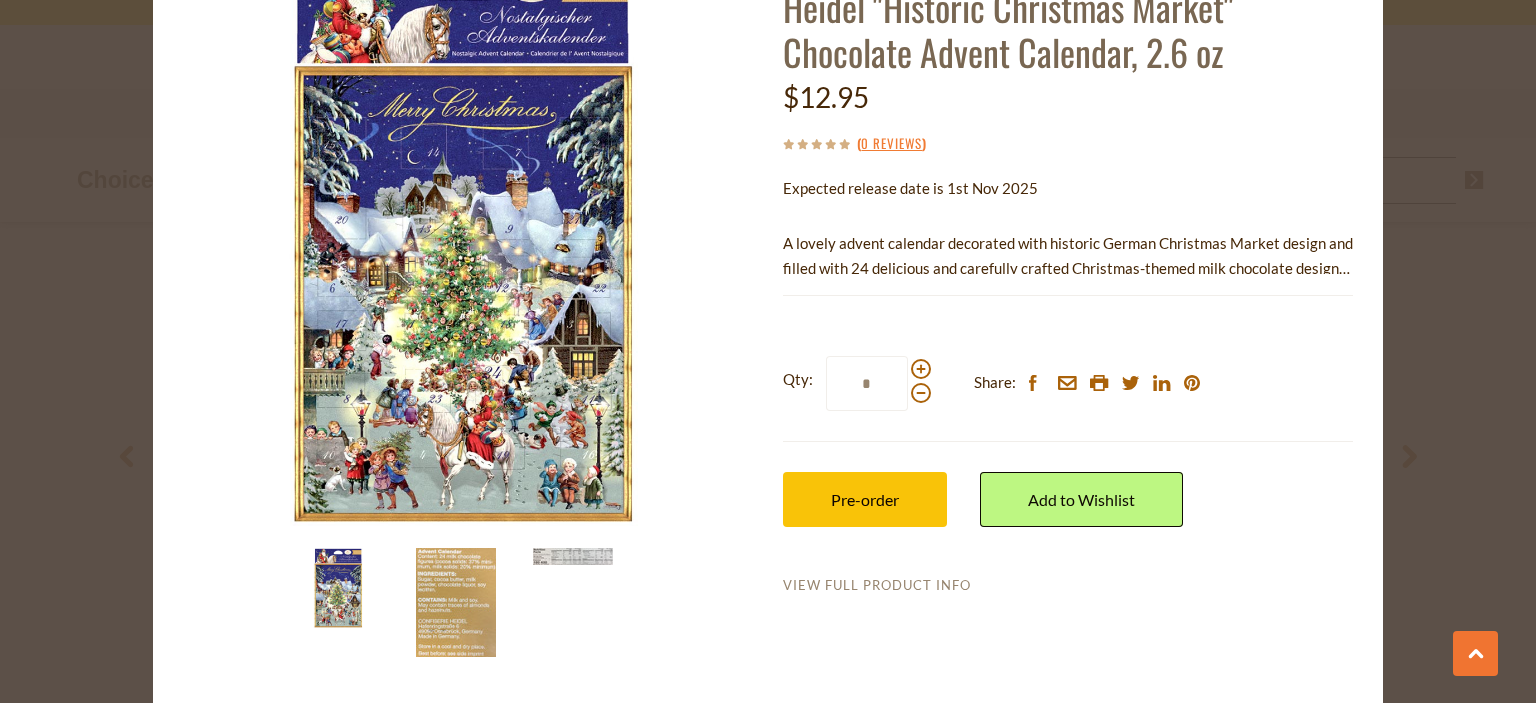 click on "View Full Product Info" at bounding box center [877, 586] 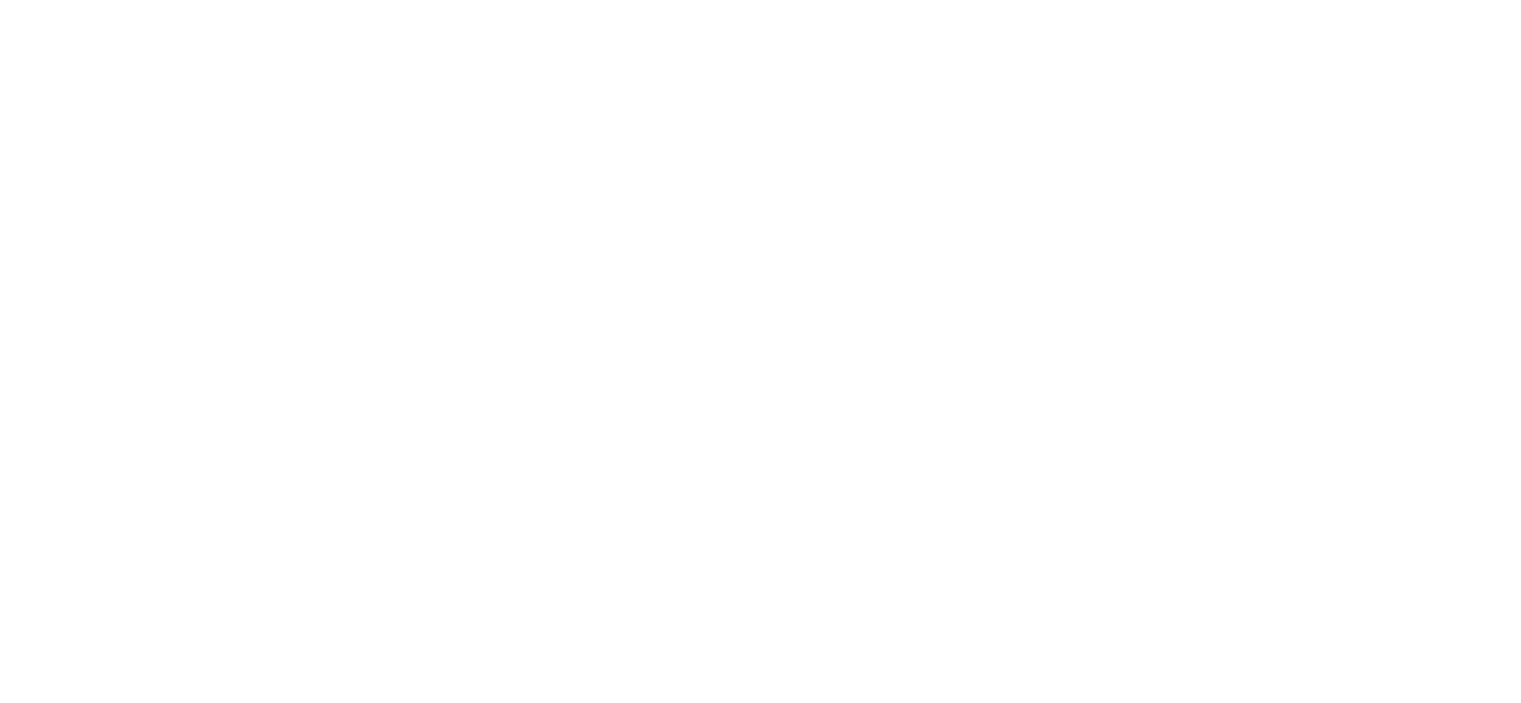 scroll, scrollTop: 0, scrollLeft: 0, axis: both 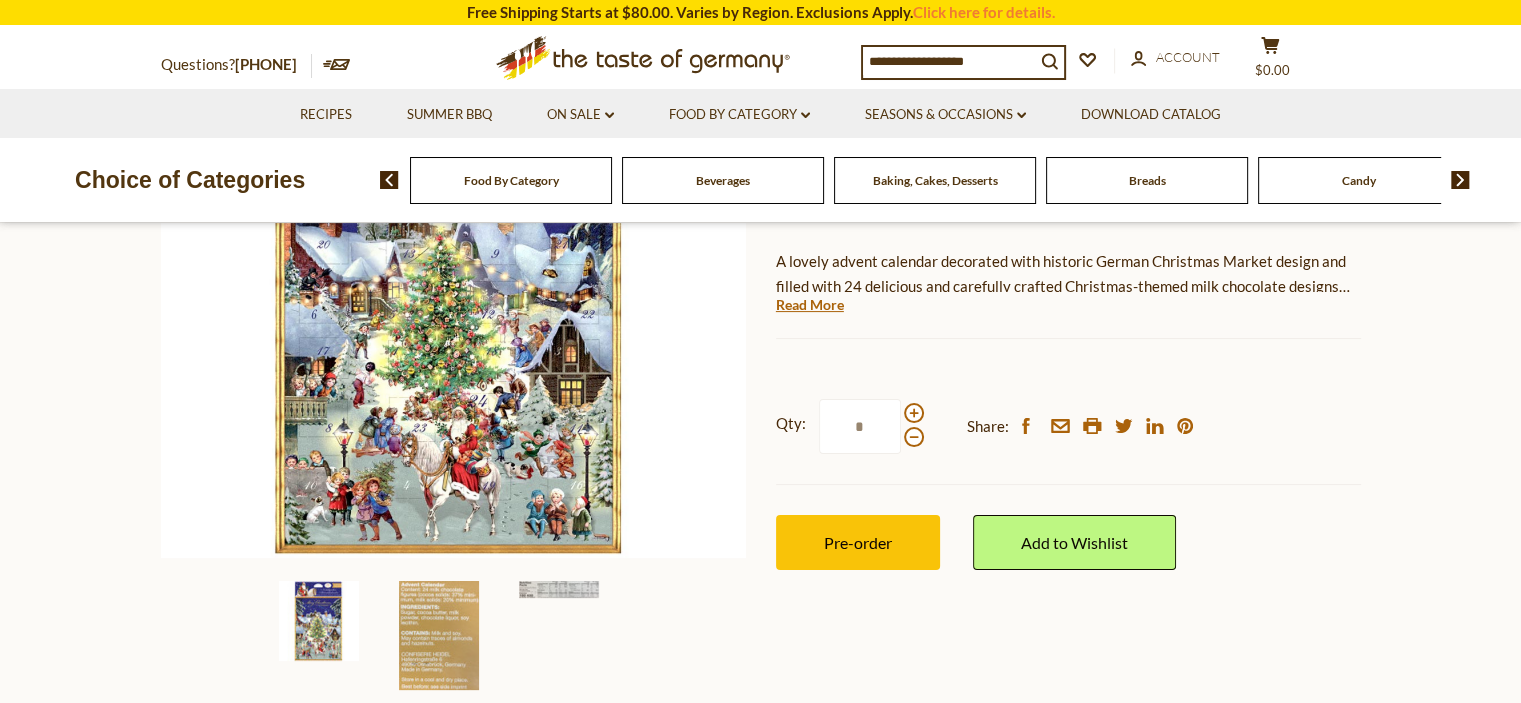 drag, startPoint x: 1529, startPoint y: 55, endPoint x: 1515, endPoint y: 108, distance: 54.81788 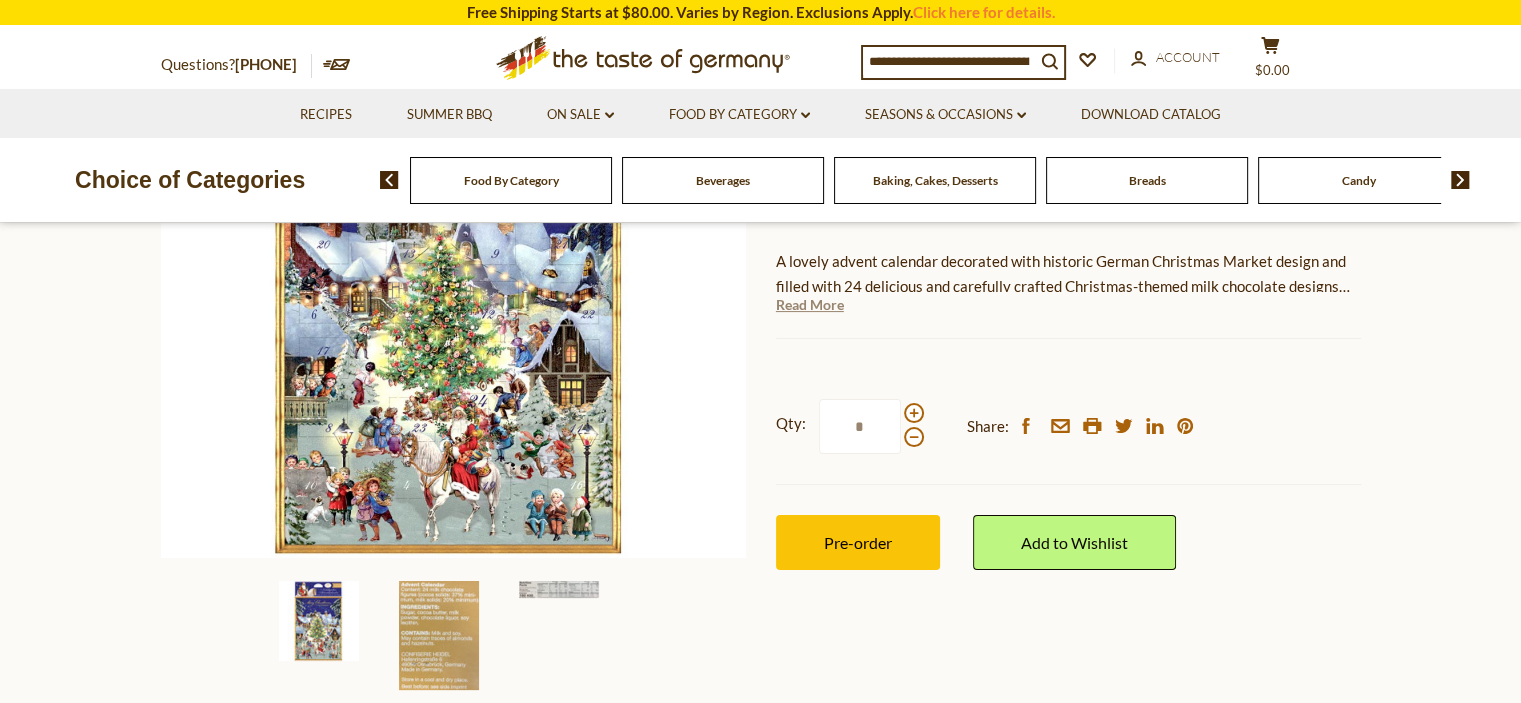click on "Read More" at bounding box center (810, 305) 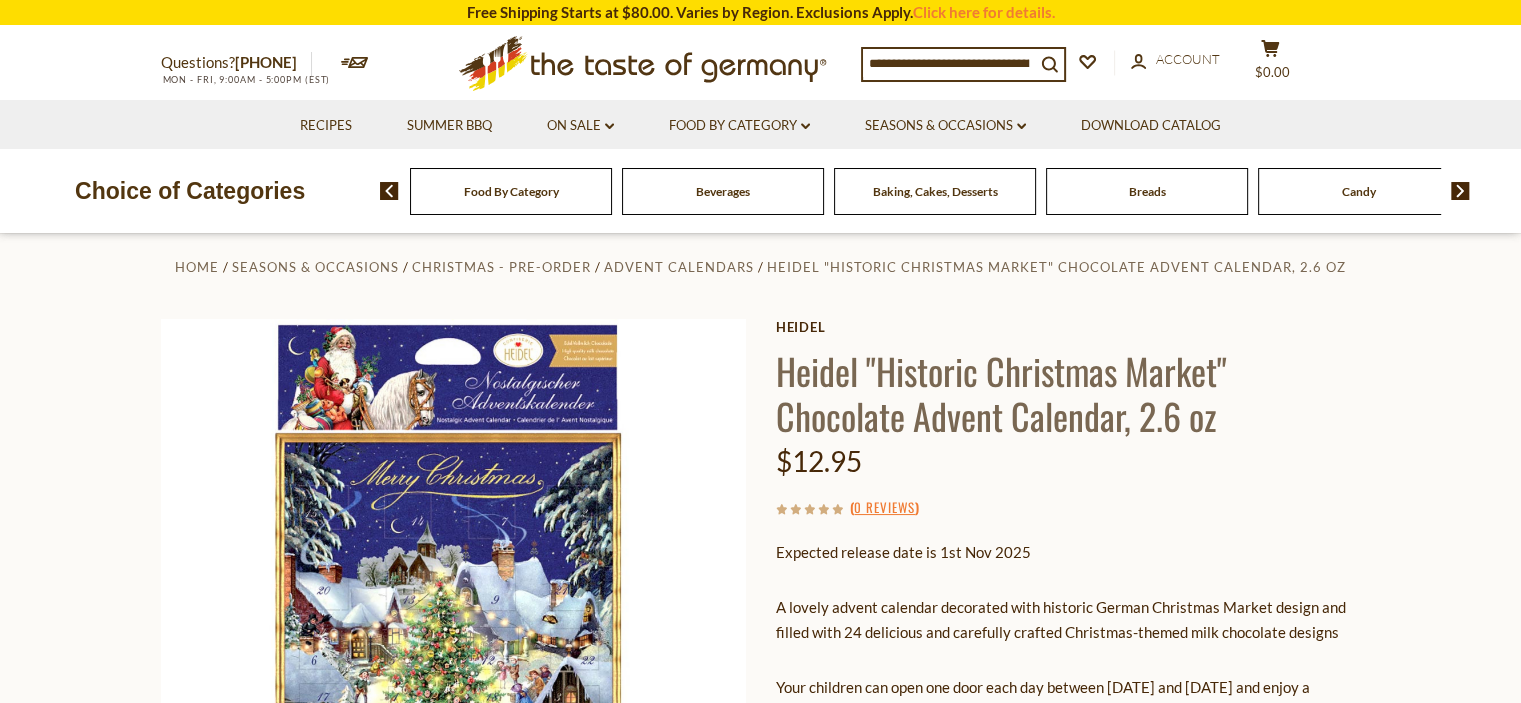 scroll, scrollTop: 0, scrollLeft: 0, axis: both 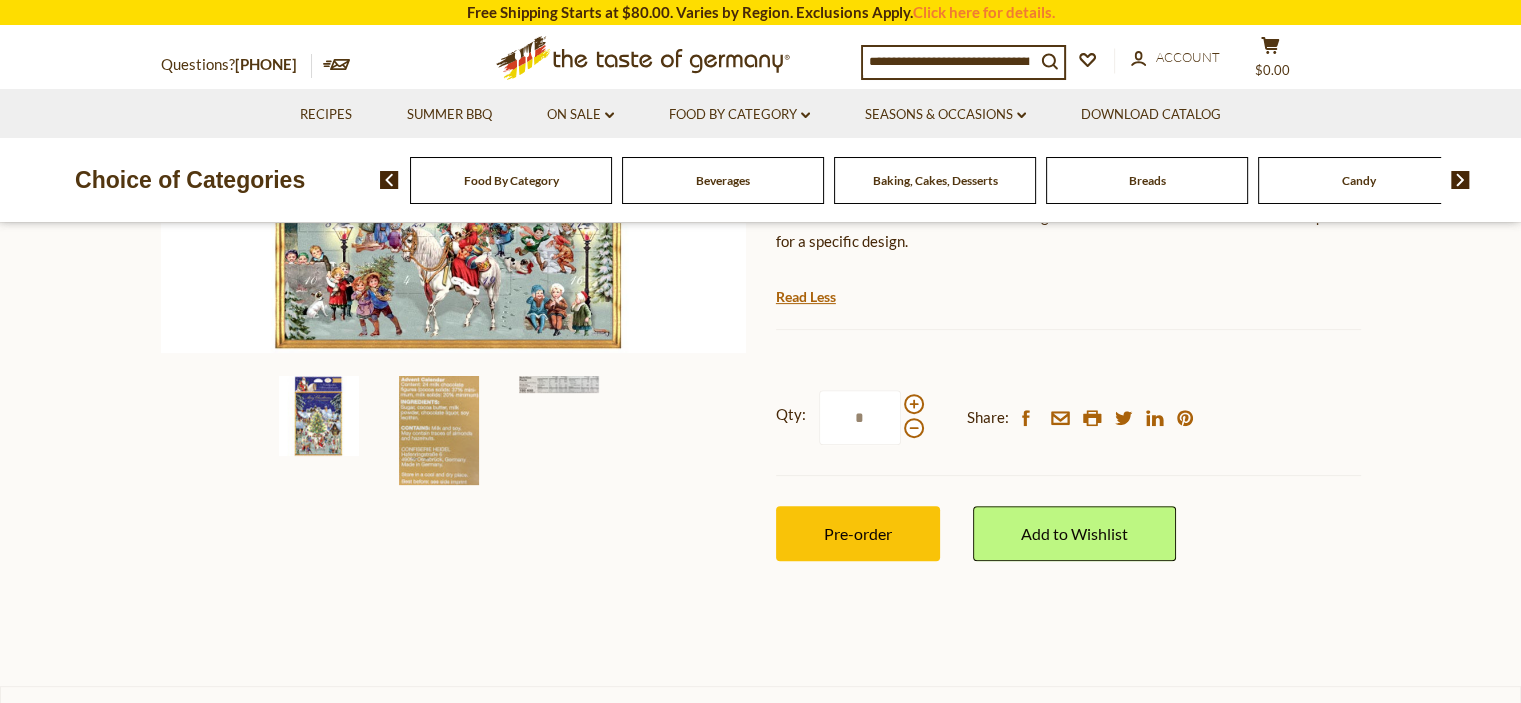click at bounding box center (319, 416) 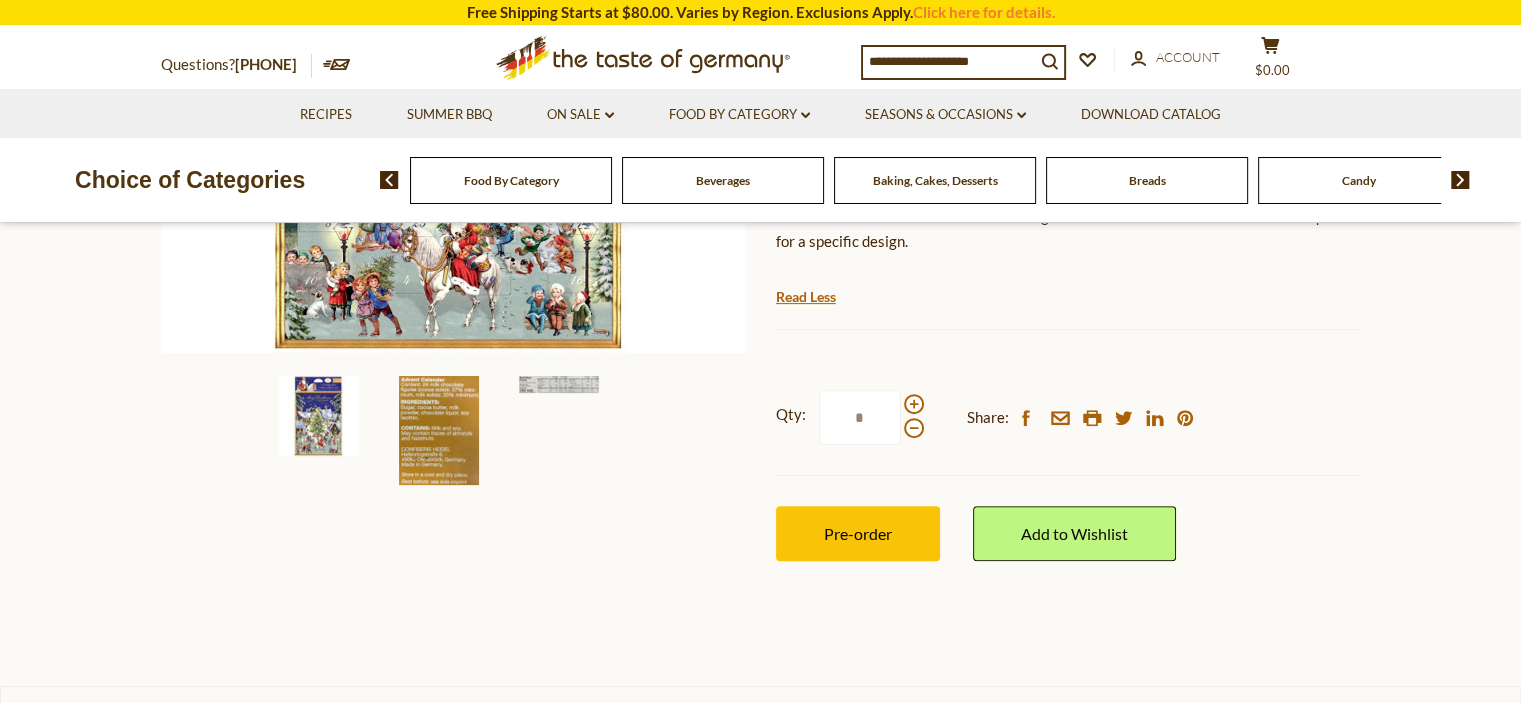 click at bounding box center [439, 430] 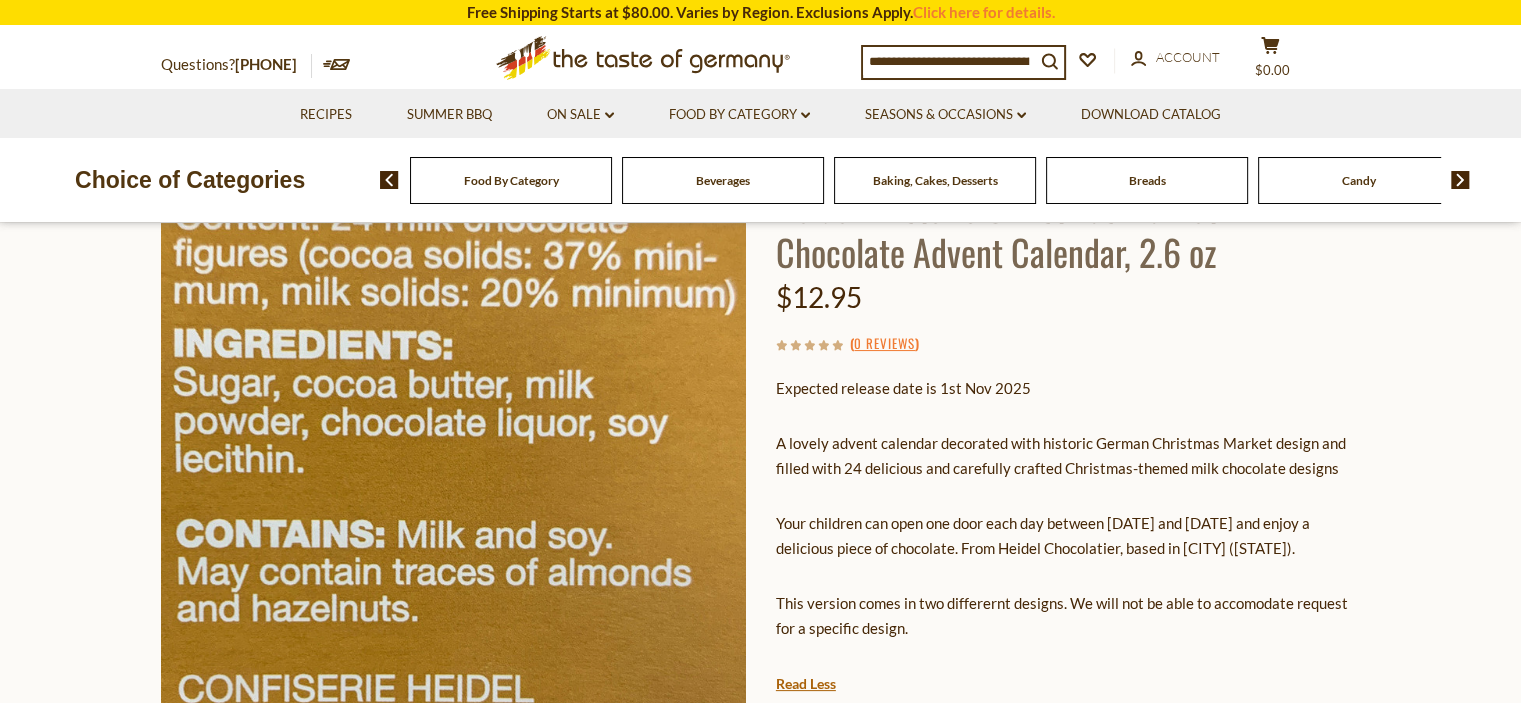 scroll, scrollTop: 178, scrollLeft: 0, axis: vertical 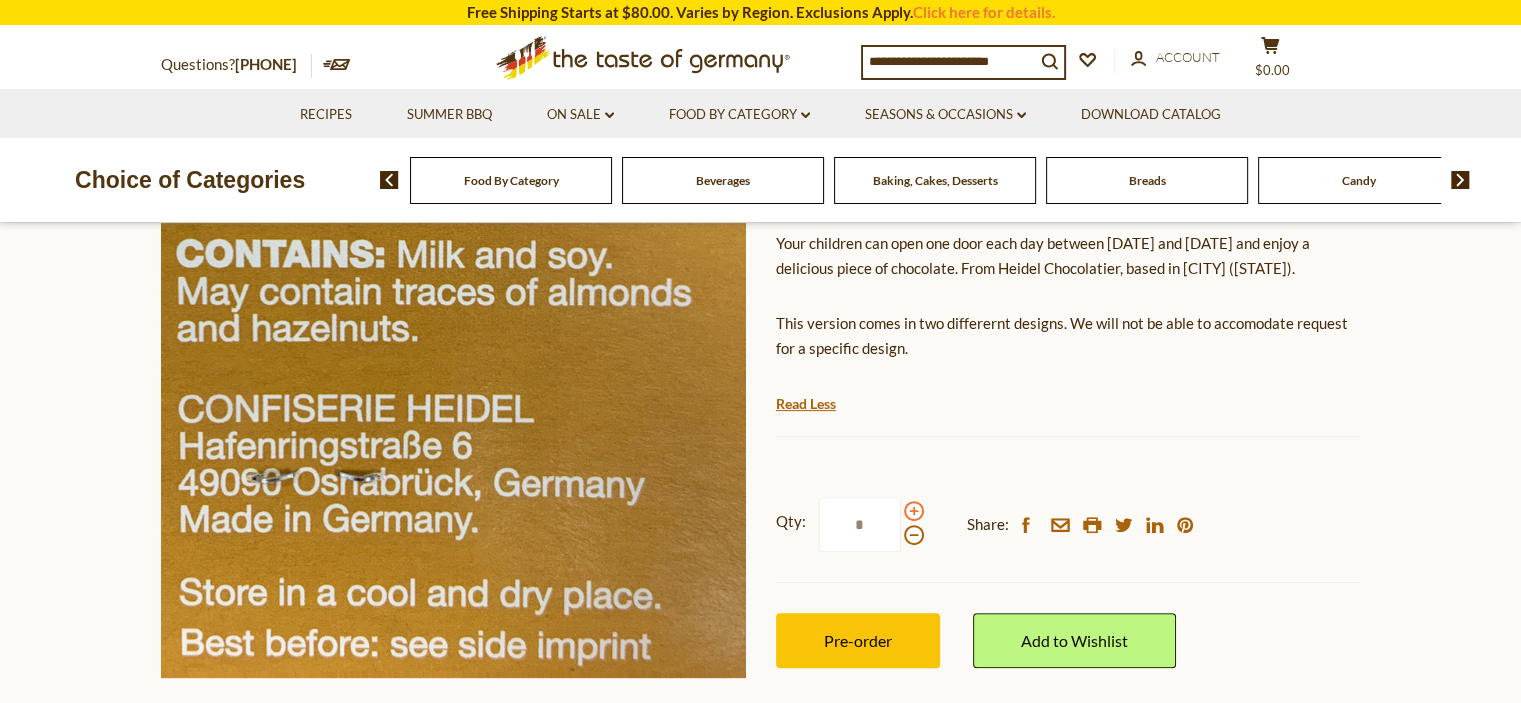 click at bounding box center (914, 511) 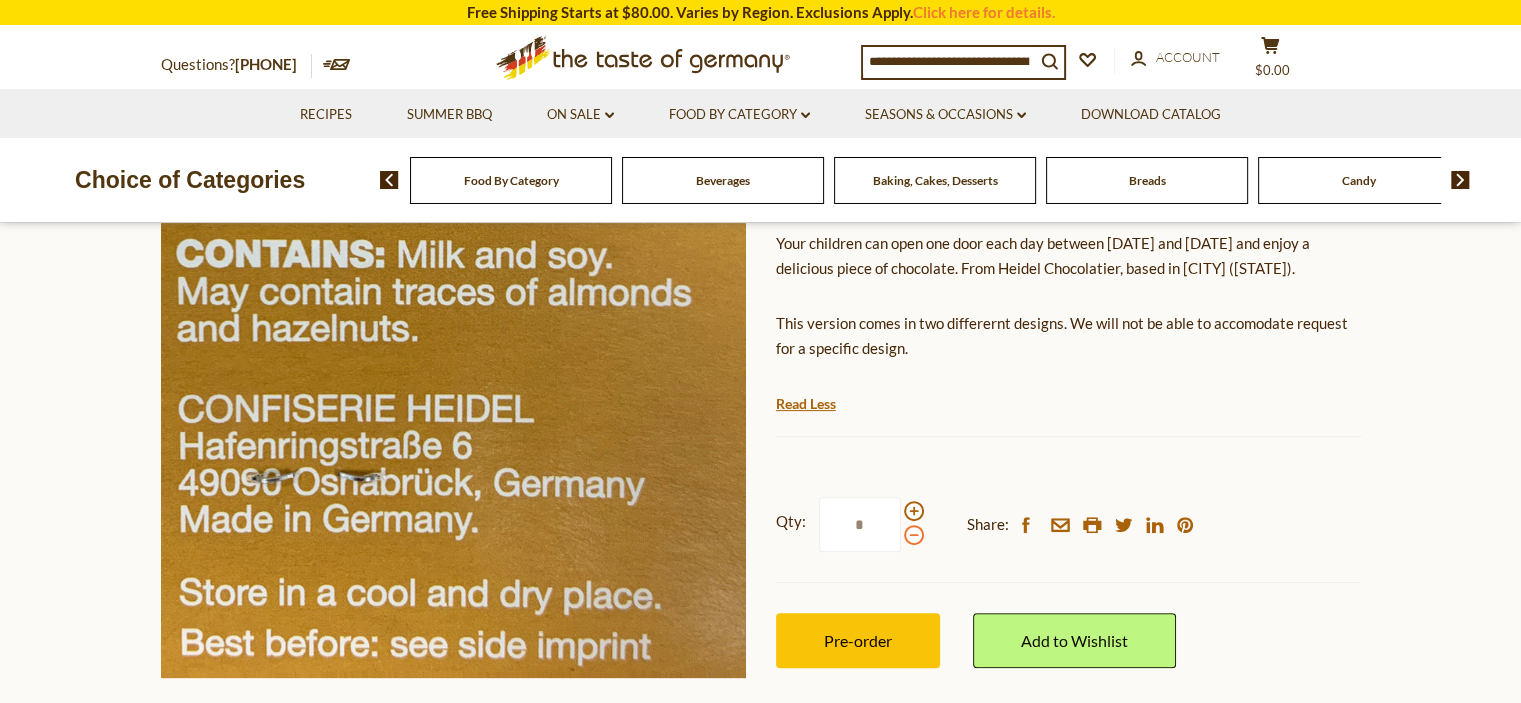 click at bounding box center (914, 535) 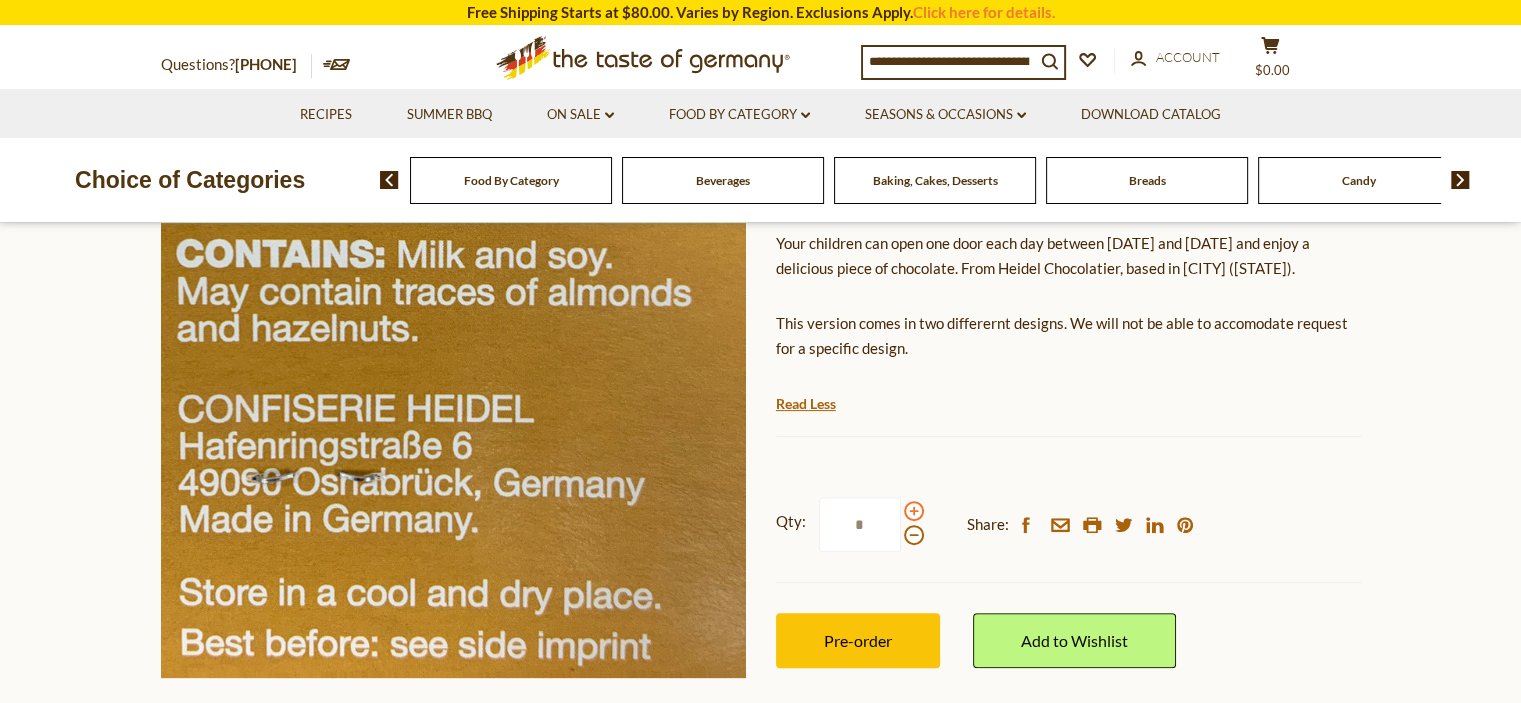 click at bounding box center (914, 511) 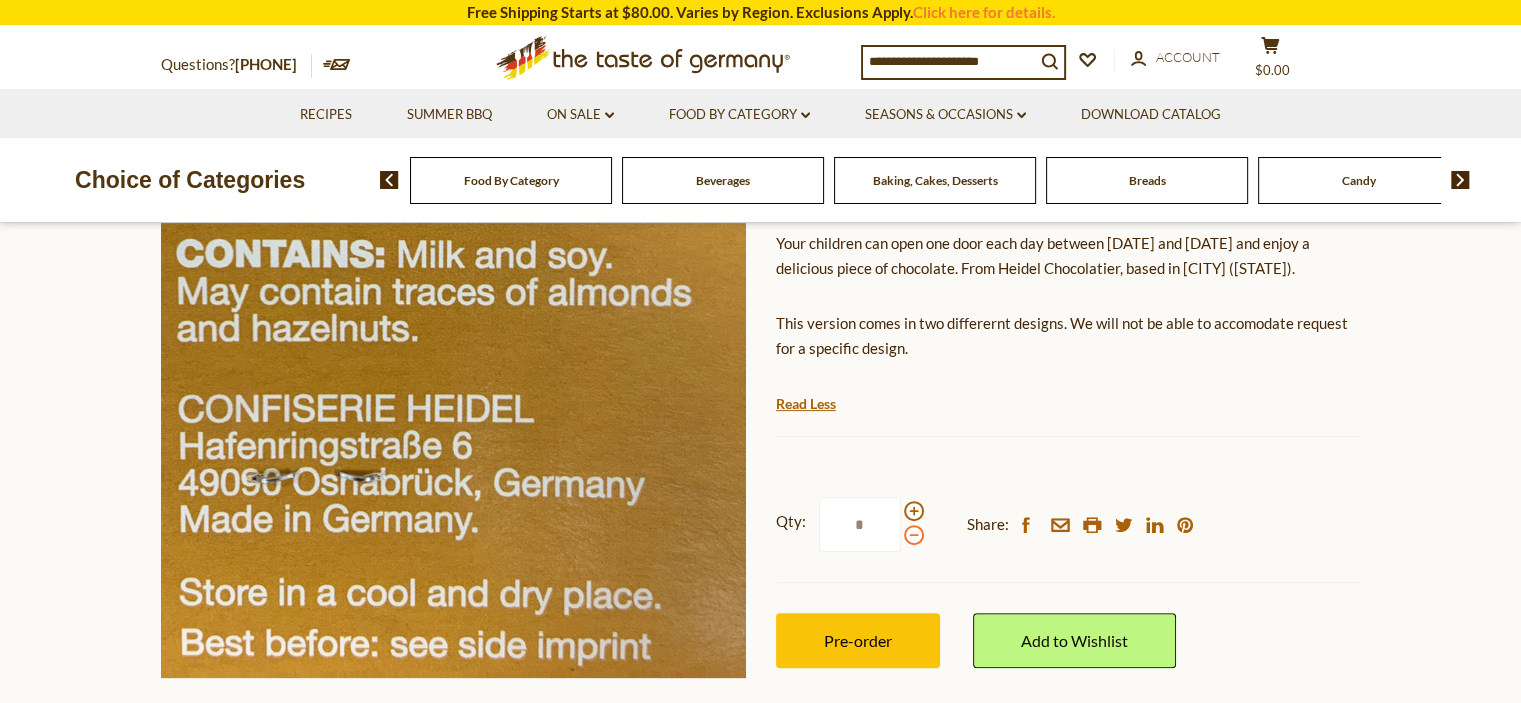 click at bounding box center [914, 535] 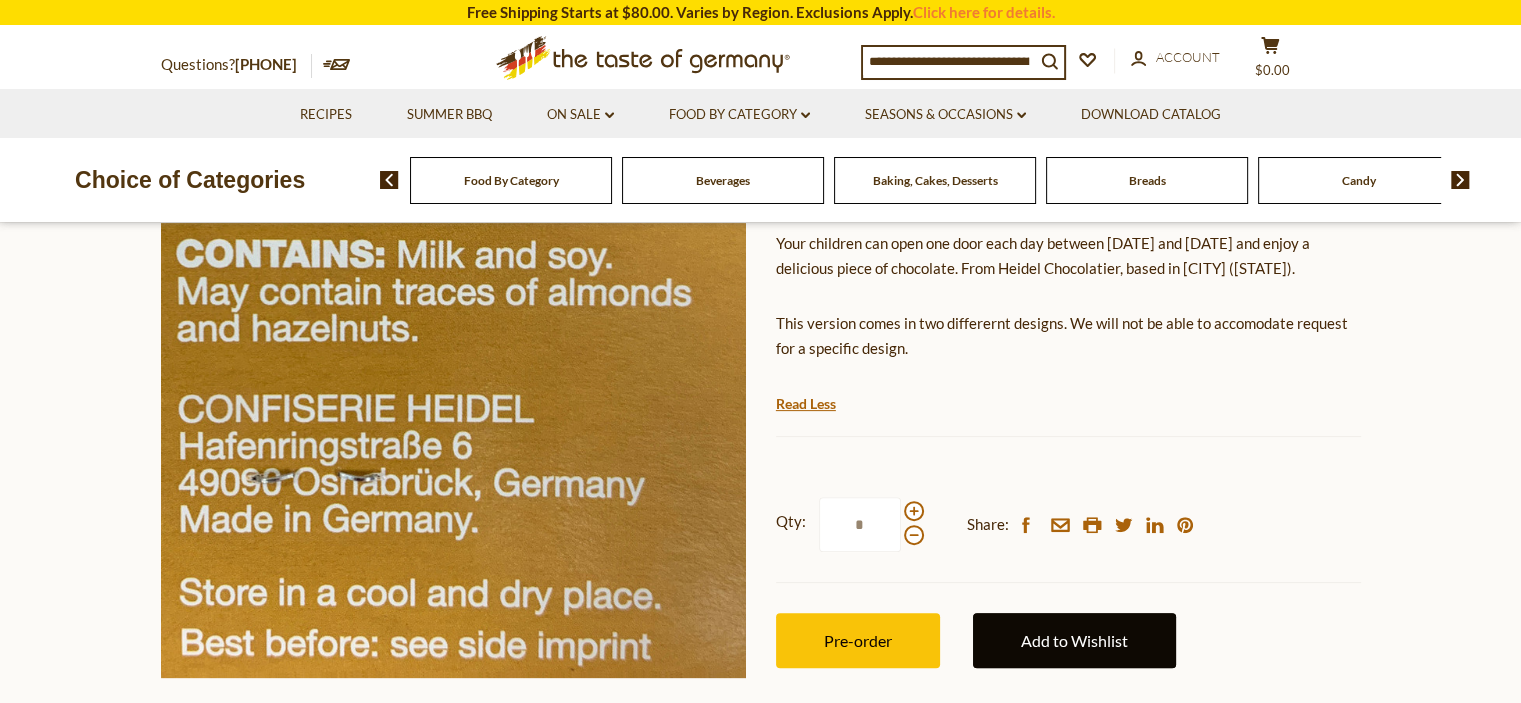 type on "*" 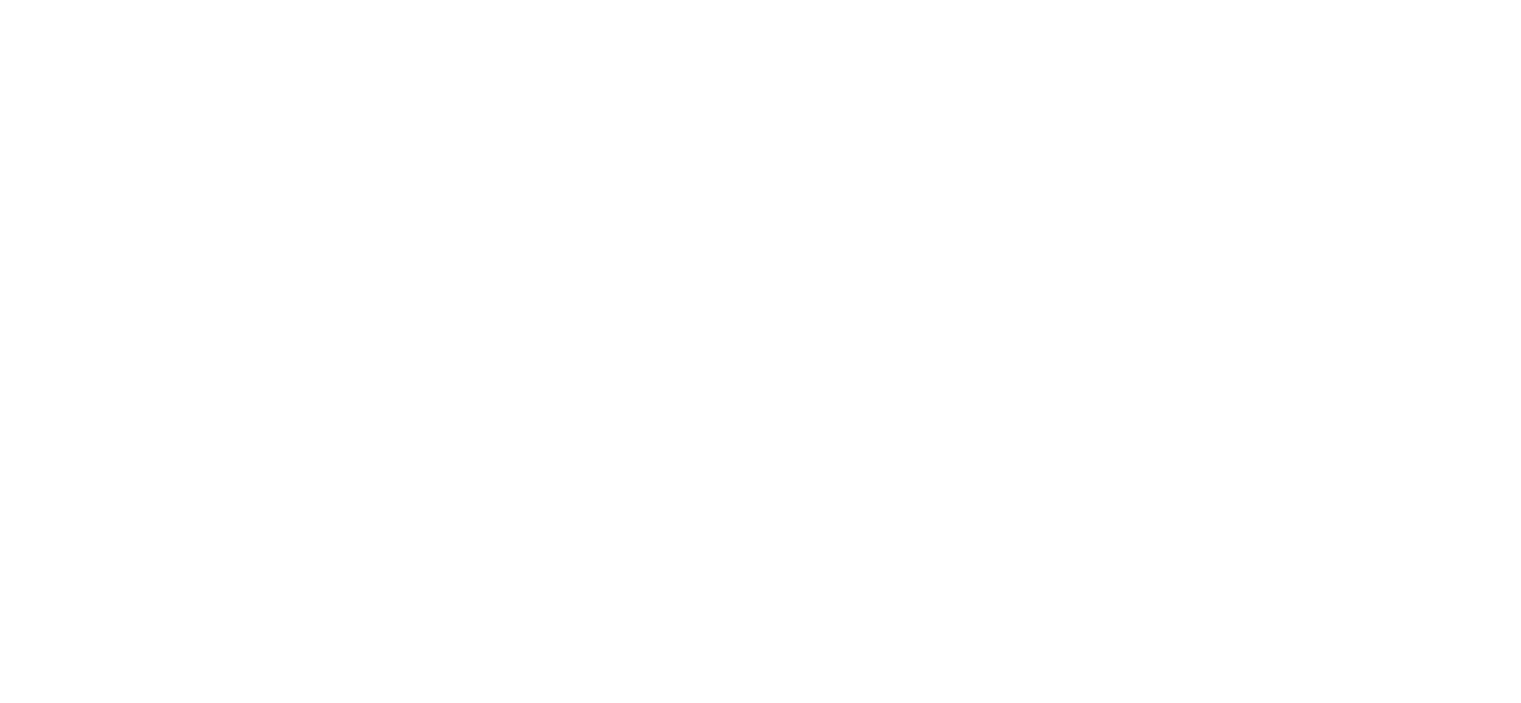 scroll, scrollTop: 0, scrollLeft: 0, axis: both 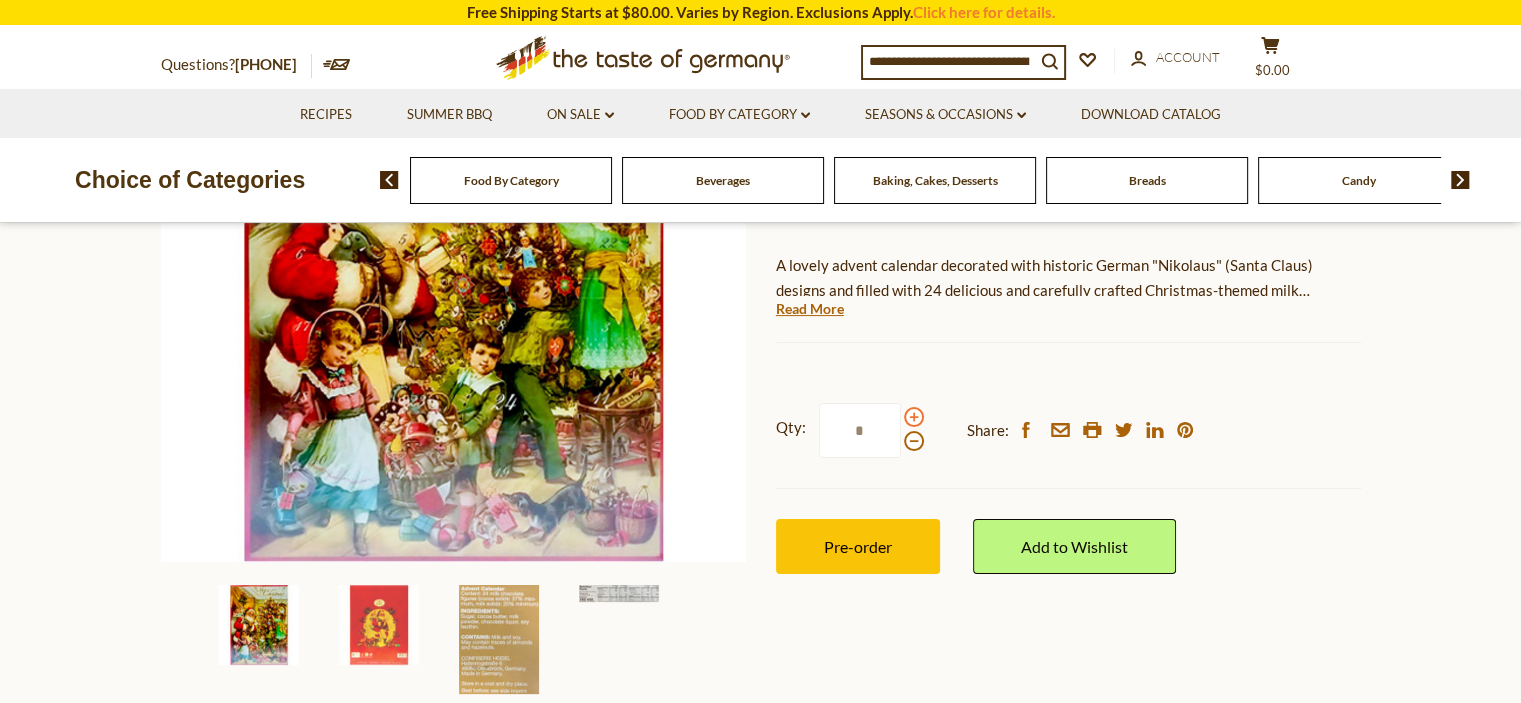 click at bounding box center [914, 417] 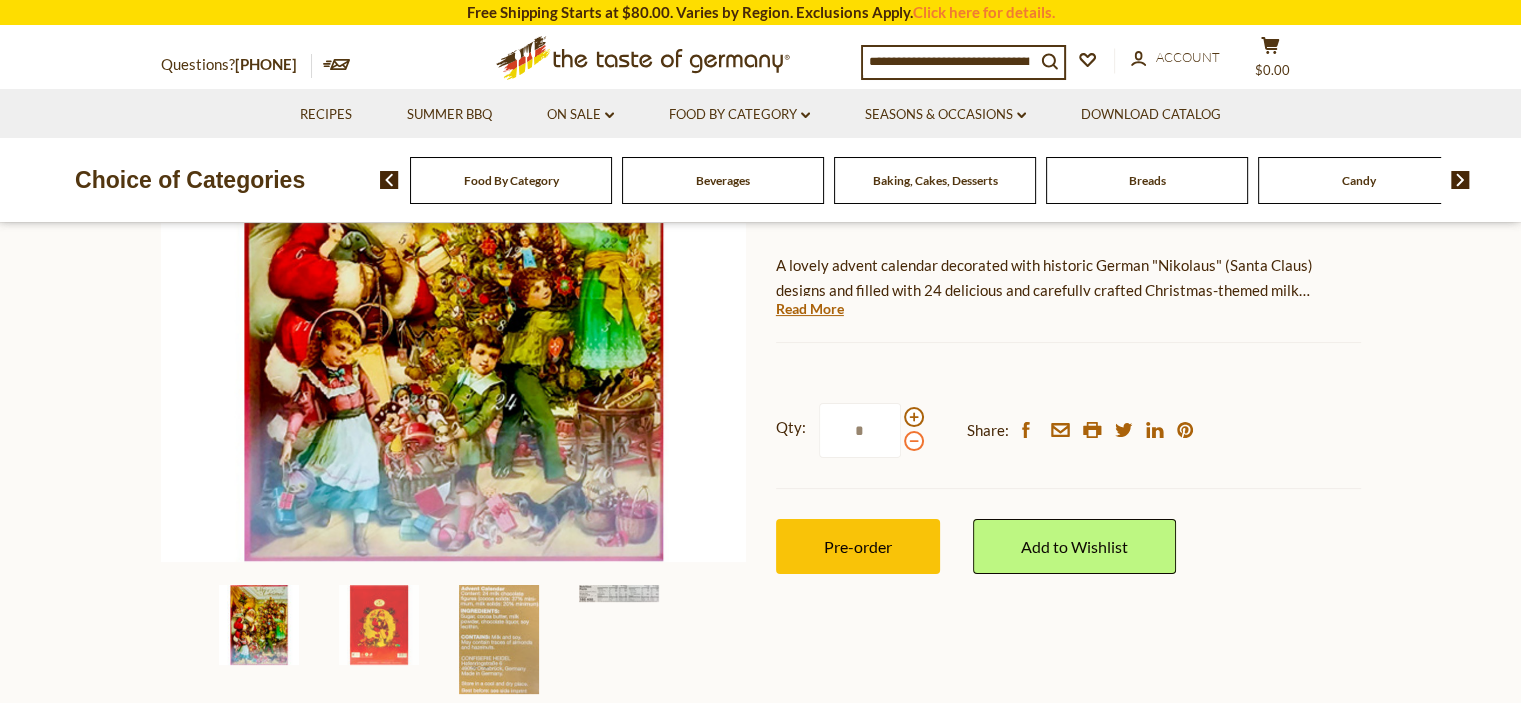 click at bounding box center [914, 441] 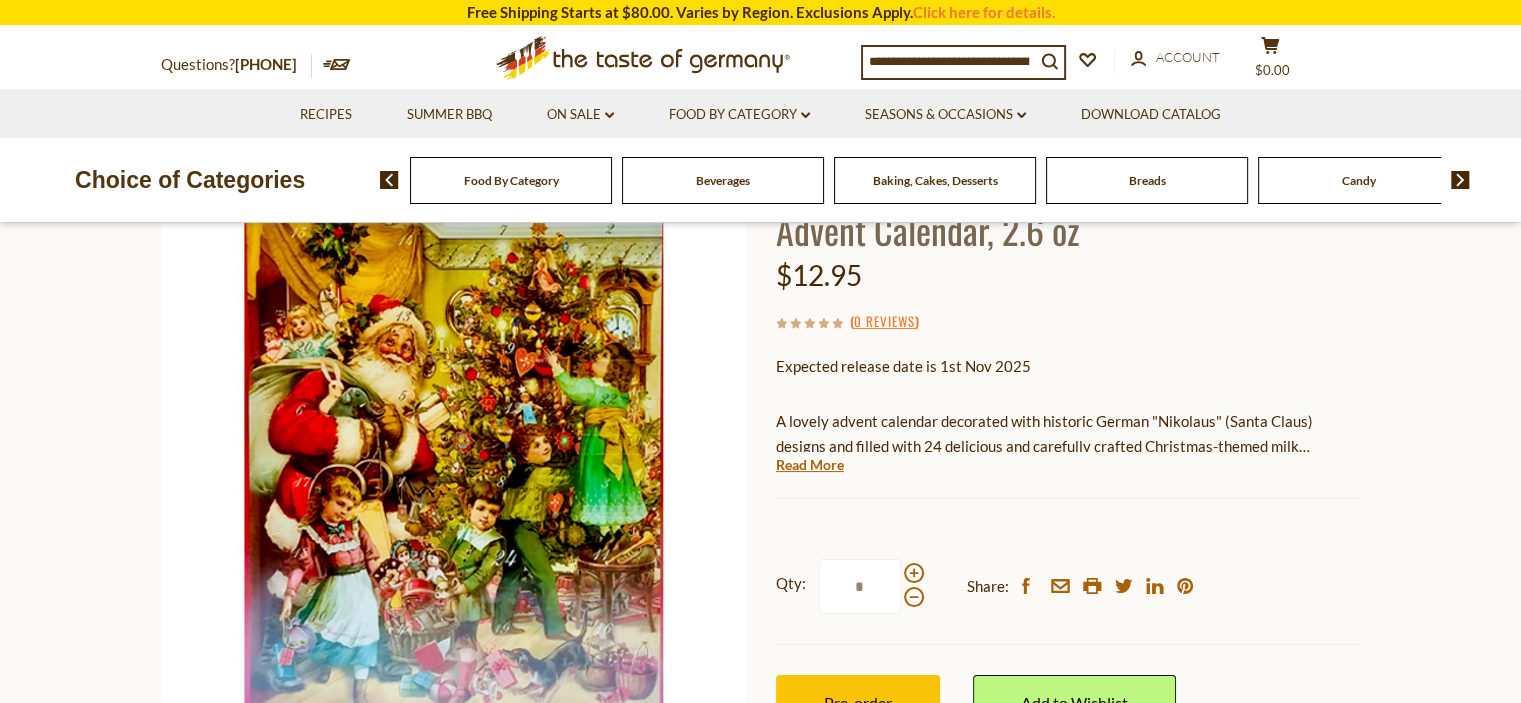 scroll, scrollTop: 217, scrollLeft: 0, axis: vertical 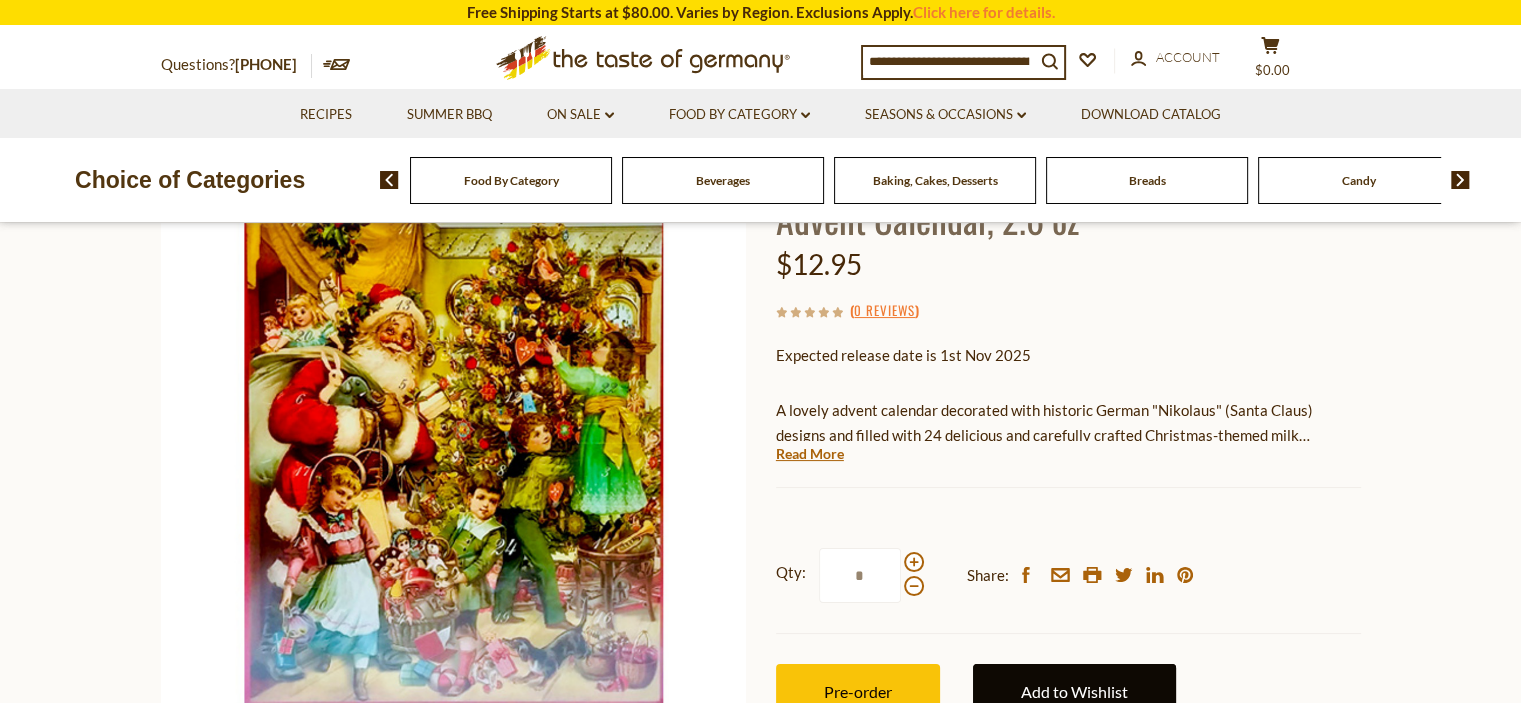 click on "Add to Wishlist" at bounding box center [1074, 691] 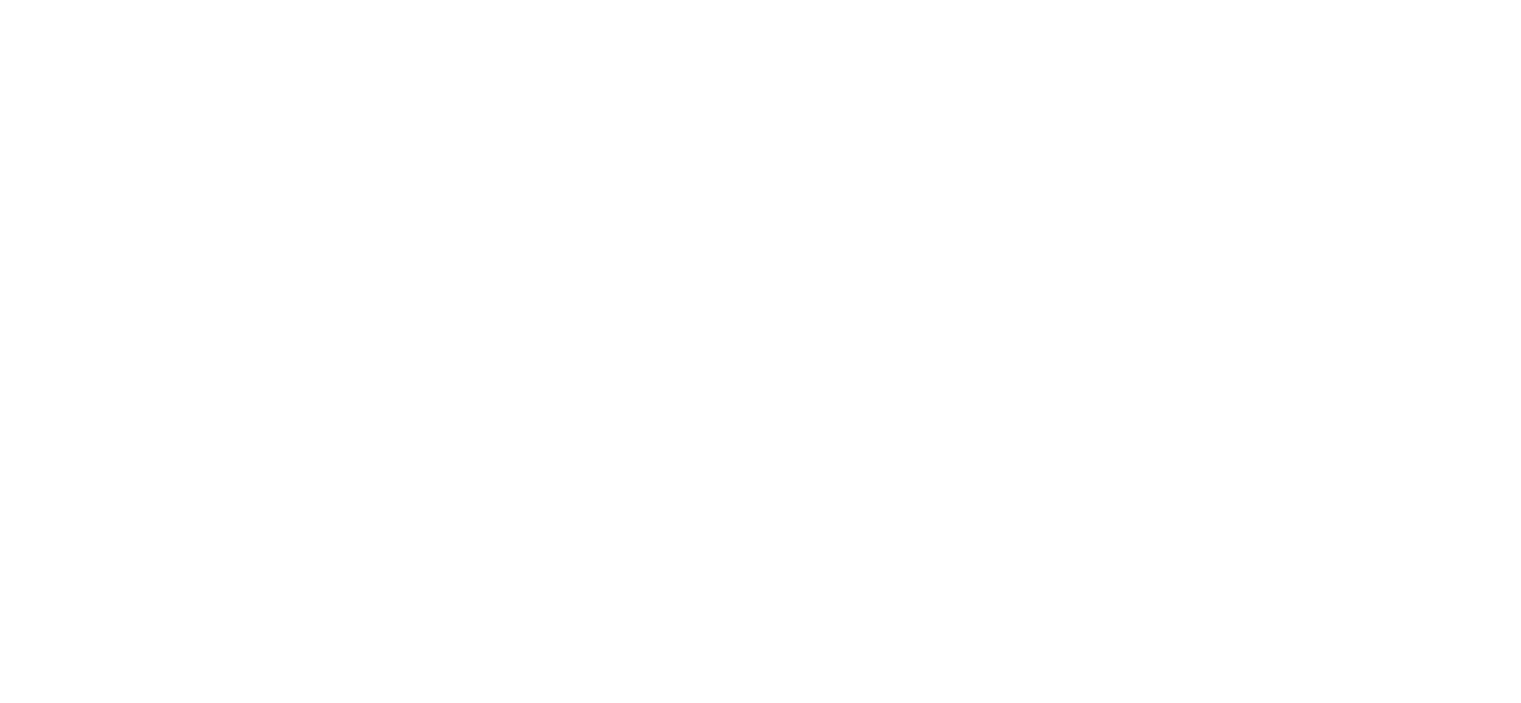 scroll, scrollTop: 0, scrollLeft: 0, axis: both 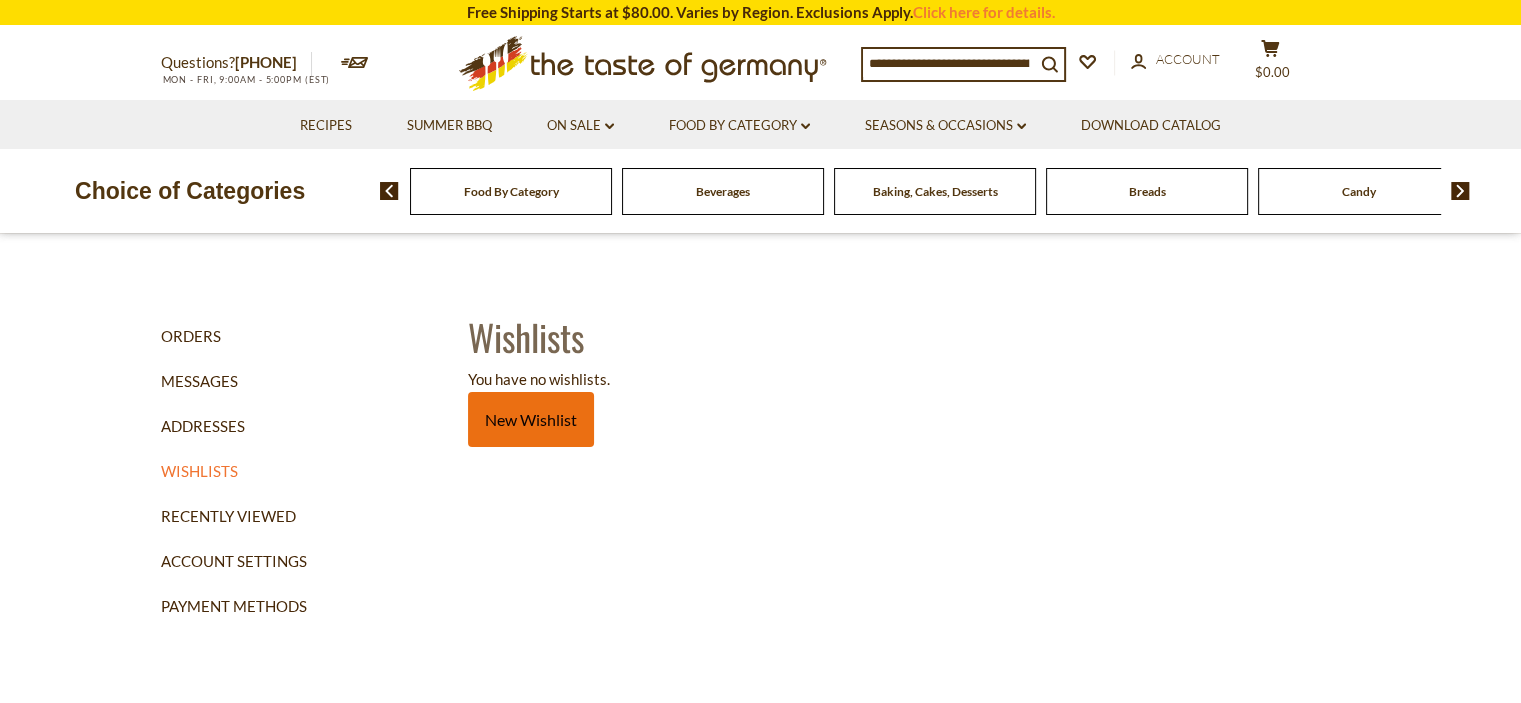 click on "New Wishlist" at bounding box center (531, 419) 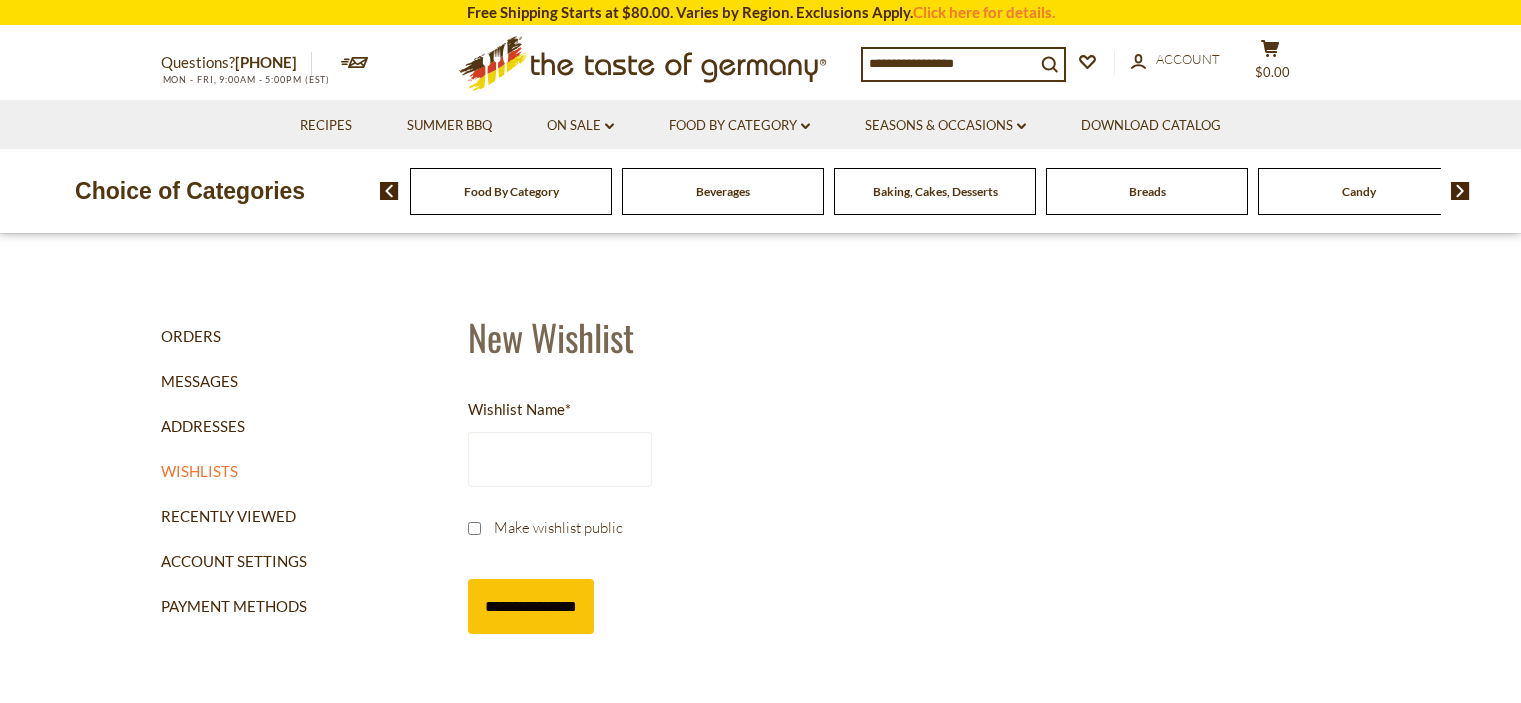 scroll, scrollTop: 0, scrollLeft: 0, axis: both 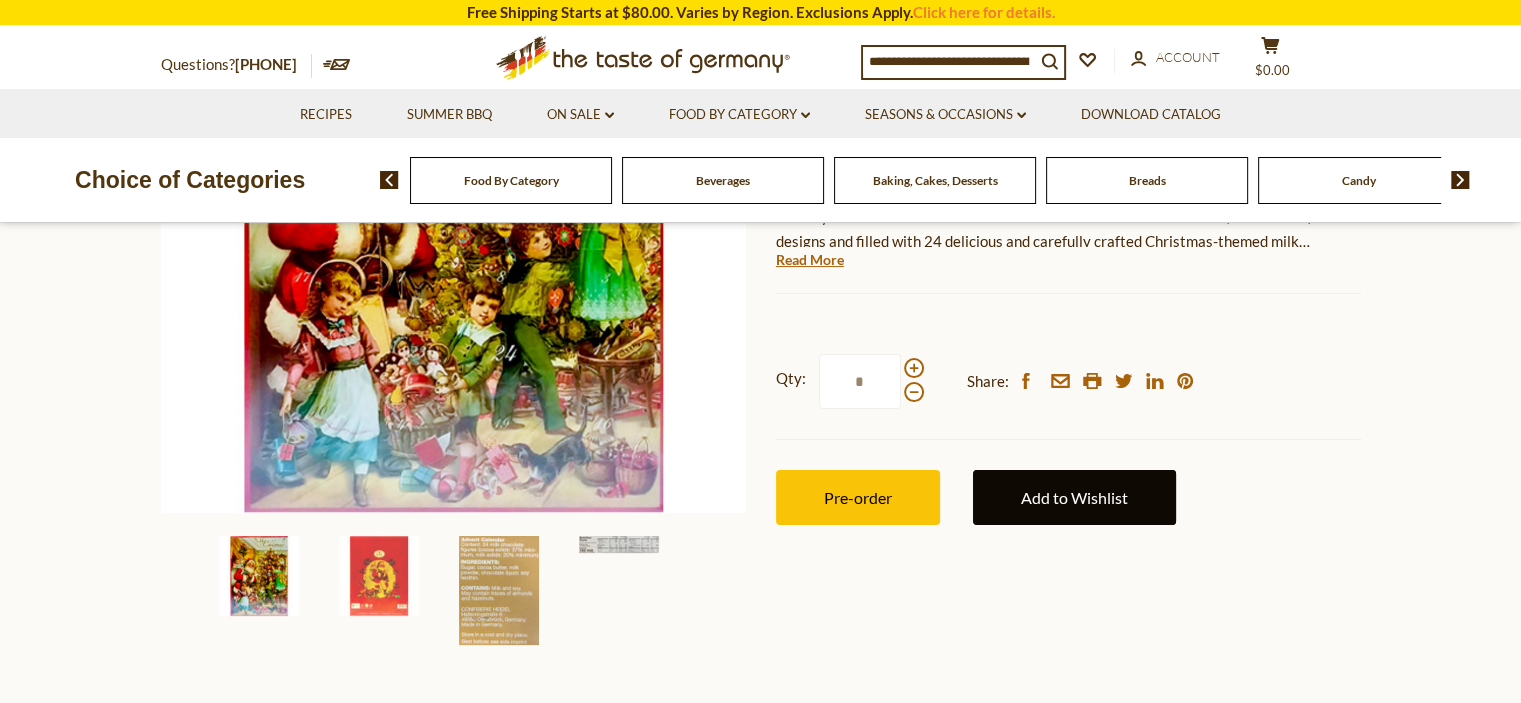 click on "Add to Wishlist" at bounding box center [1074, 497] 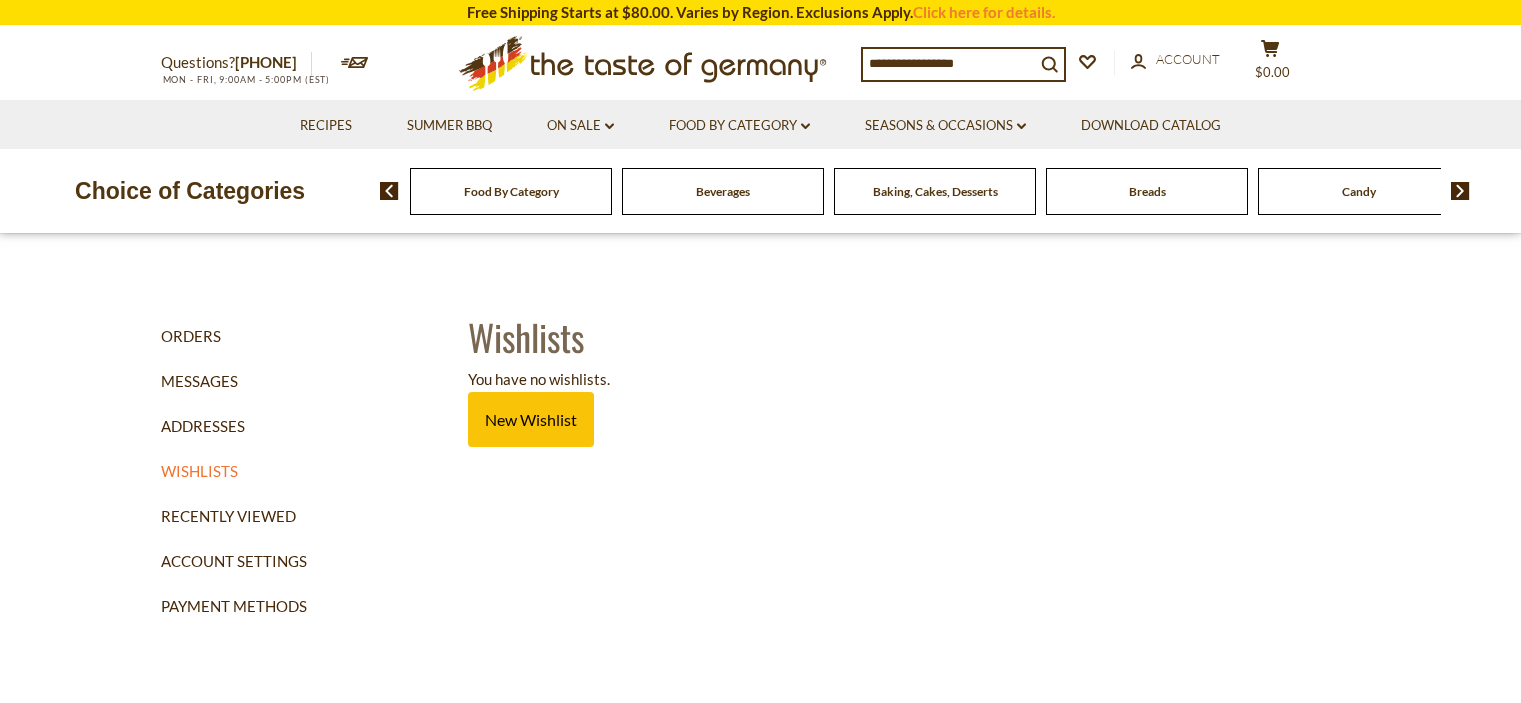 scroll, scrollTop: 0, scrollLeft: 0, axis: both 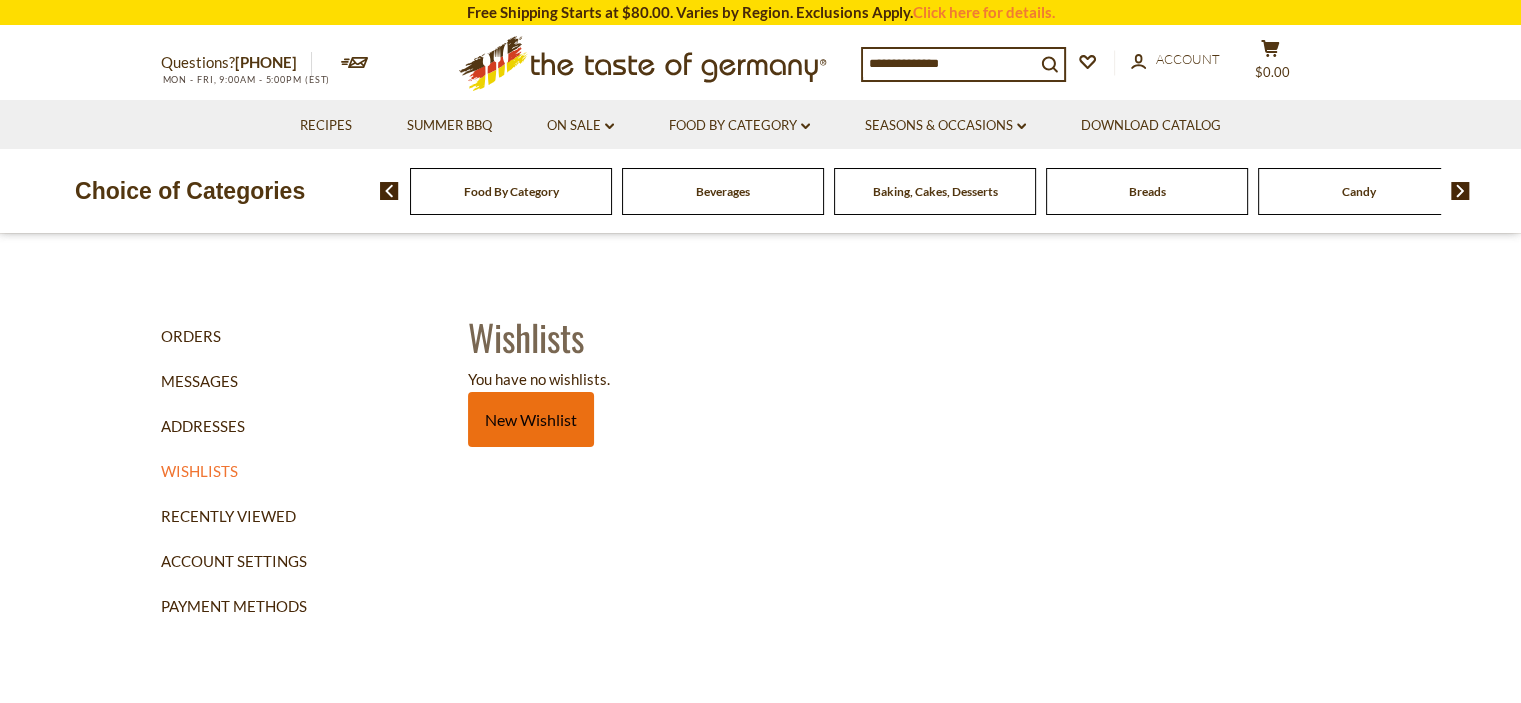 click on "New Wishlist" at bounding box center (531, 419) 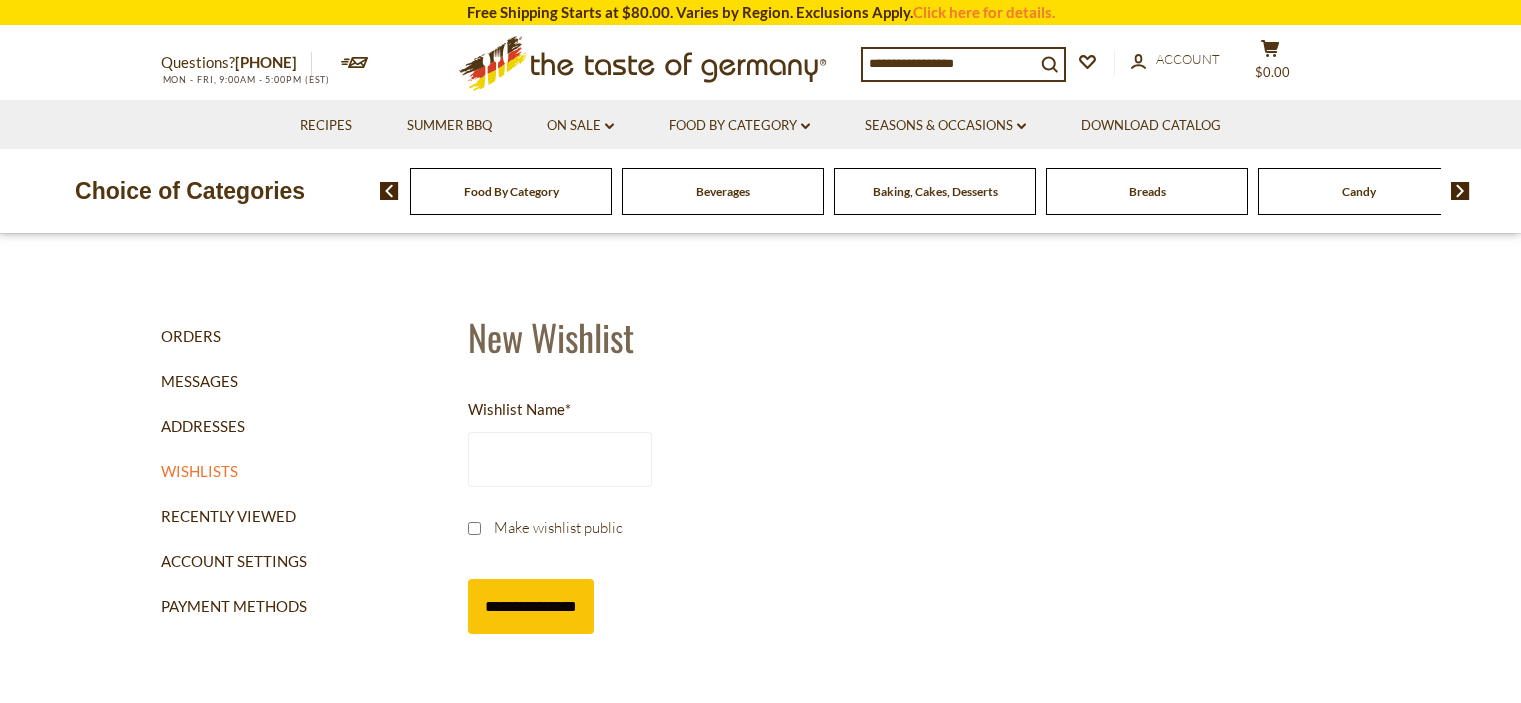 scroll, scrollTop: 0, scrollLeft: 0, axis: both 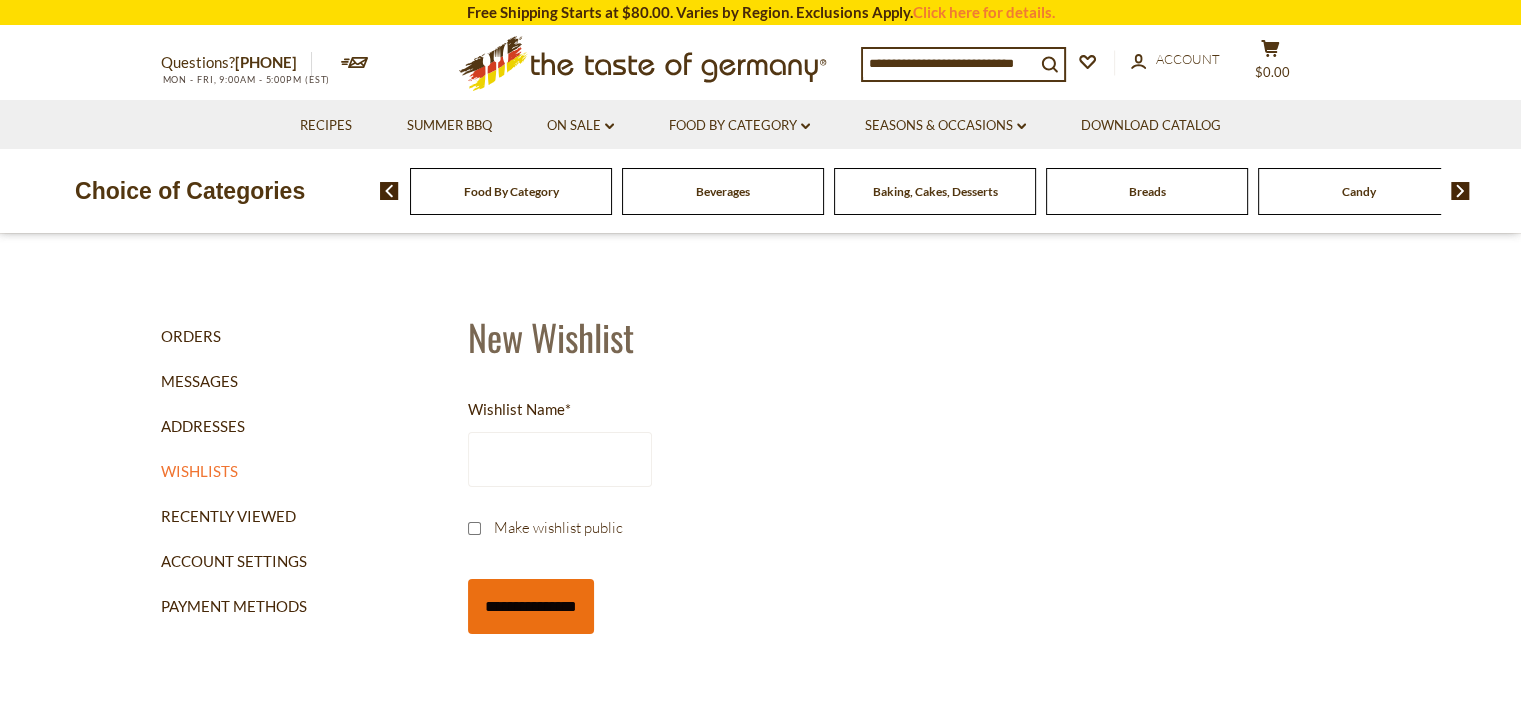 click on "**********" at bounding box center (531, 606) 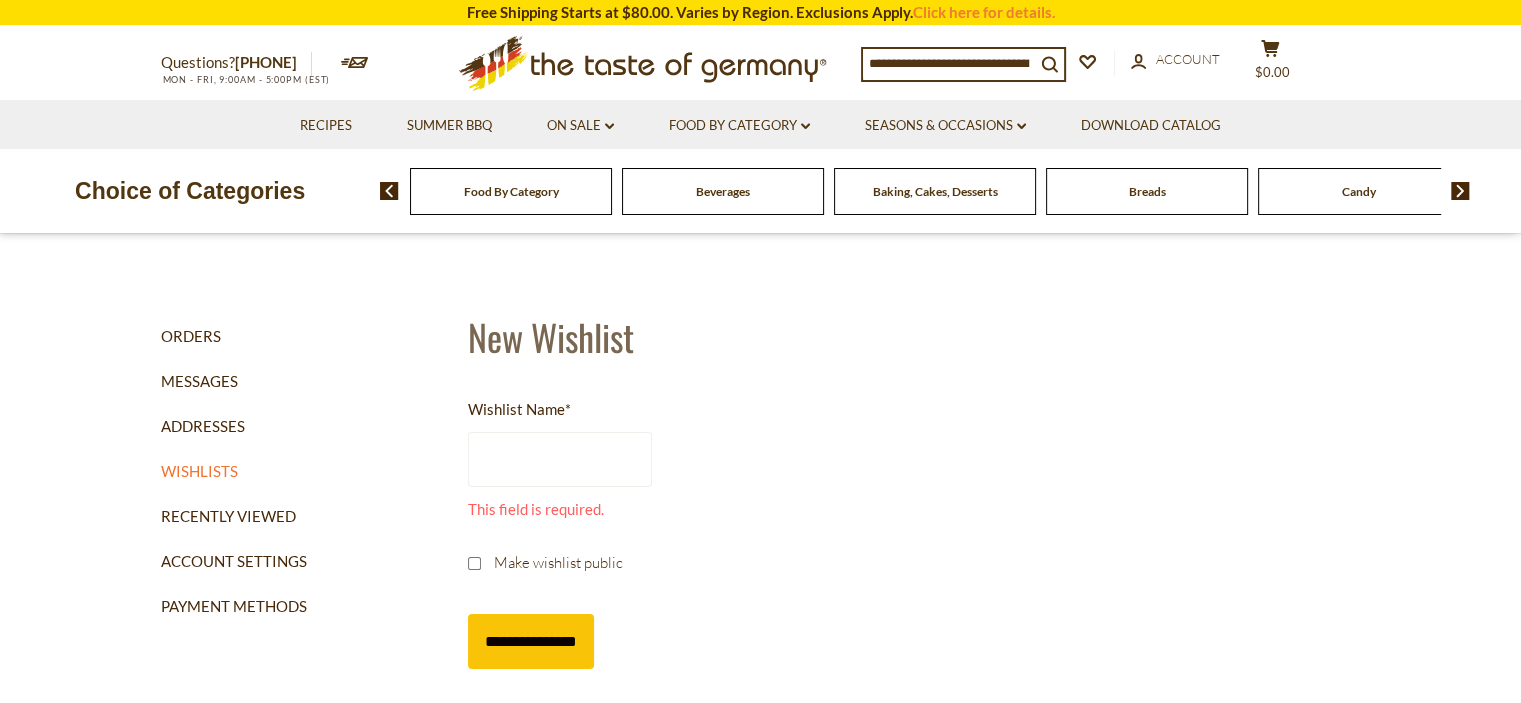 click on "Wishlist Name
*" at bounding box center [560, 459] 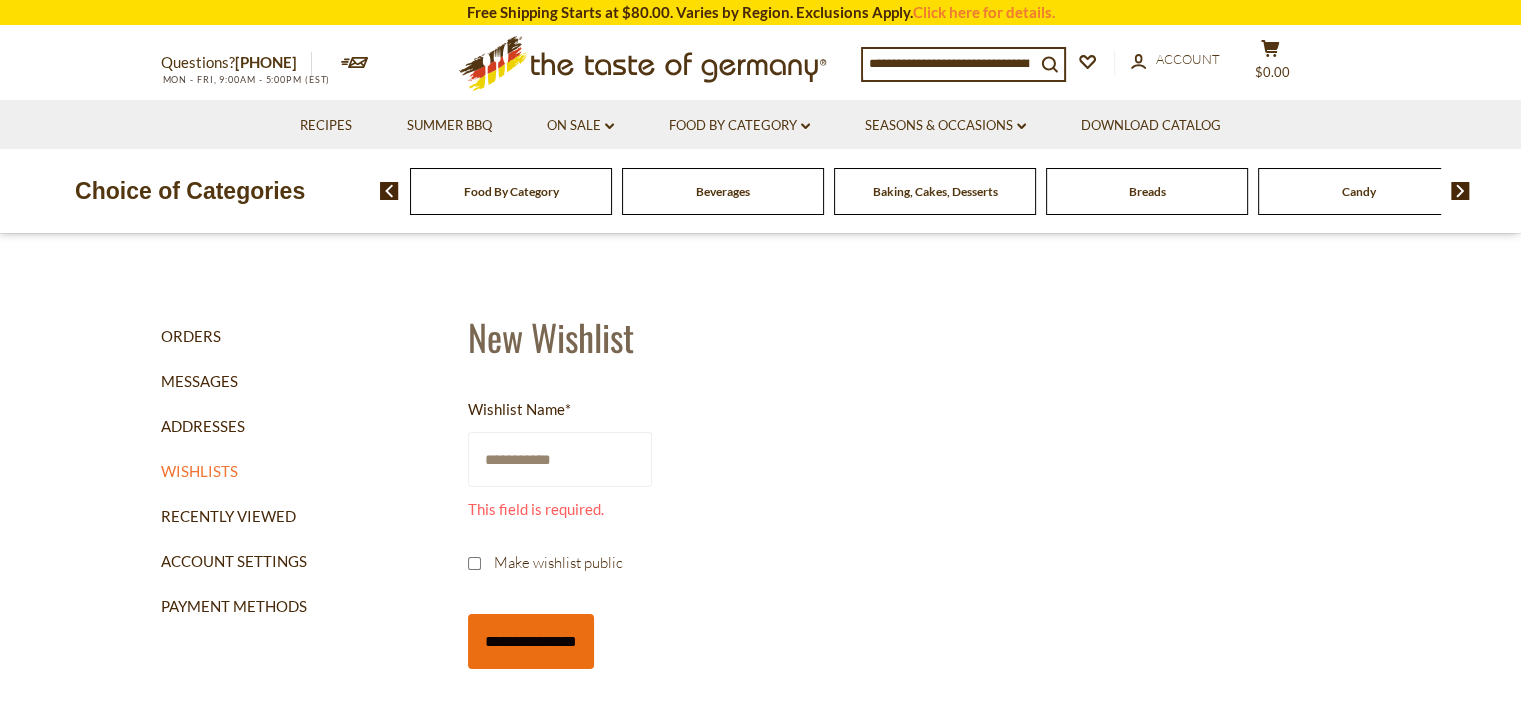 type on "**********" 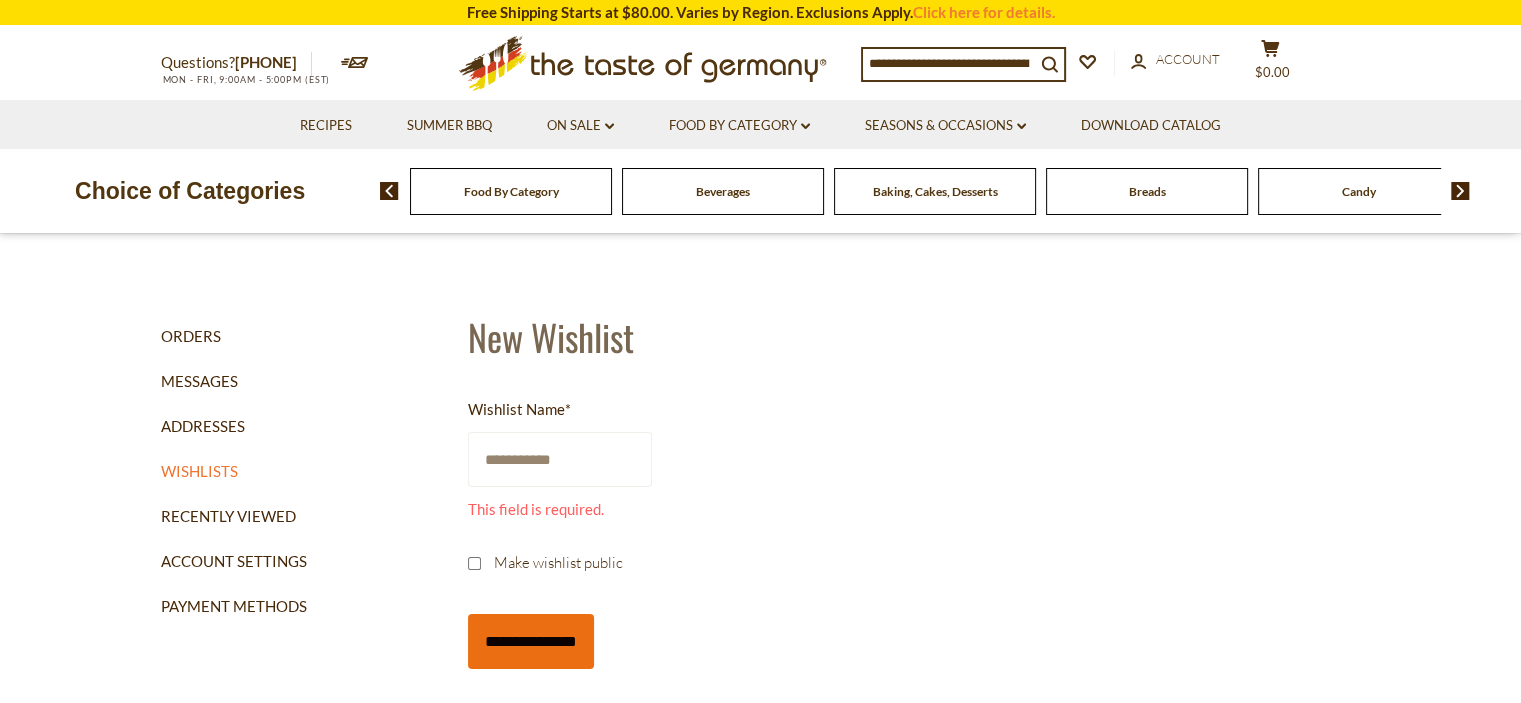 click on "**********" at bounding box center (531, 641) 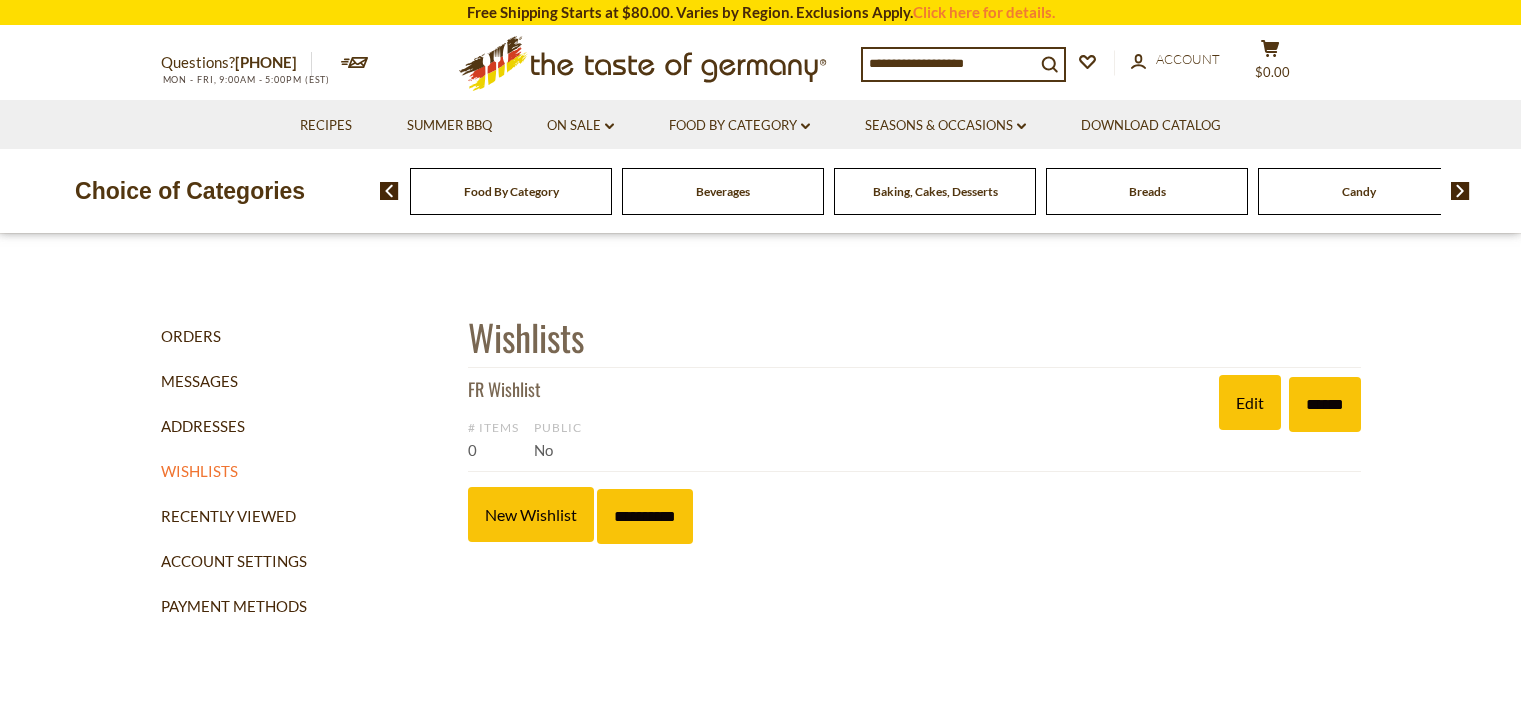 scroll, scrollTop: 0, scrollLeft: 0, axis: both 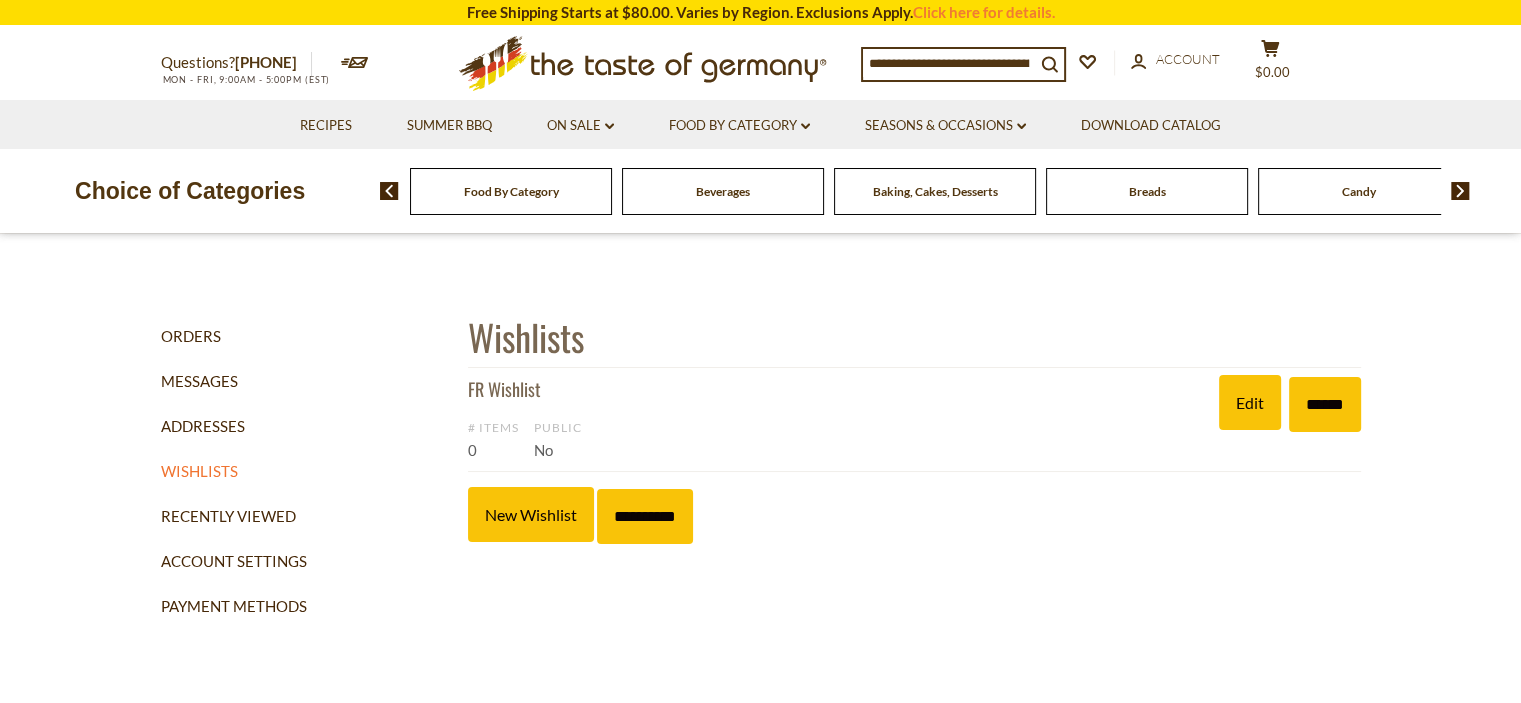 click on "Food By Category" at bounding box center (511, 191) 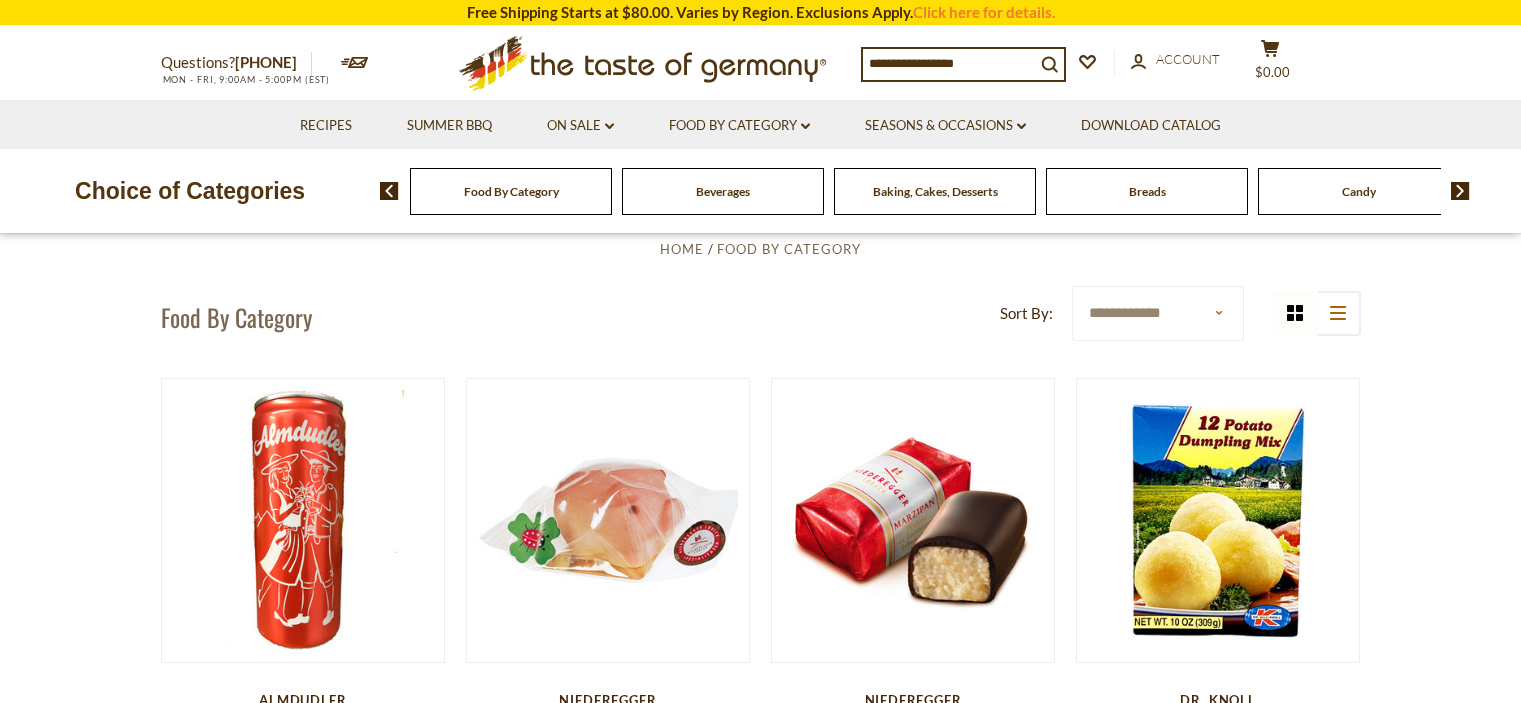 scroll, scrollTop: 0, scrollLeft: 0, axis: both 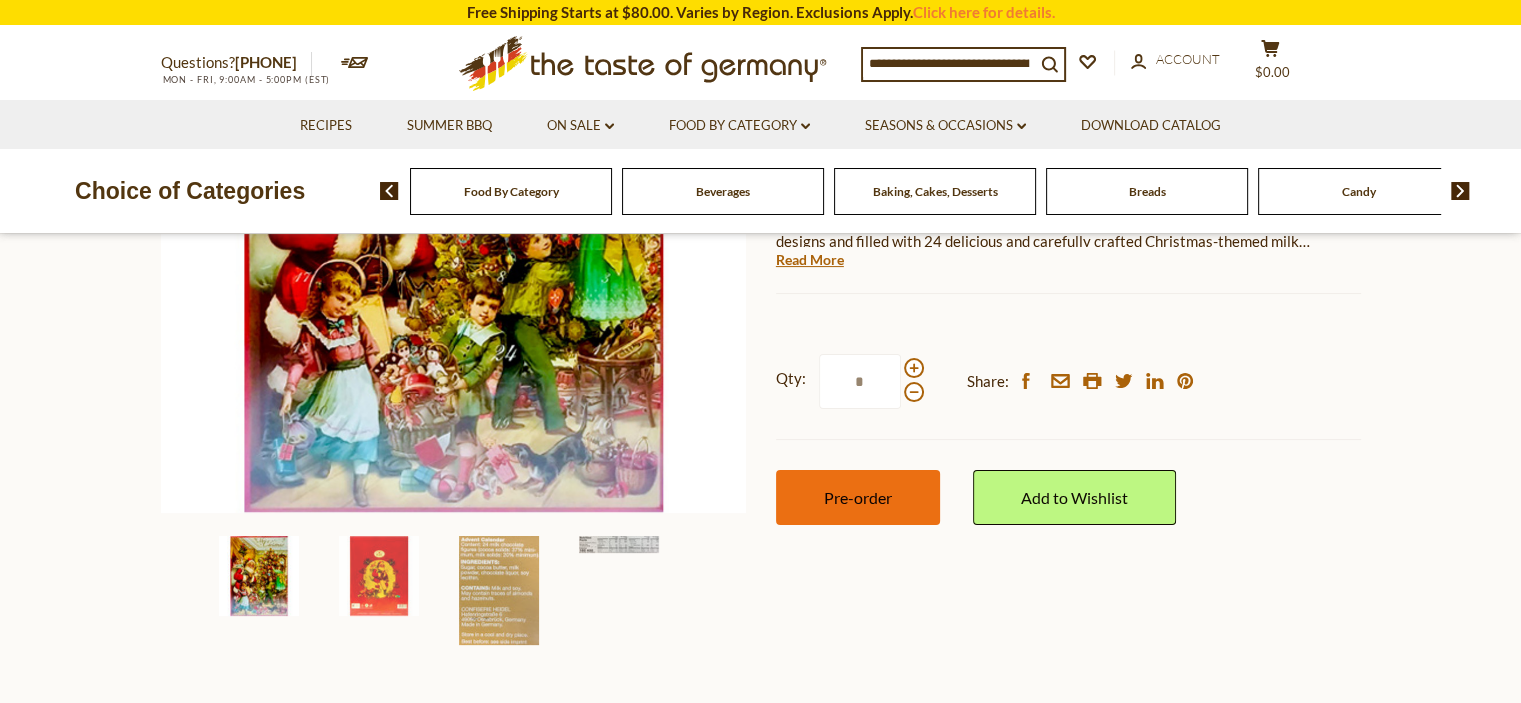 click on "Pre-order" at bounding box center [858, 497] 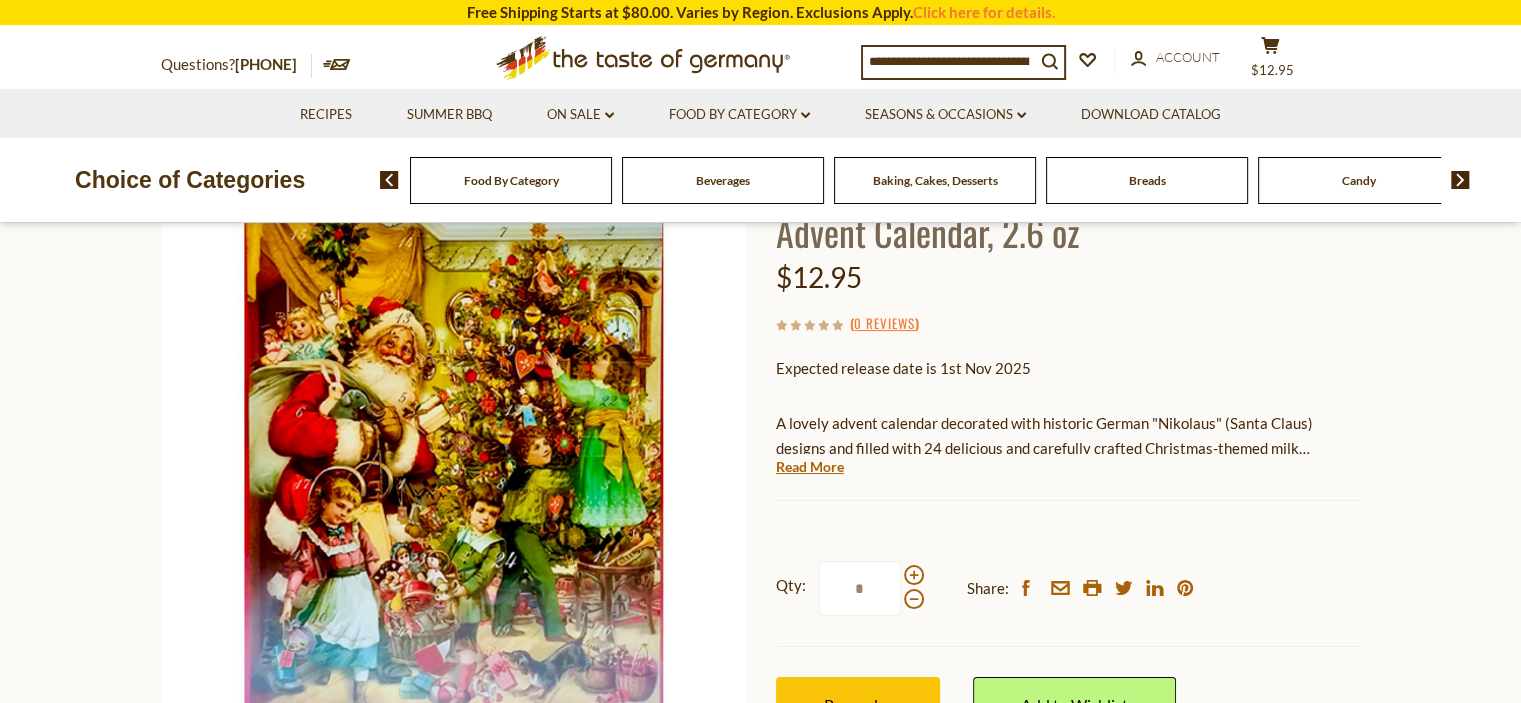 scroll, scrollTop: 350, scrollLeft: 0, axis: vertical 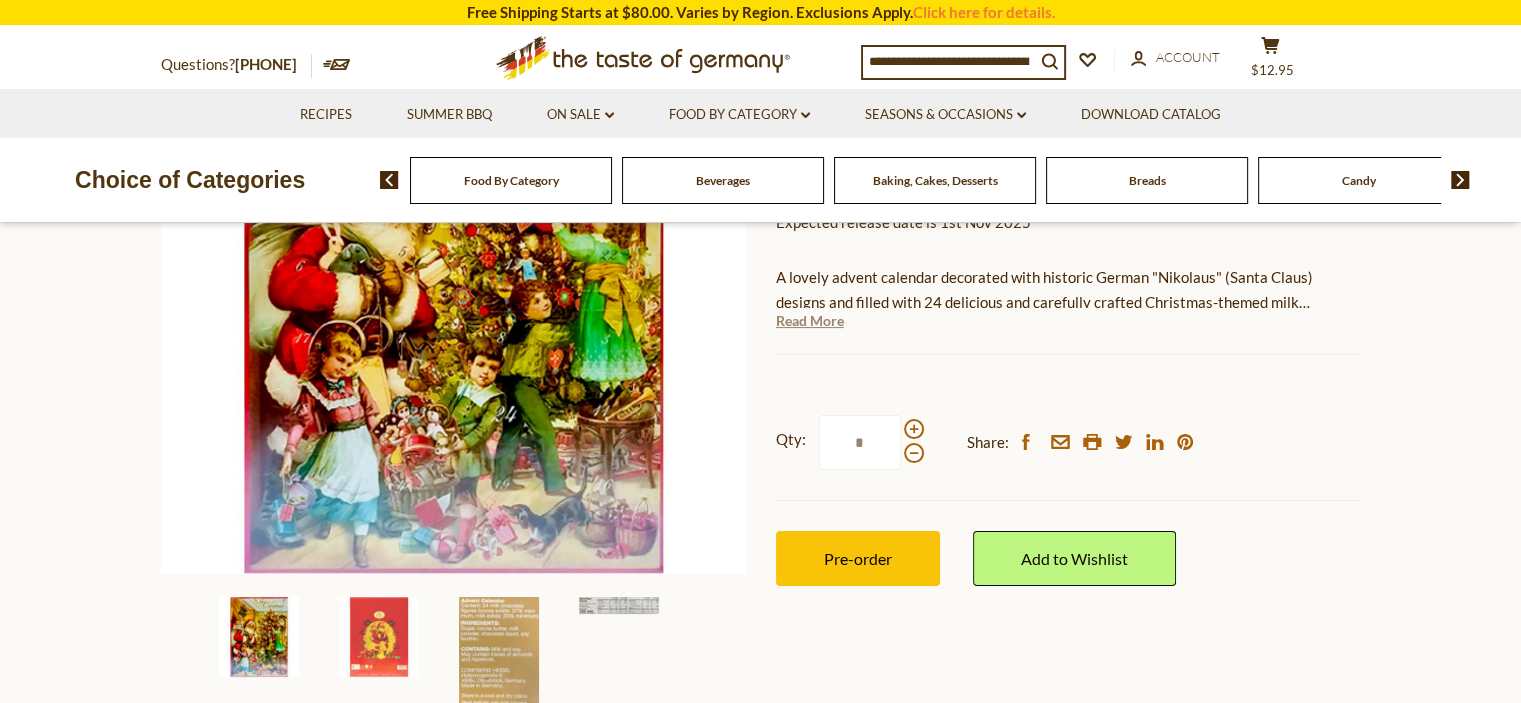 click on "Read More" at bounding box center (810, 321) 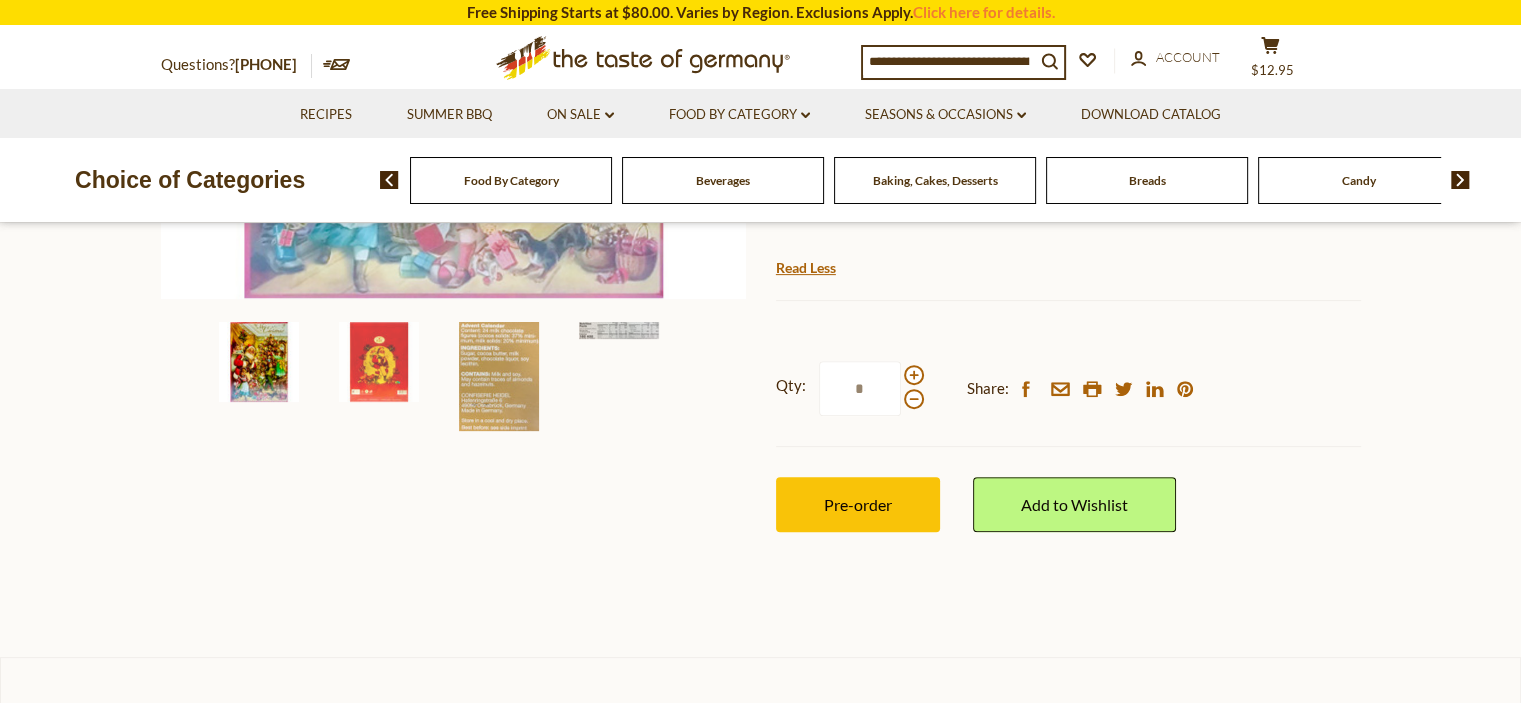 scroll, scrollTop: 649, scrollLeft: 0, axis: vertical 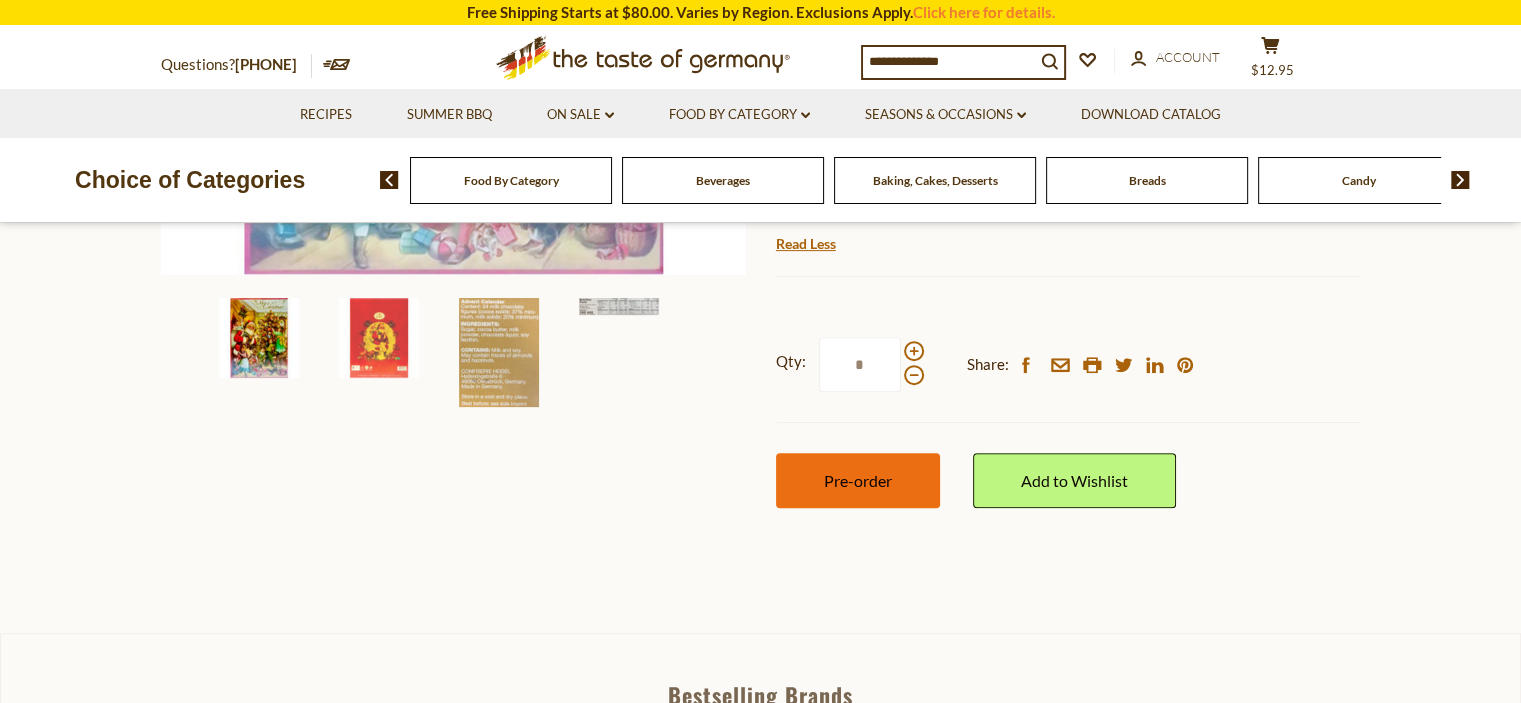 click on "Pre-order" at bounding box center [858, 480] 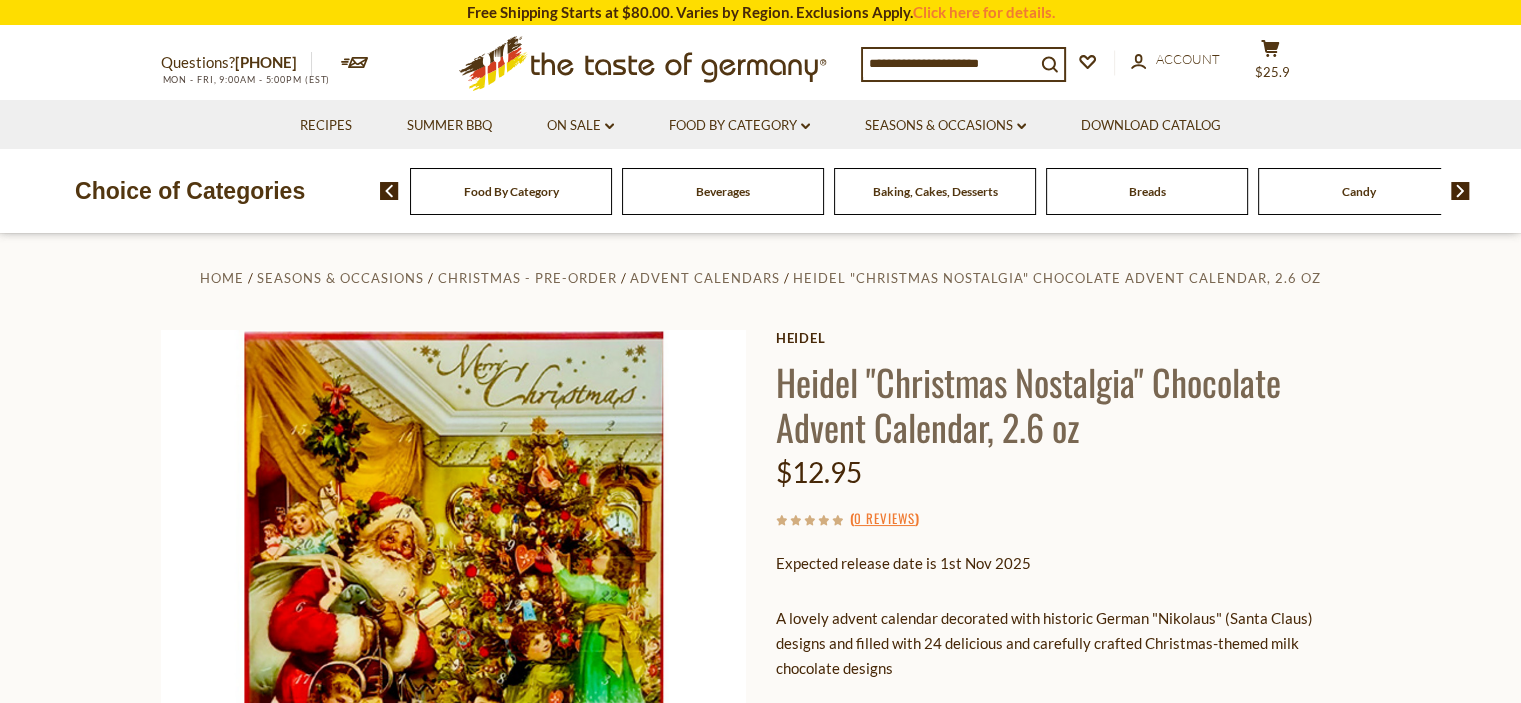 scroll, scrollTop: 0, scrollLeft: 0, axis: both 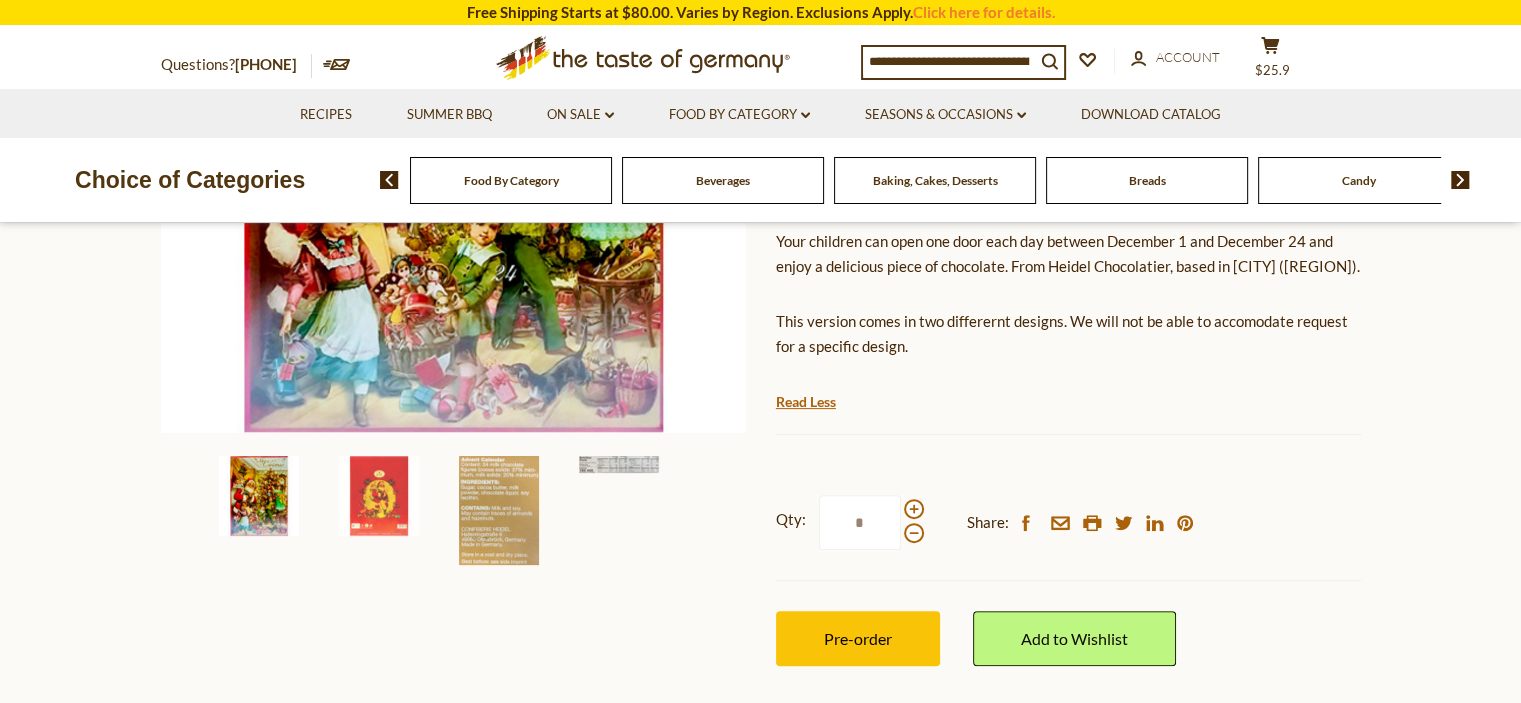 click at bounding box center (259, 496) 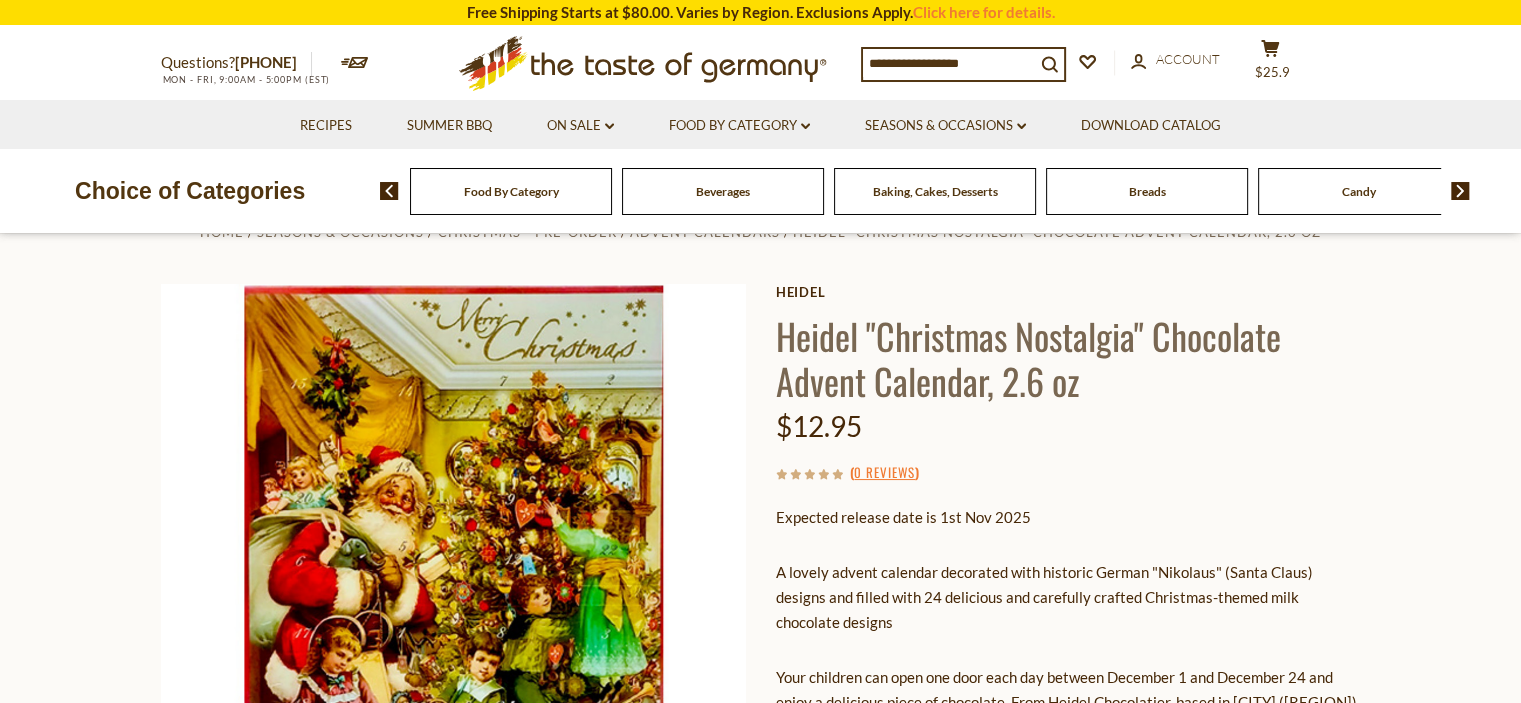 scroll, scrollTop: 0, scrollLeft: 0, axis: both 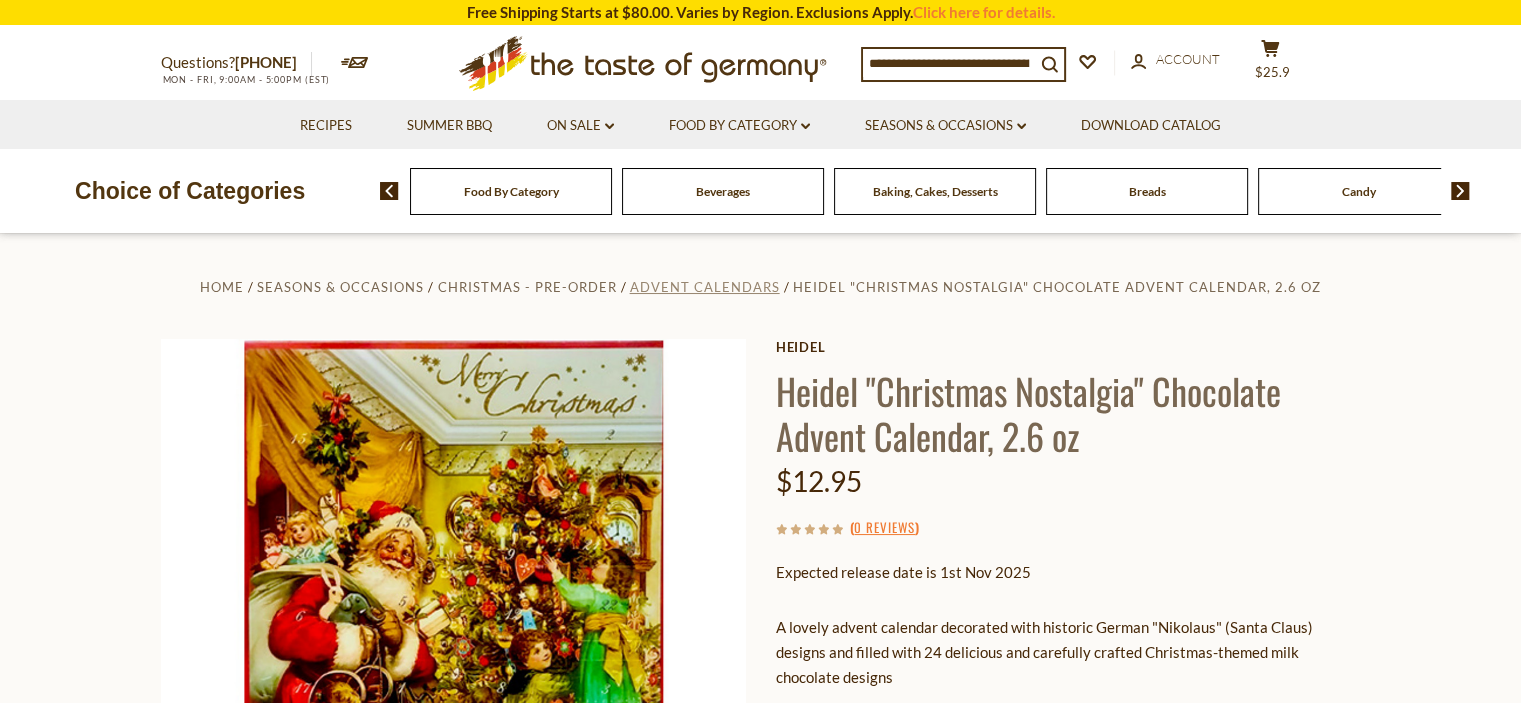 click on "Advent Calendars" at bounding box center (705, 287) 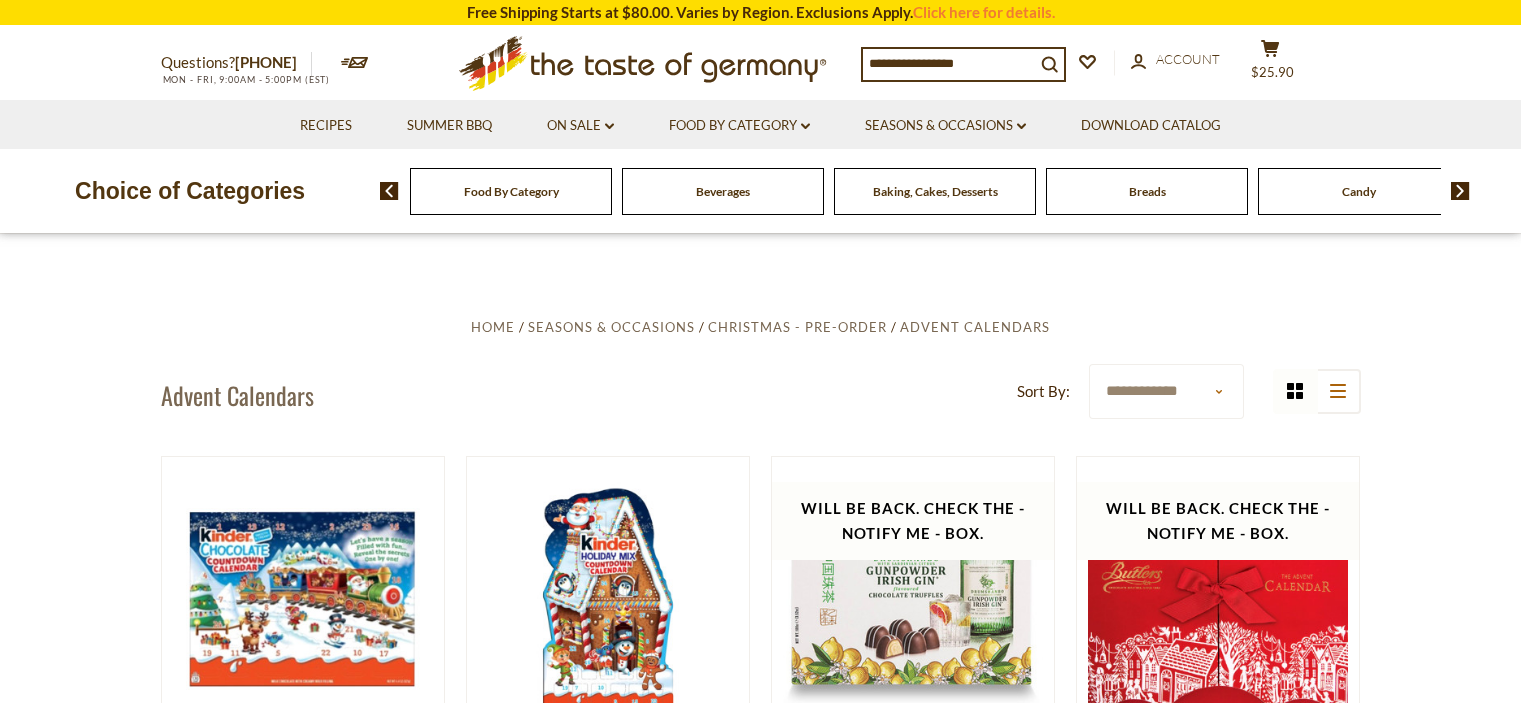 scroll, scrollTop: 0, scrollLeft: 0, axis: both 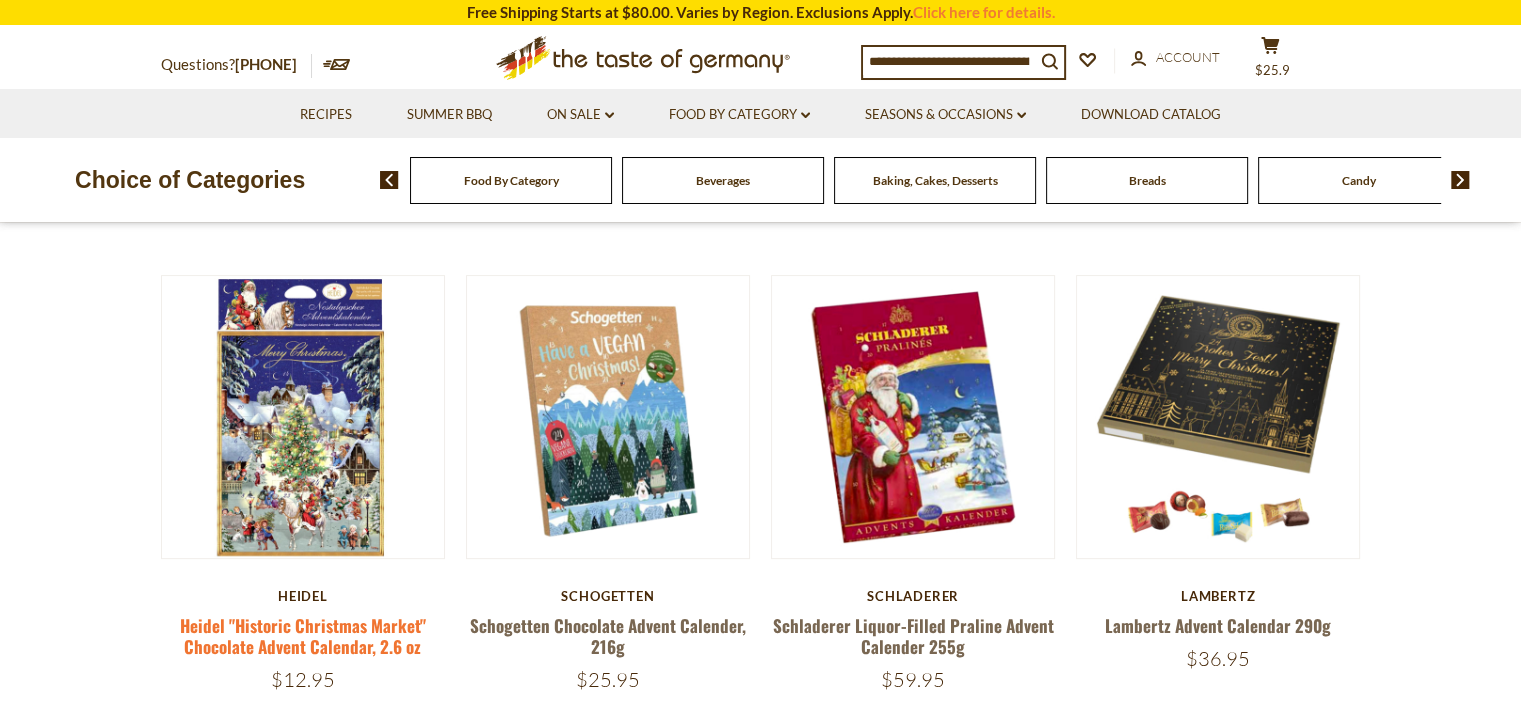 click on "Heidel "Historic Christmas Market" Chocolate Advent Calendar, 2.6 oz" at bounding box center [303, 636] 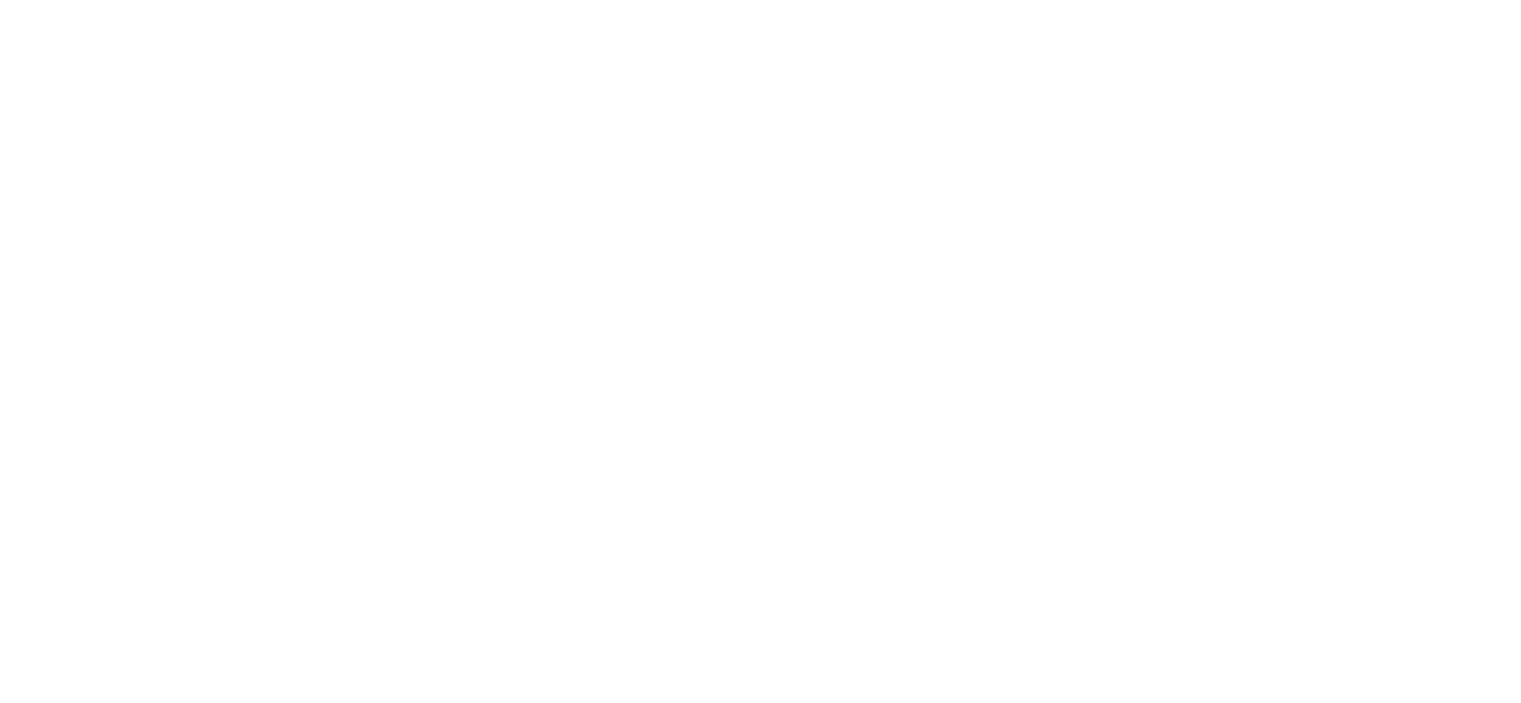 scroll, scrollTop: 0, scrollLeft: 0, axis: both 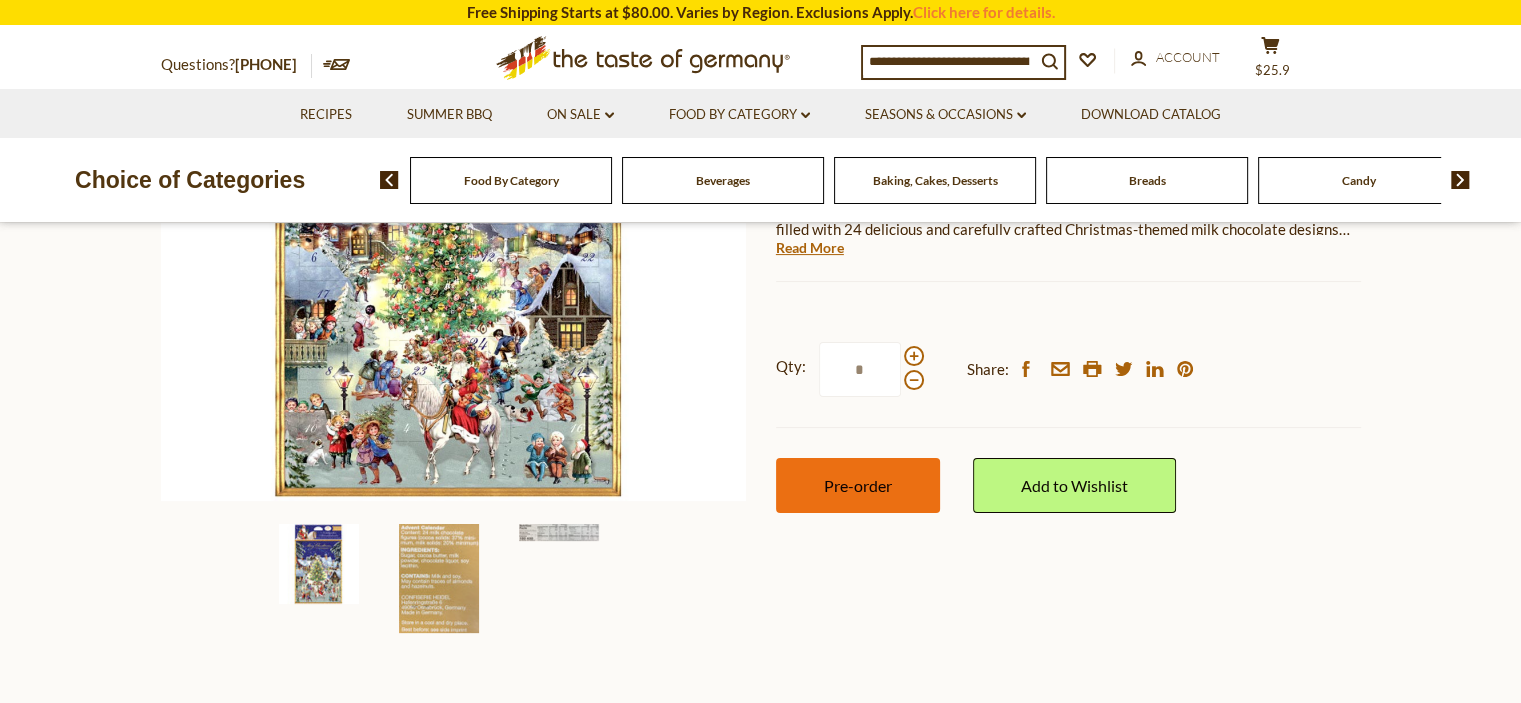 click on "Pre-order" at bounding box center (858, 485) 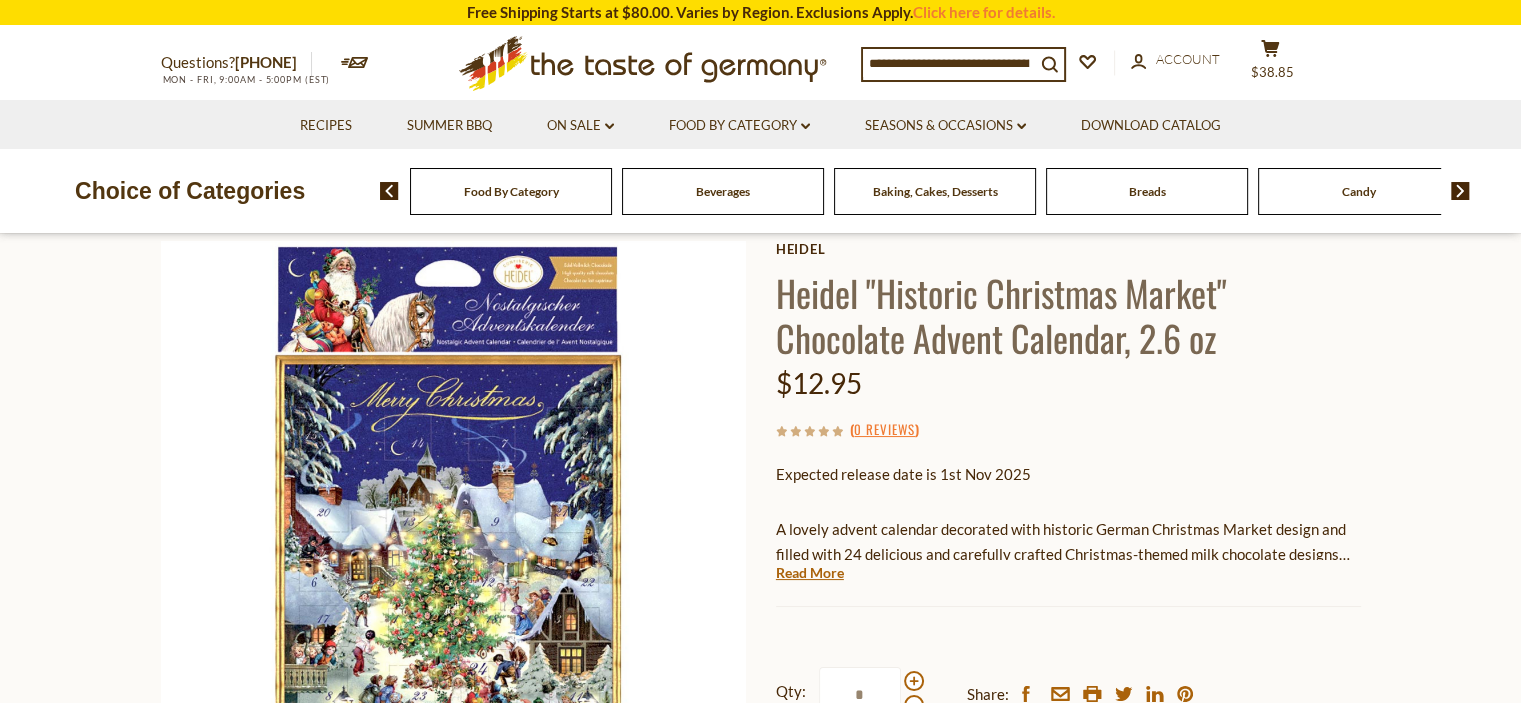 scroll, scrollTop: 0, scrollLeft: 0, axis: both 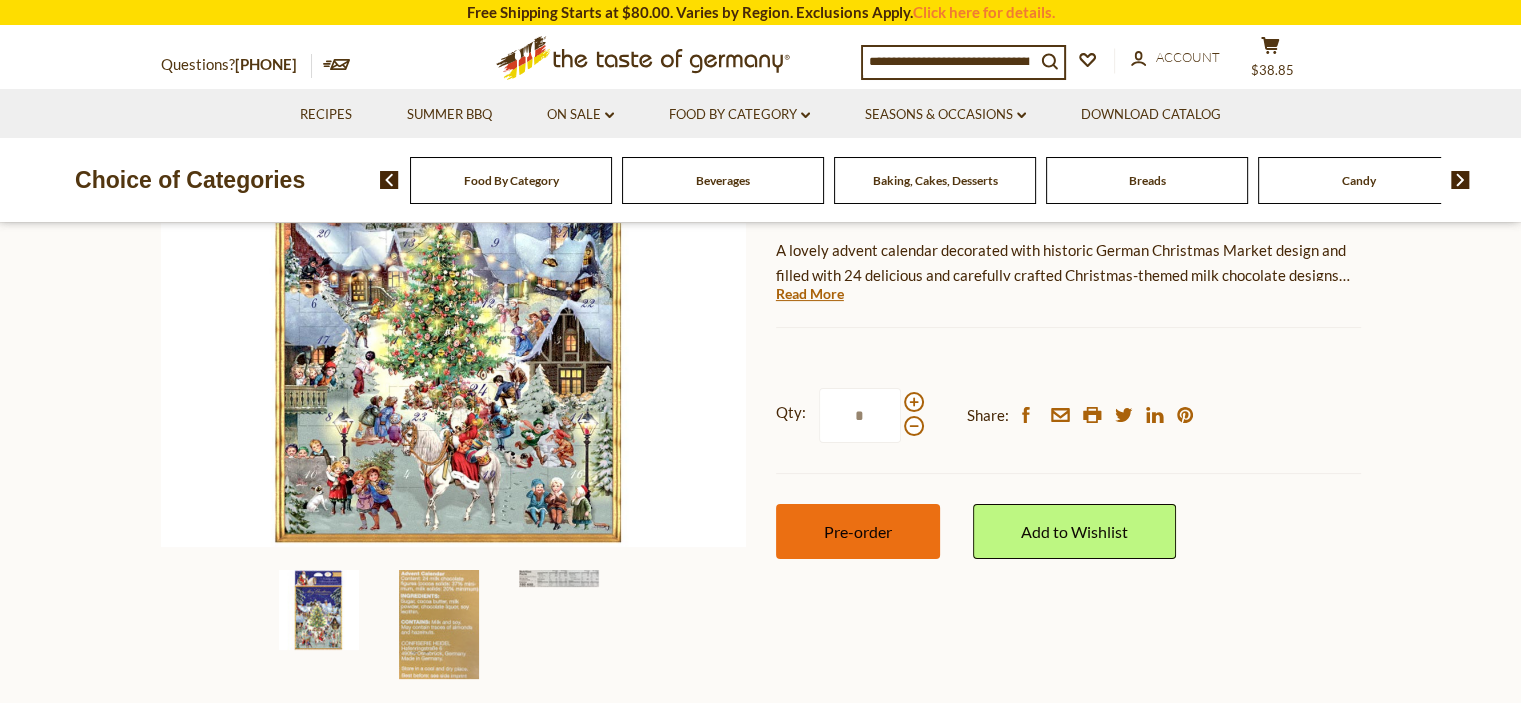 click on "Pre-order" at bounding box center (858, 531) 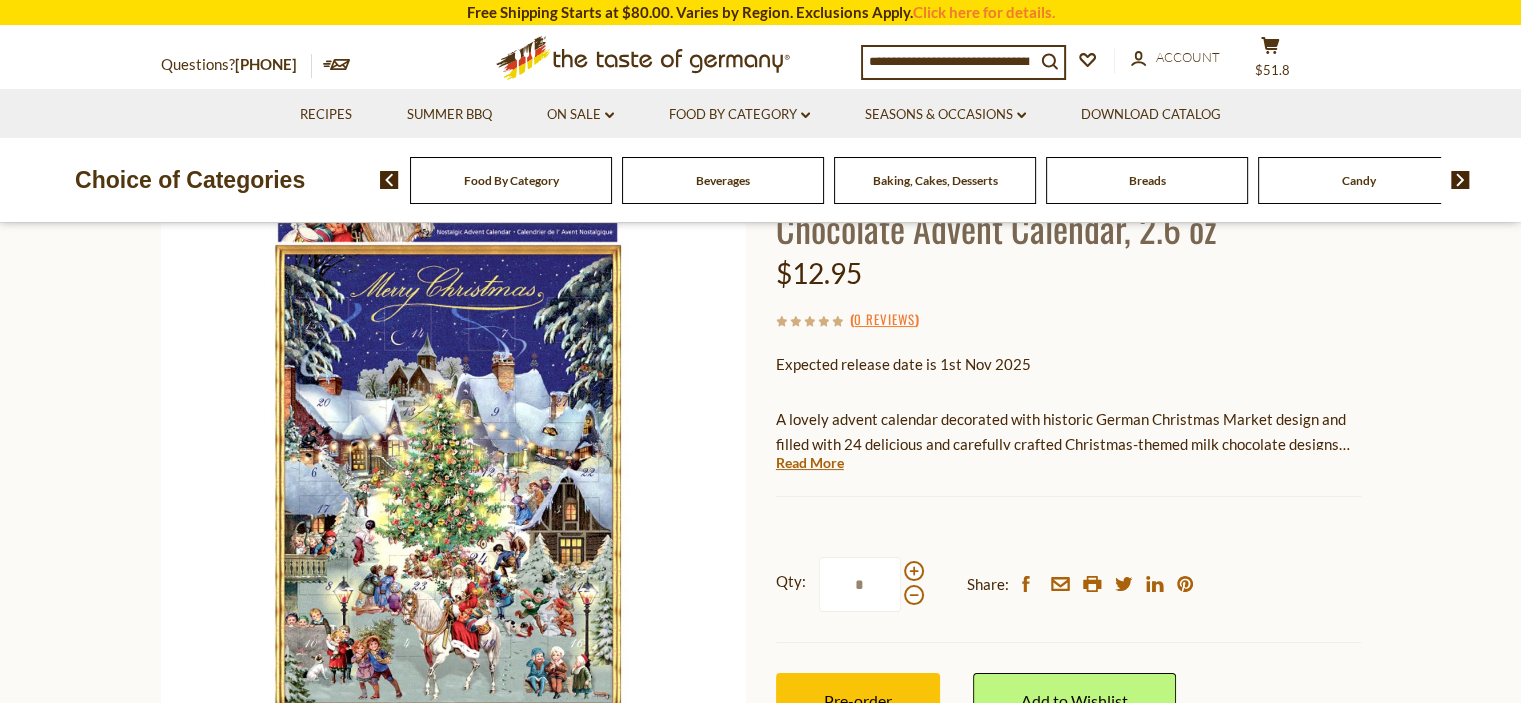 scroll, scrollTop: 196, scrollLeft: 0, axis: vertical 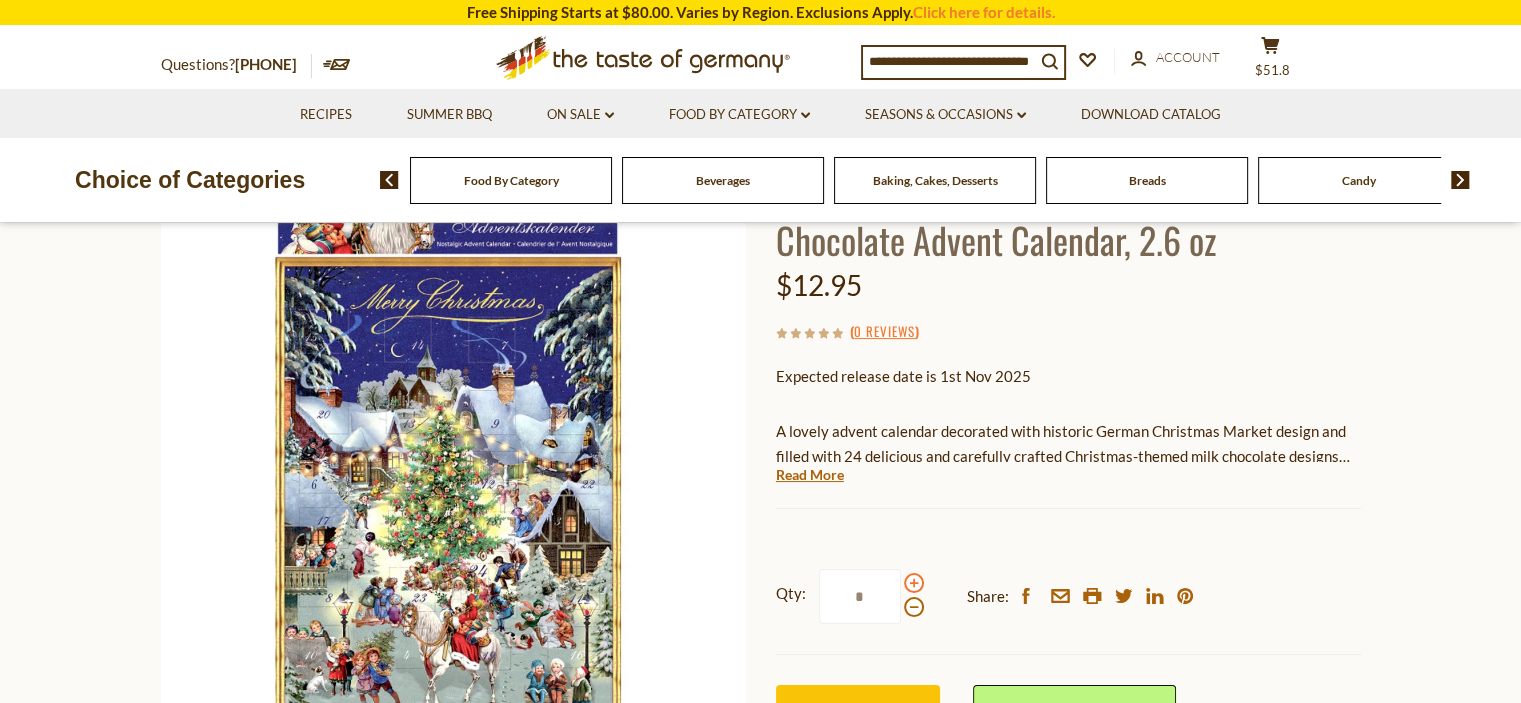 click at bounding box center [914, 583] 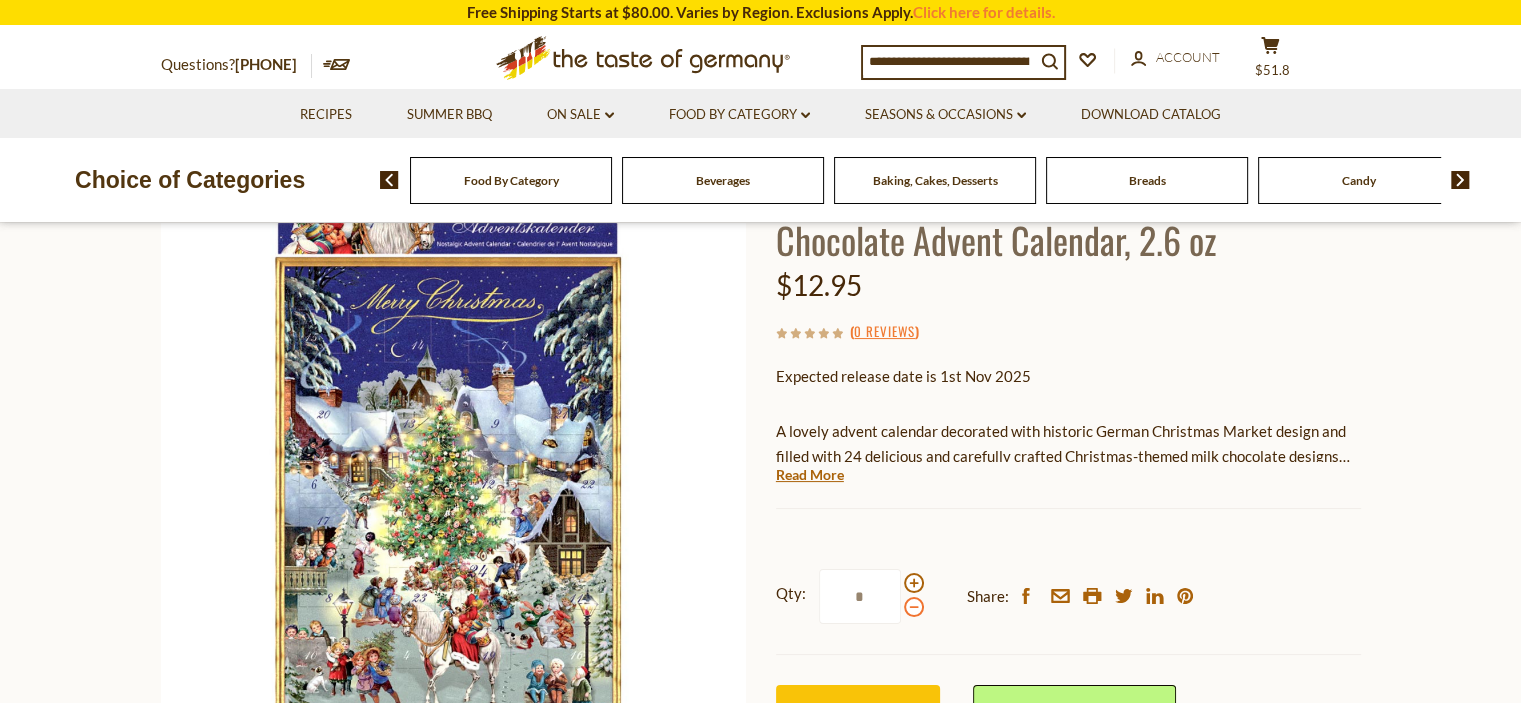 click at bounding box center [914, 607] 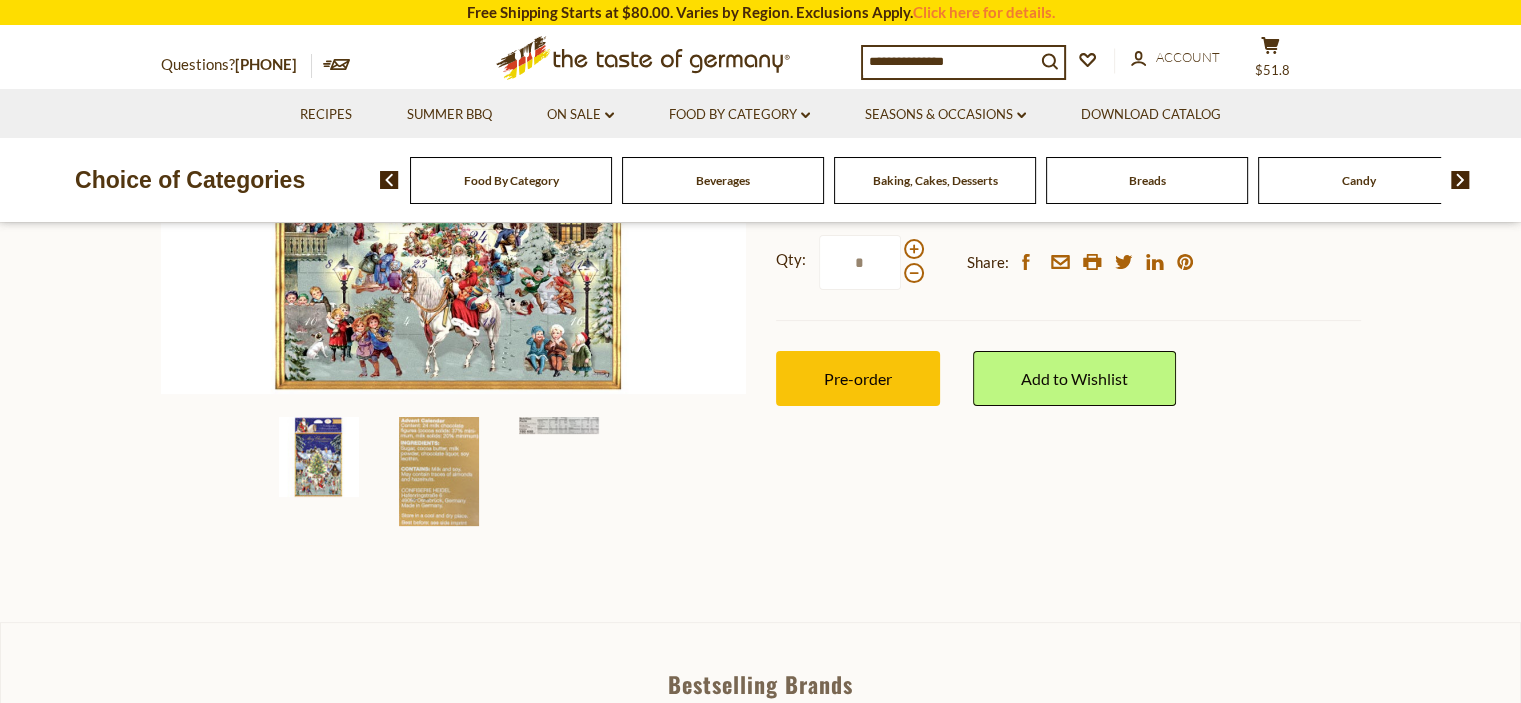 scroll, scrollTop: 557, scrollLeft: 0, axis: vertical 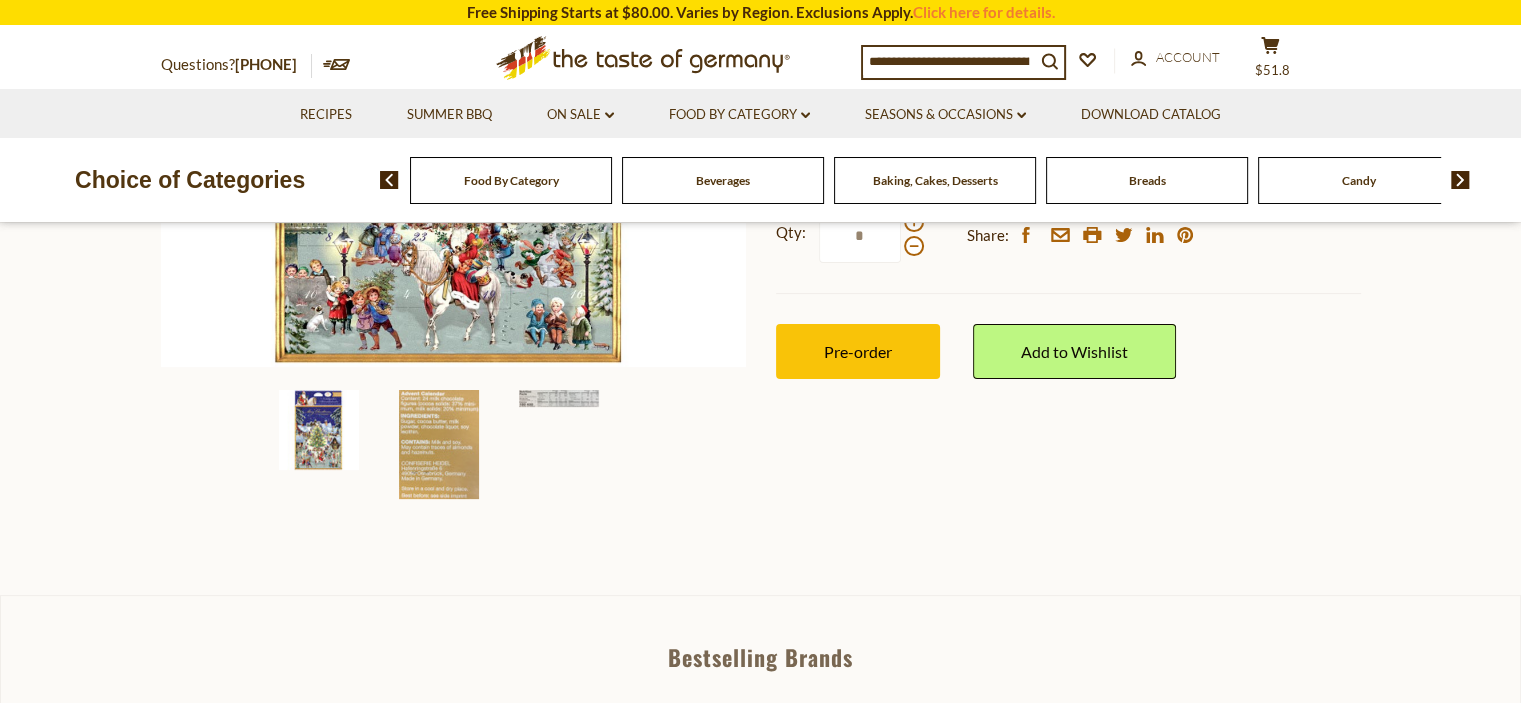 click at bounding box center (319, 430) 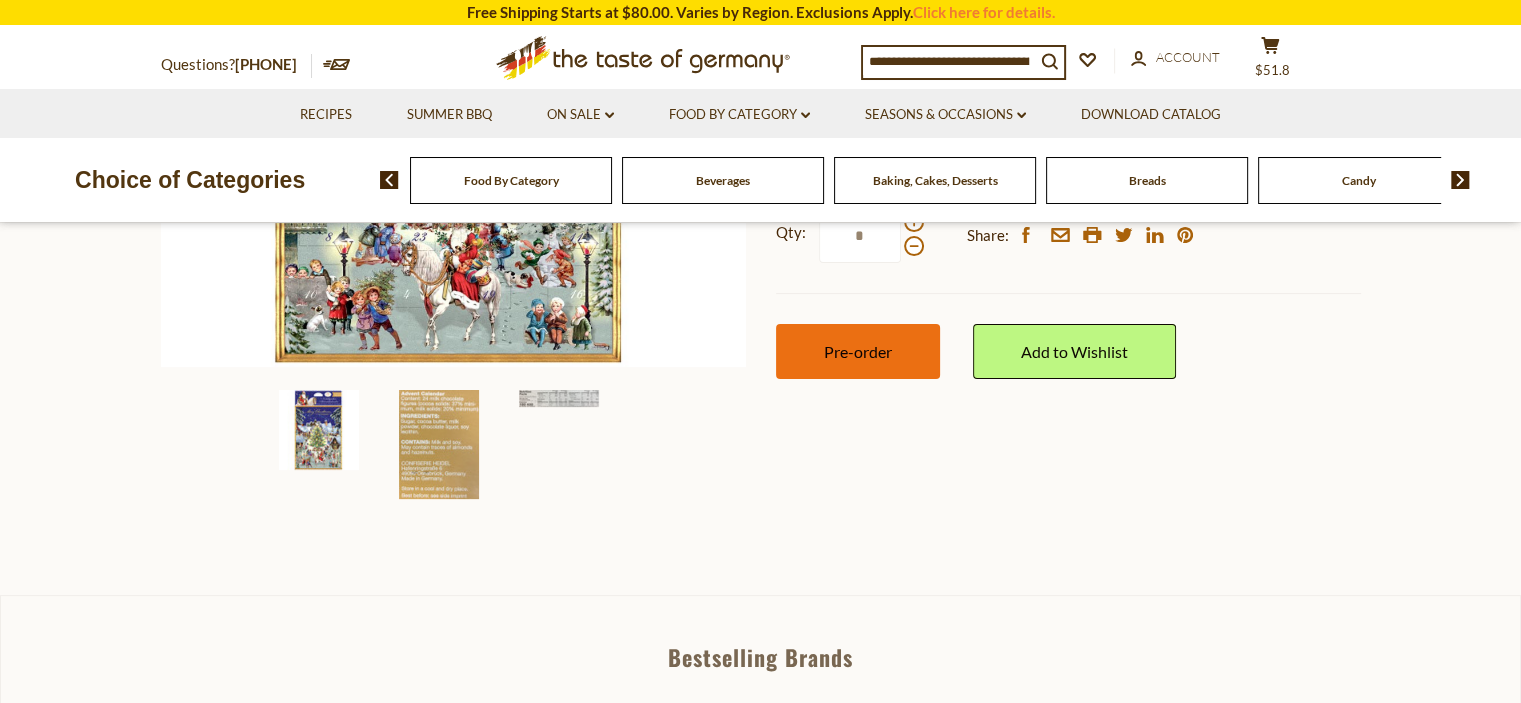 click on "Pre-order" at bounding box center [858, 351] 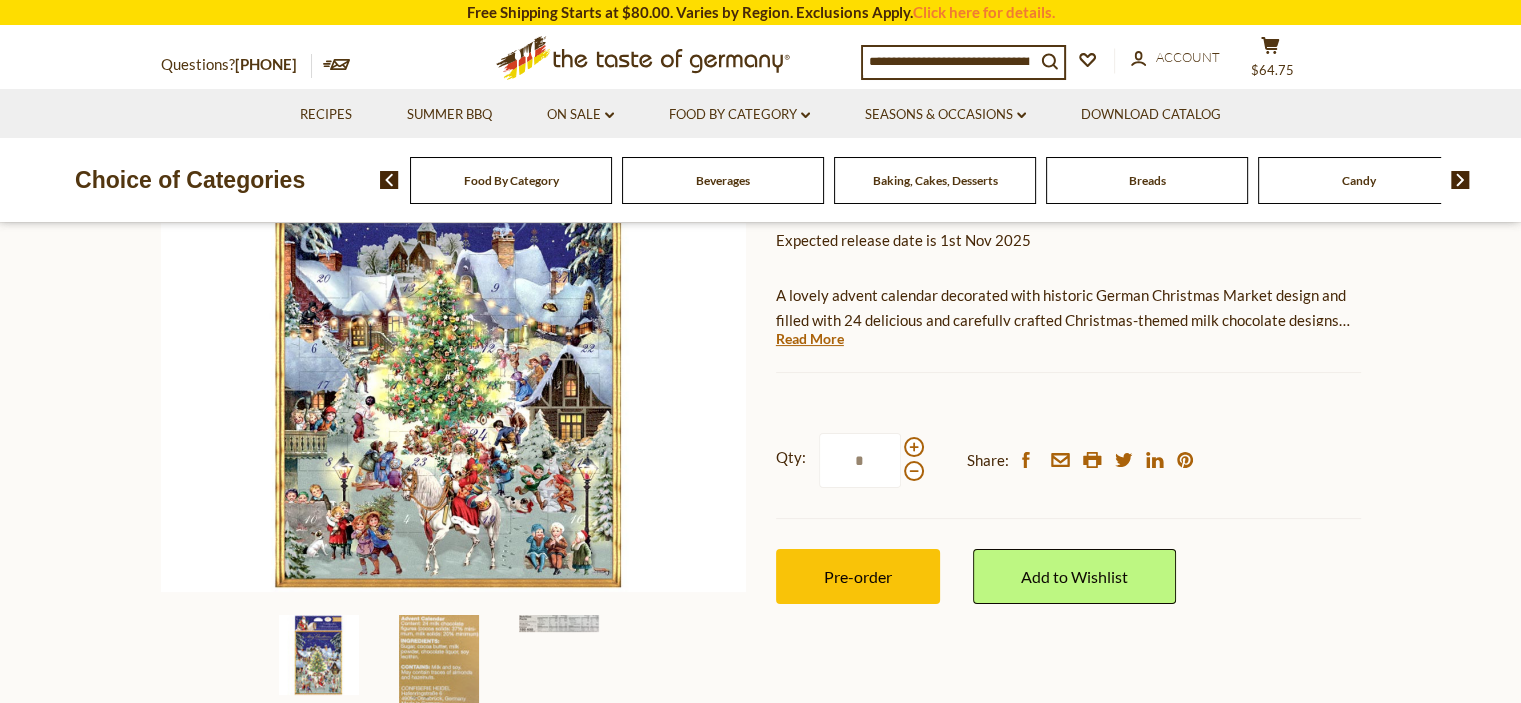 scroll, scrollTop: 276, scrollLeft: 0, axis: vertical 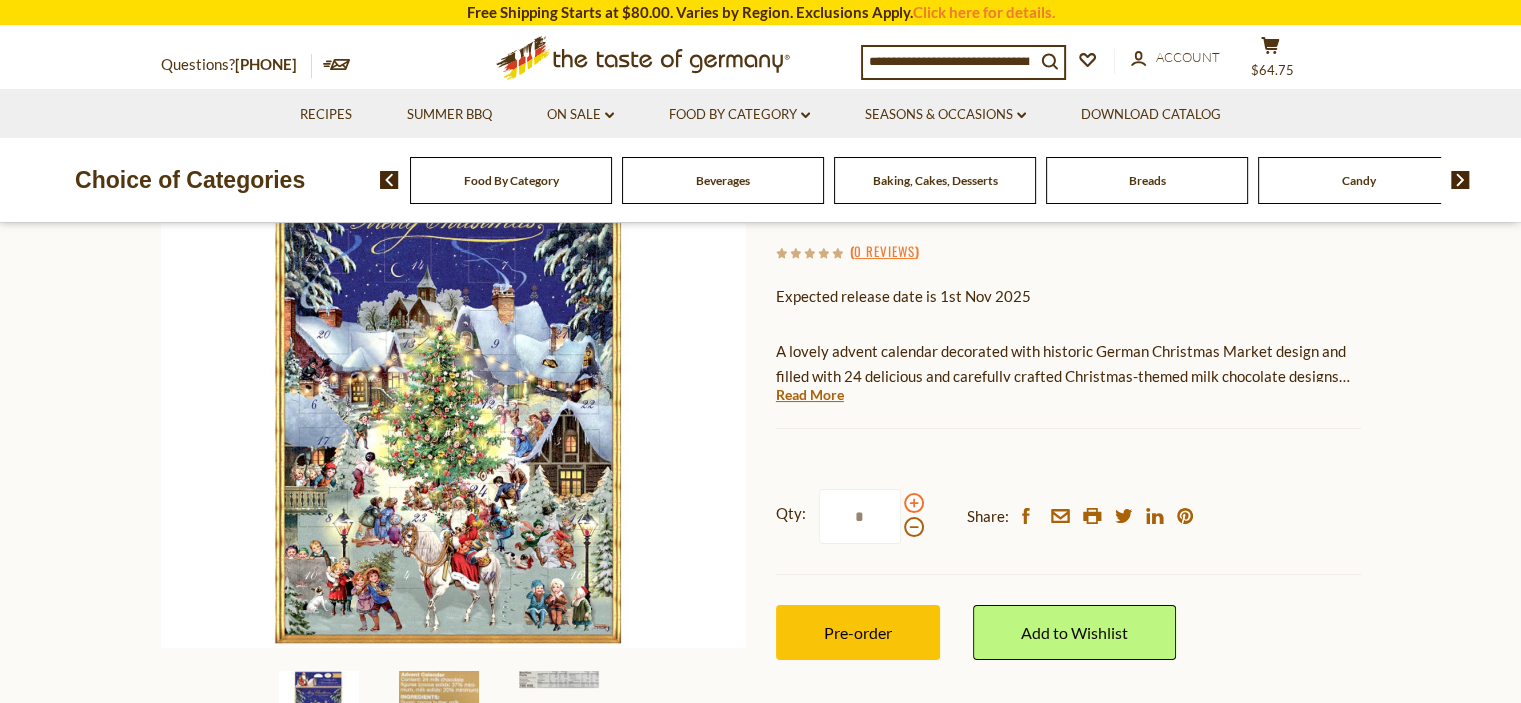 click at bounding box center (914, 503) 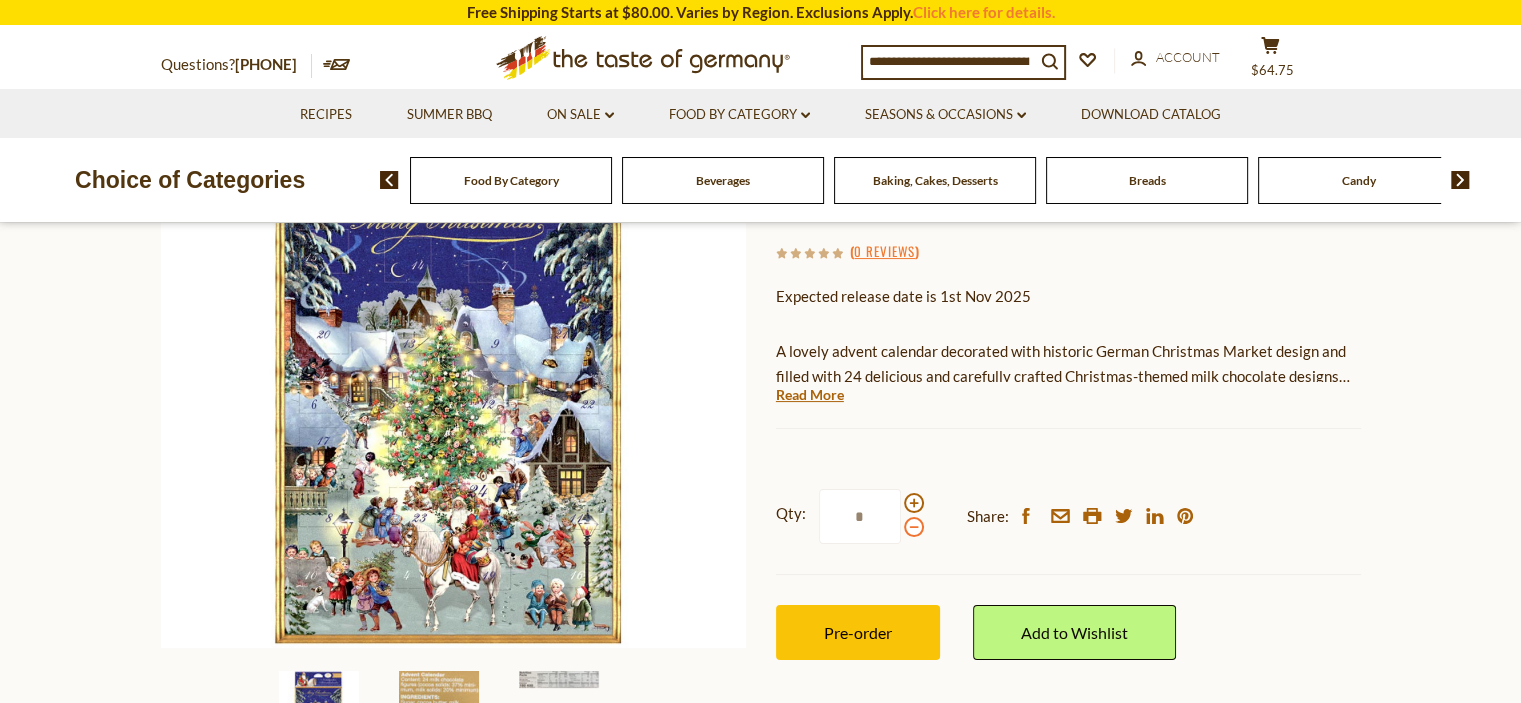 click at bounding box center [914, 527] 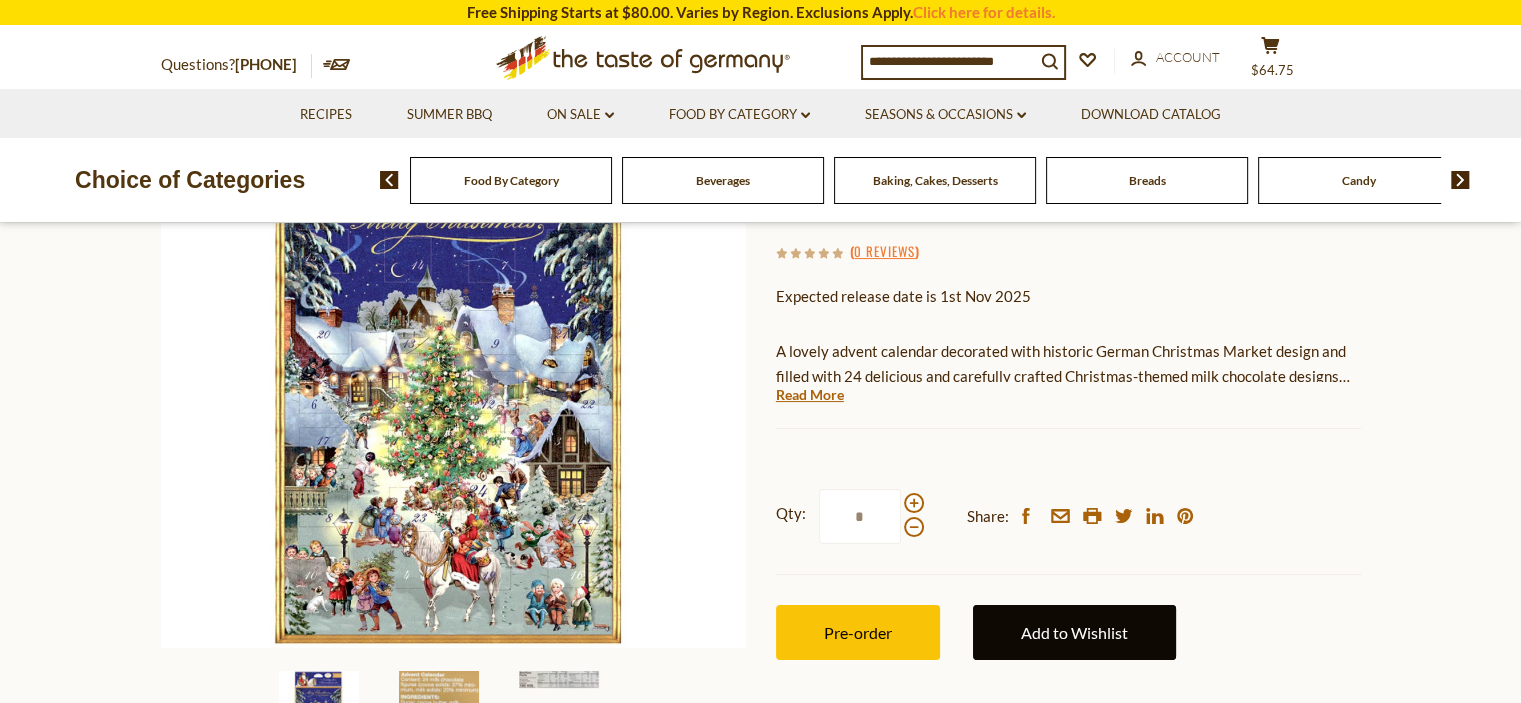 click on "Add to Wishlist" at bounding box center [1074, 632] 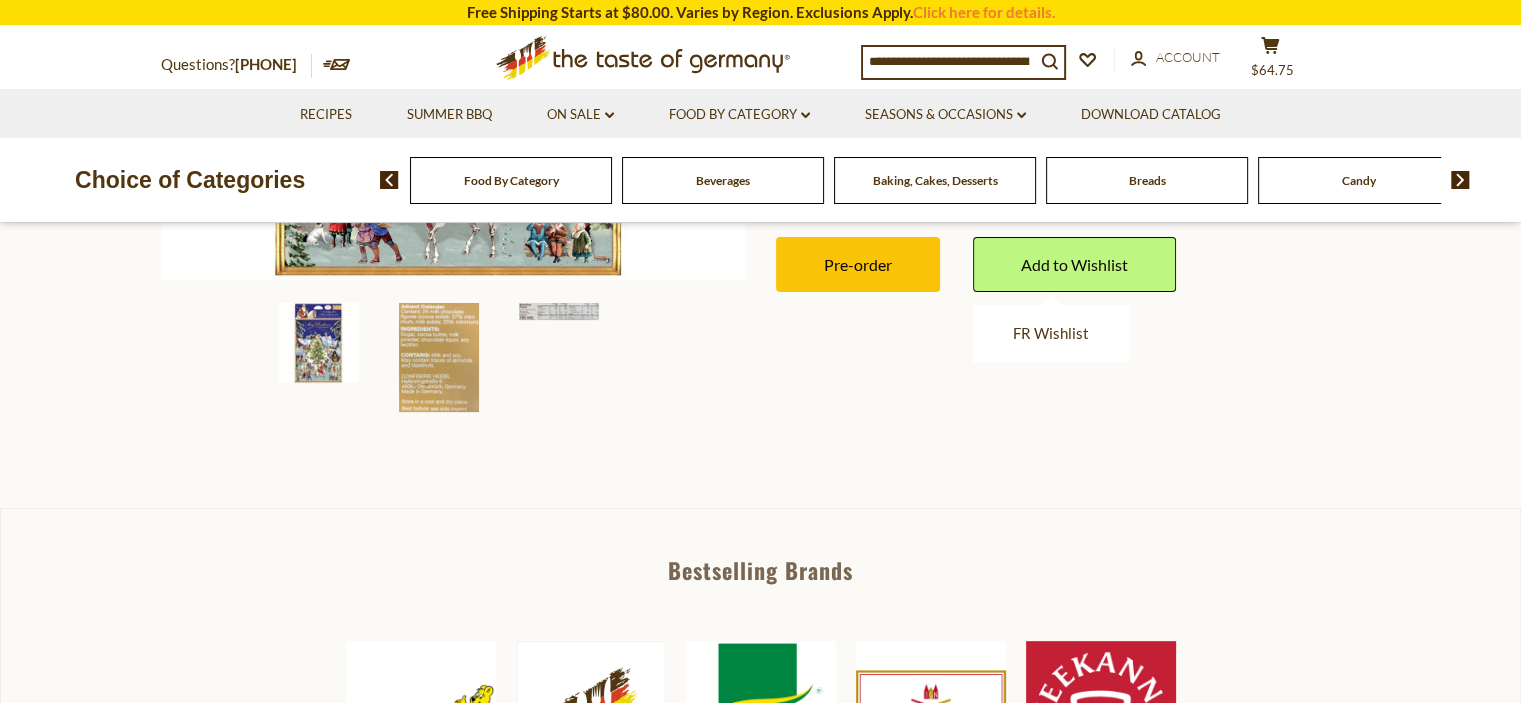 scroll, scrollTop: 532, scrollLeft: 0, axis: vertical 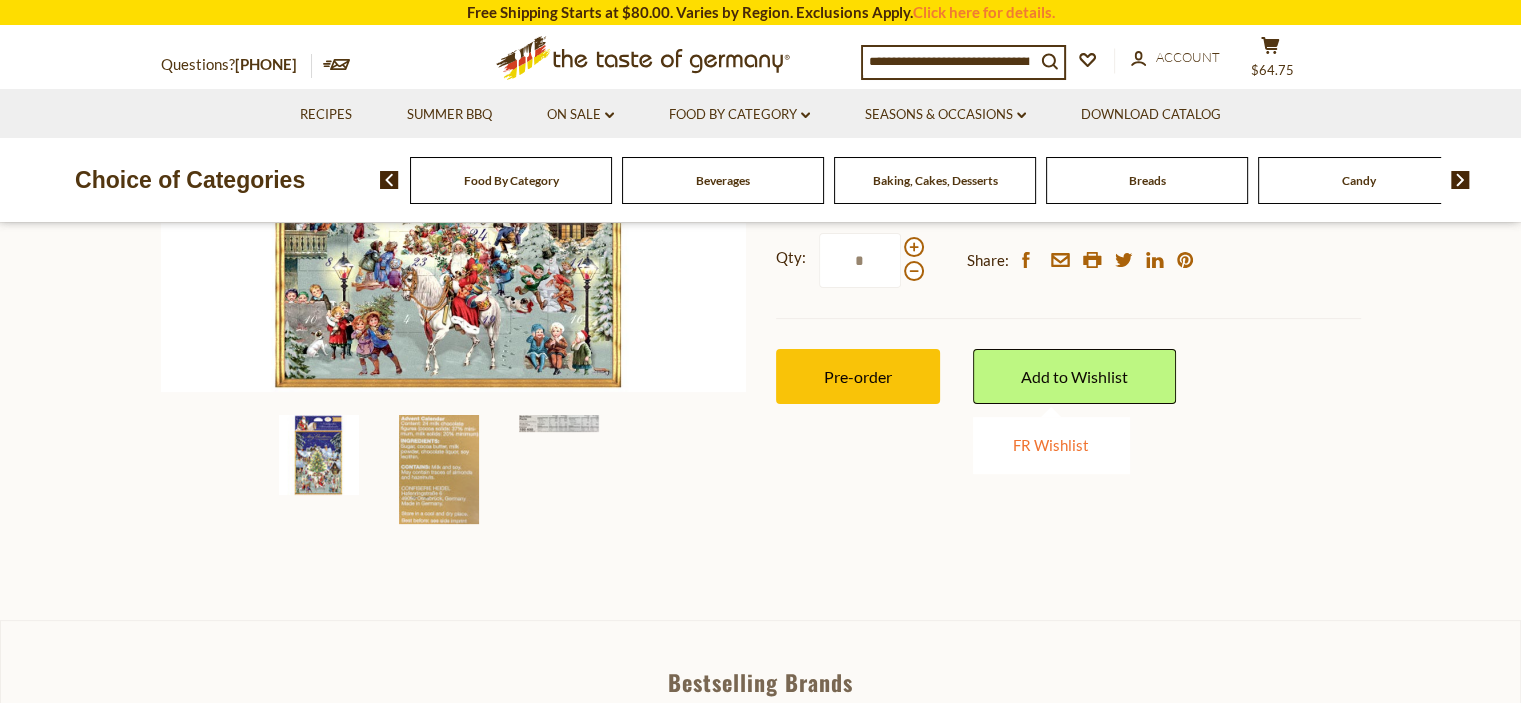 click on "FR Wishlist" at bounding box center (1051, 445) 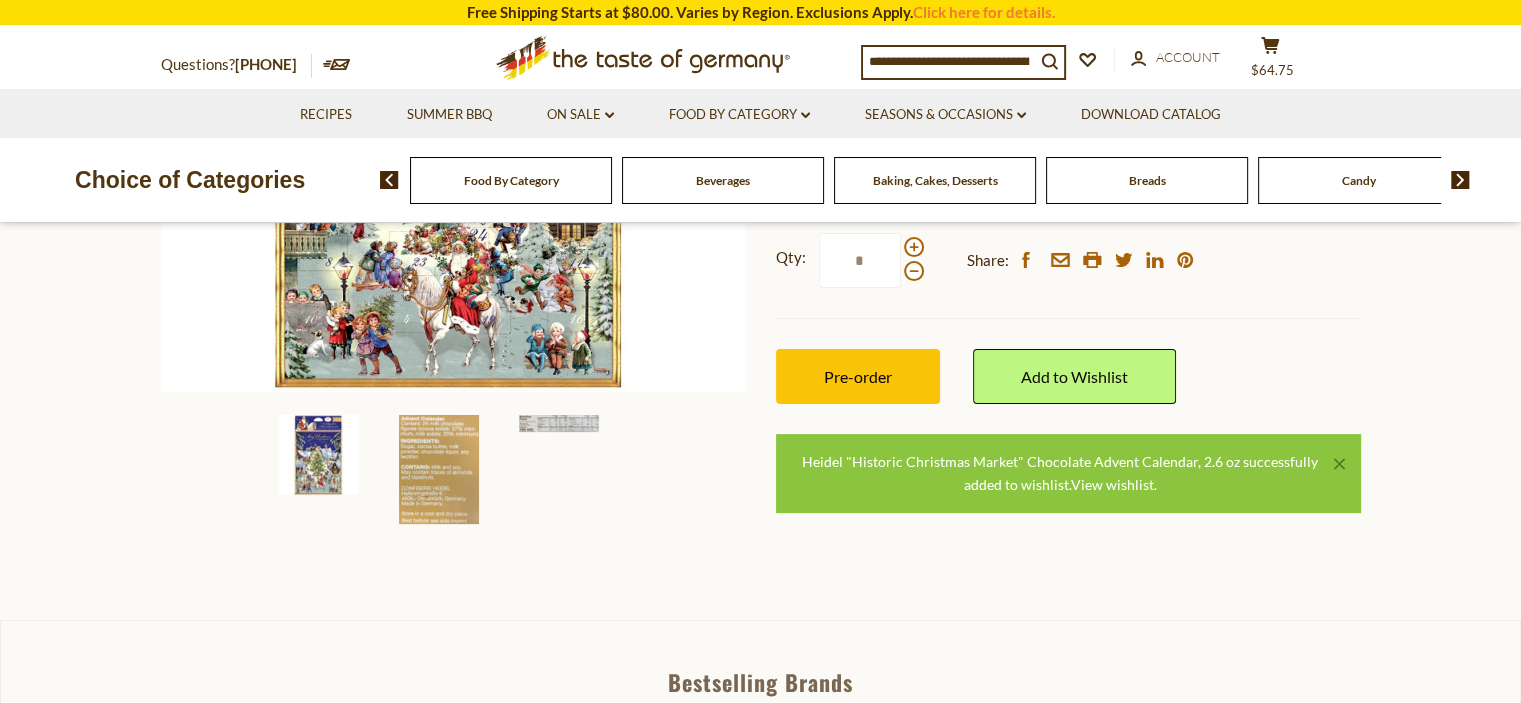 click on "View wishlist" at bounding box center [1112, 484] 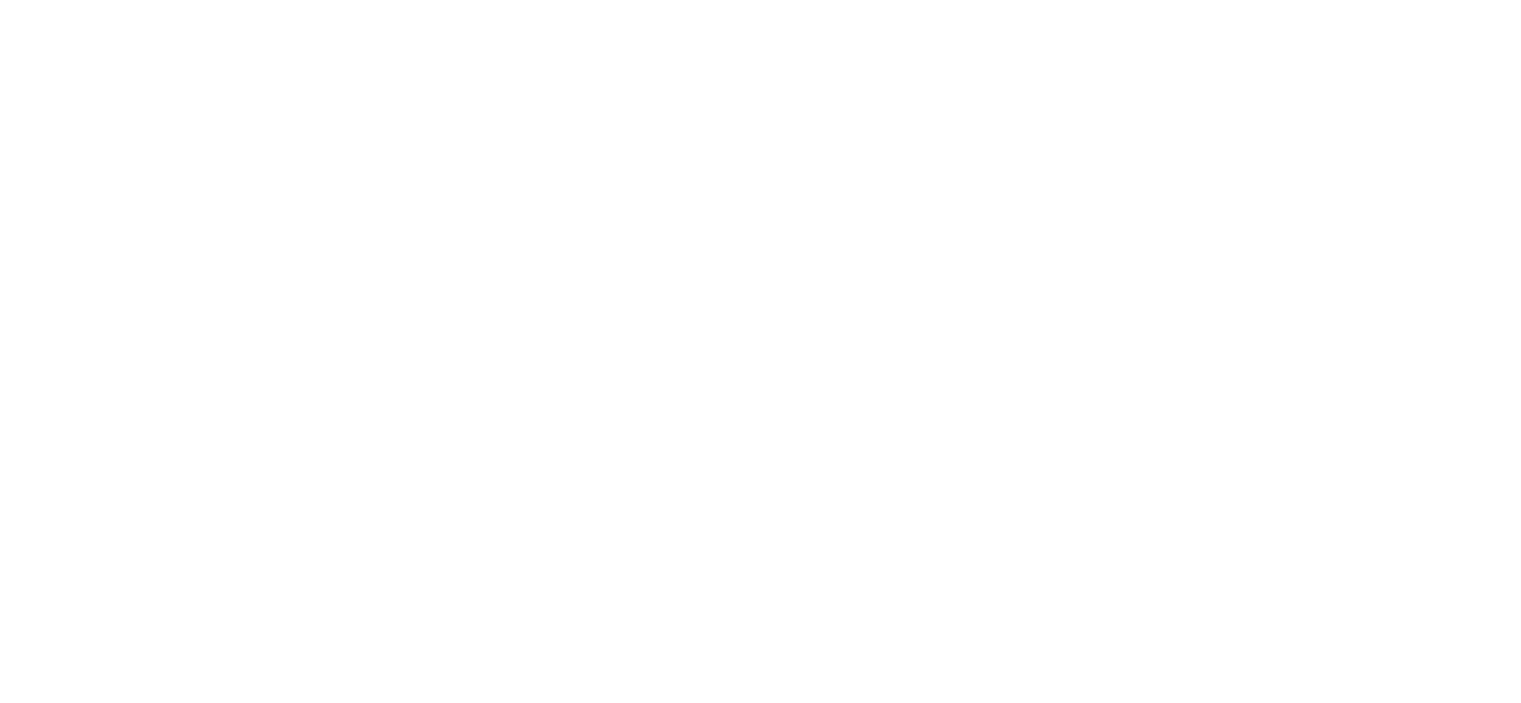 scroll, scrollTop: 0, scrollLeft: 0, axis: both 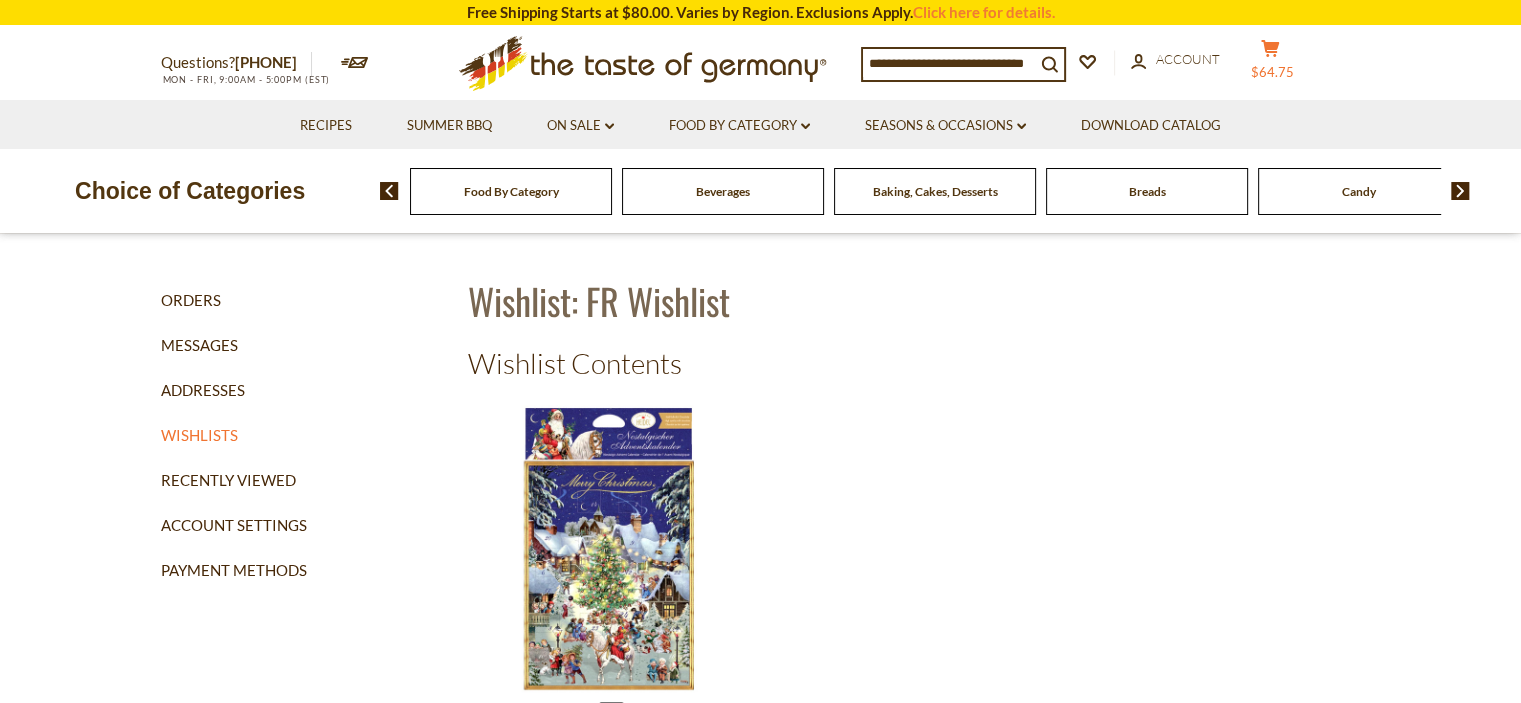 click 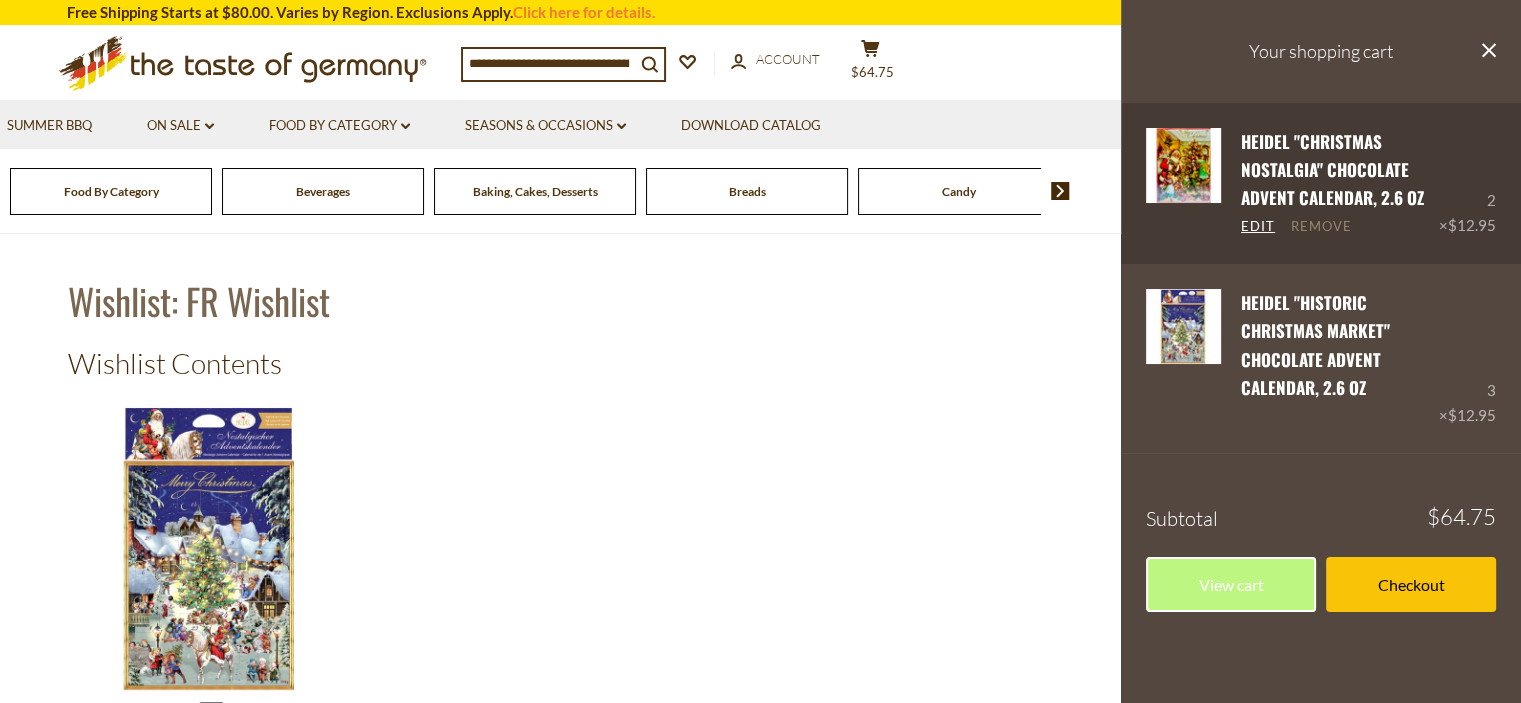 click on "Remove" at bounding box center [1321, 227] 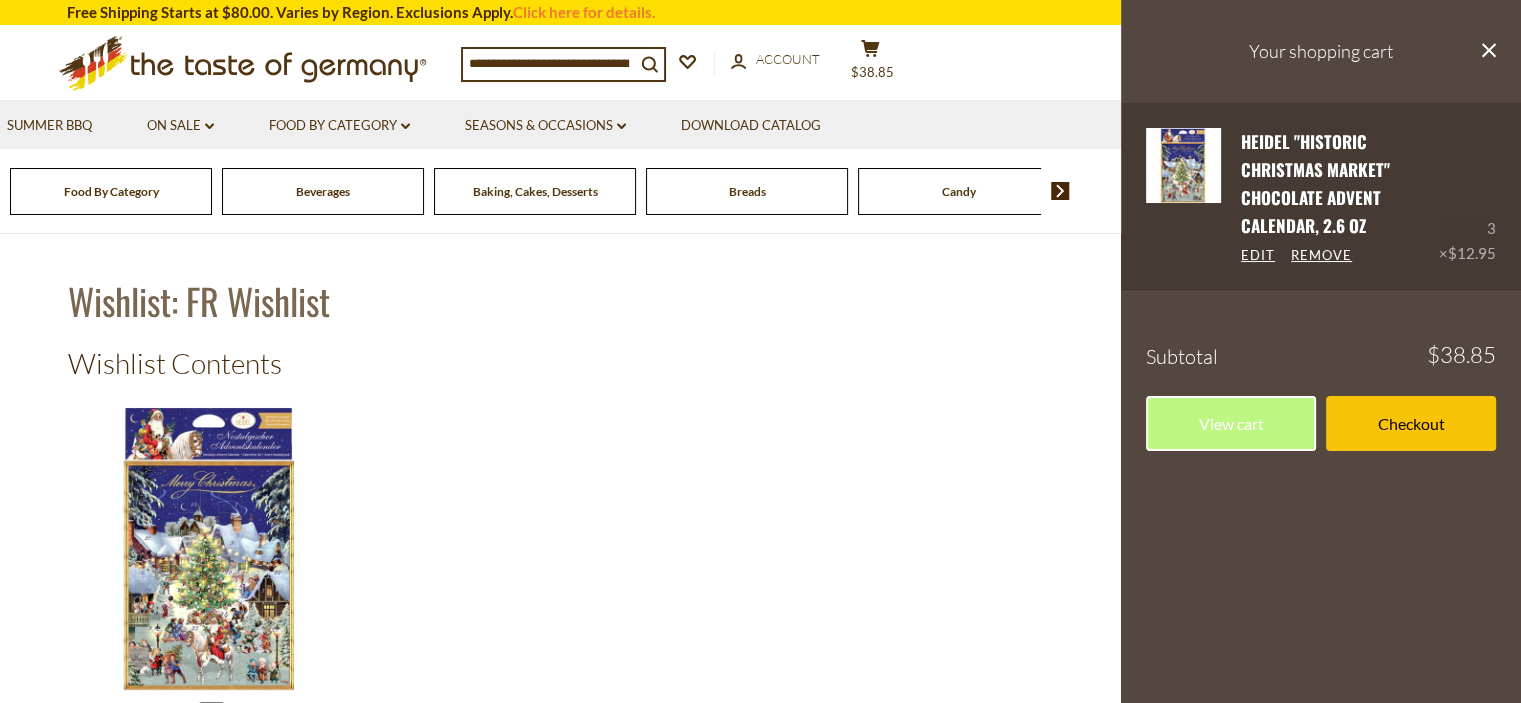click on "3 ×
$12.95" at bounding box center [1467, 197] 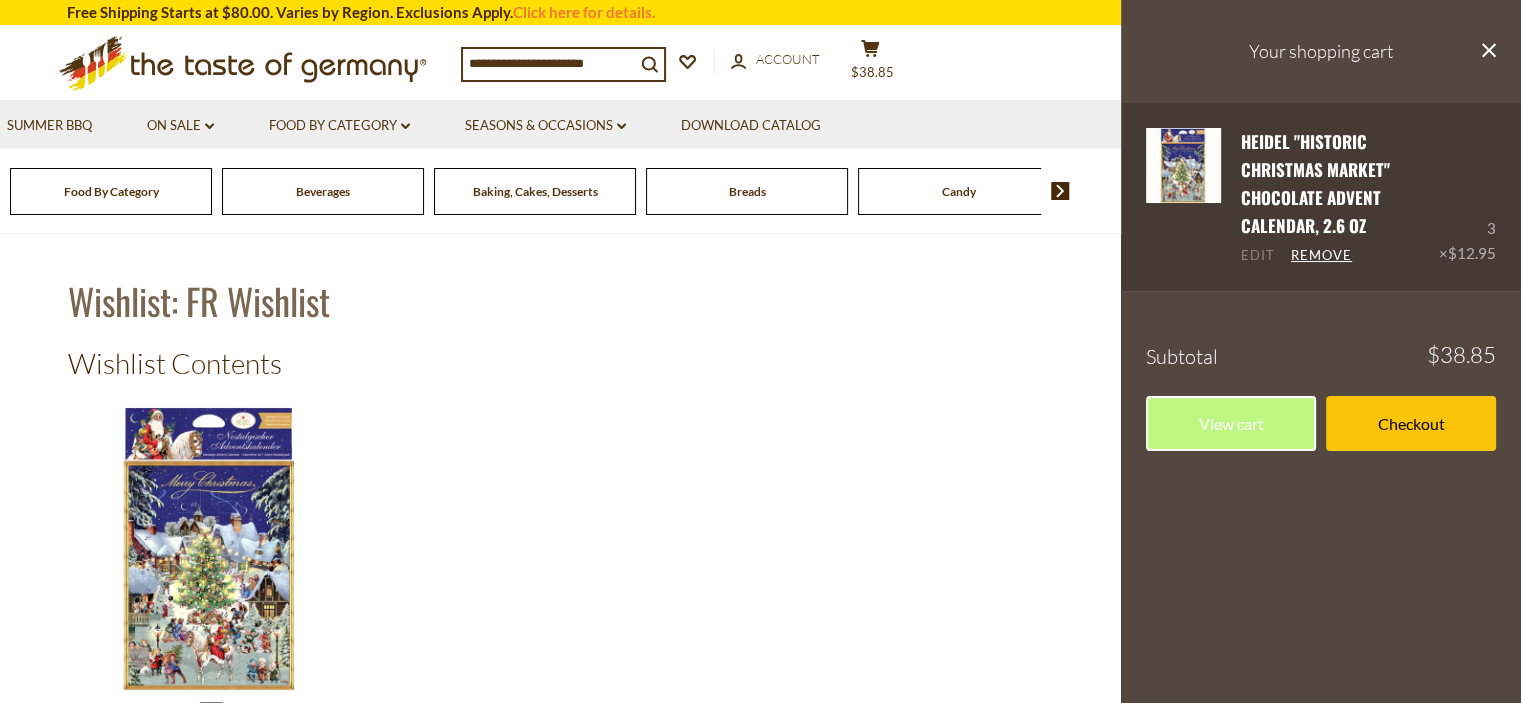 click on "Edit" at bounding box center (1258, 256) 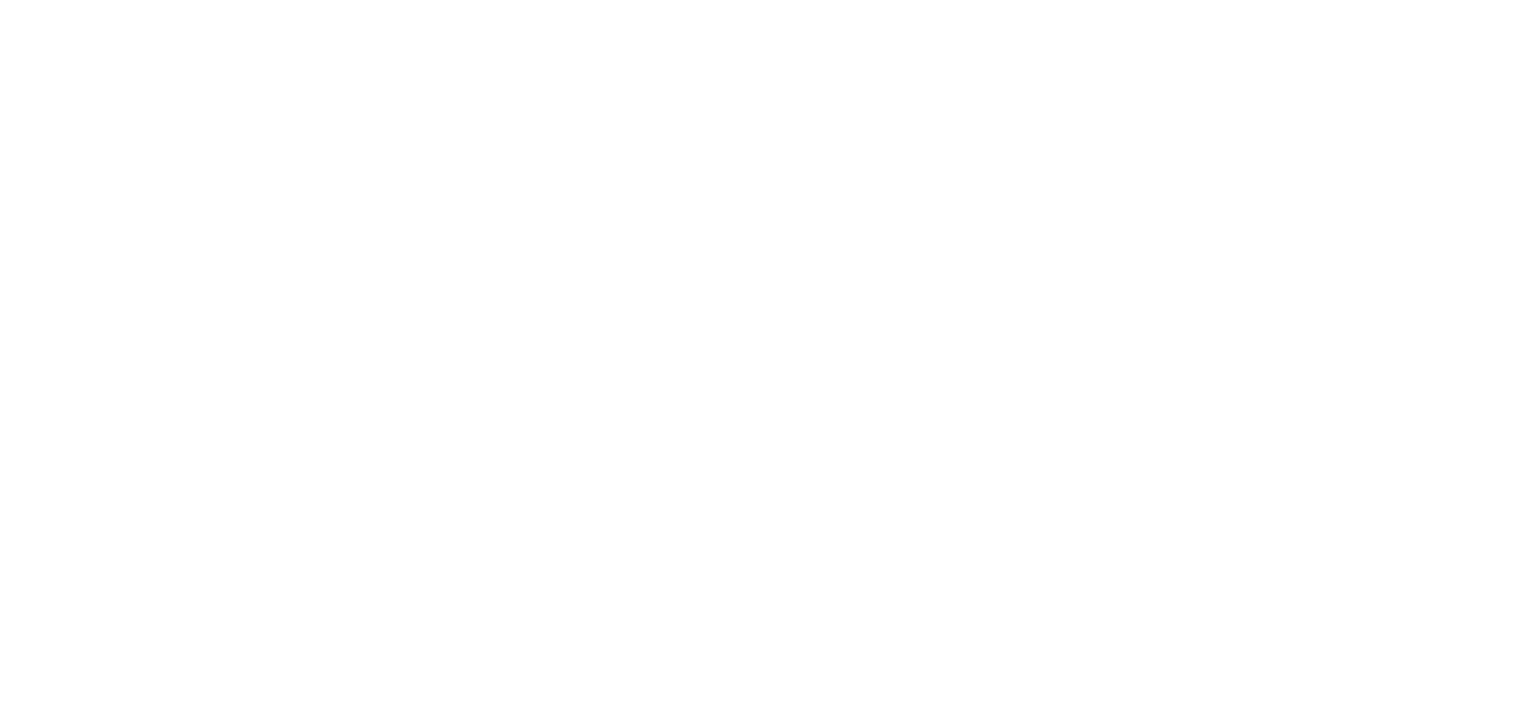 scroll, scrollTop: 0, scrollLeft: 0, axis: both 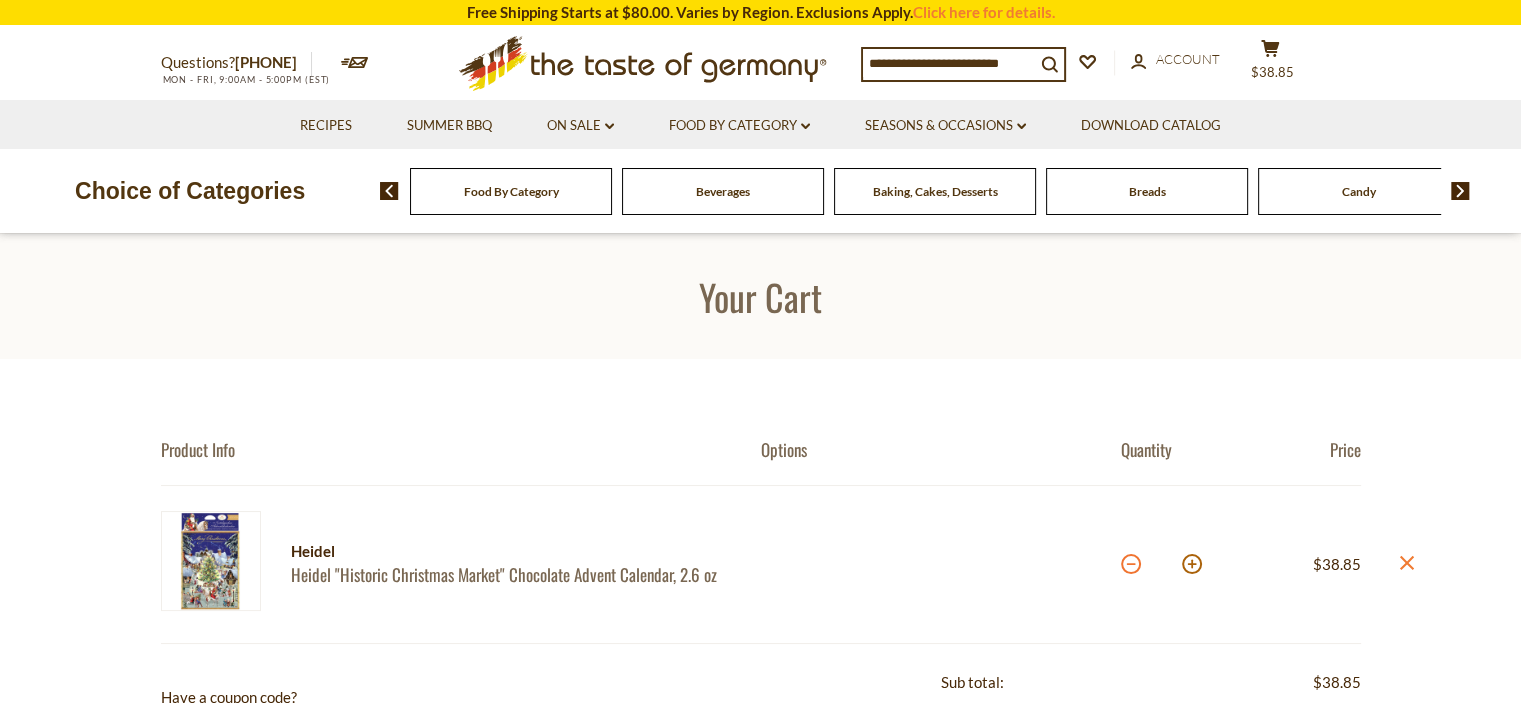 click at bounding box center (1131, 564) 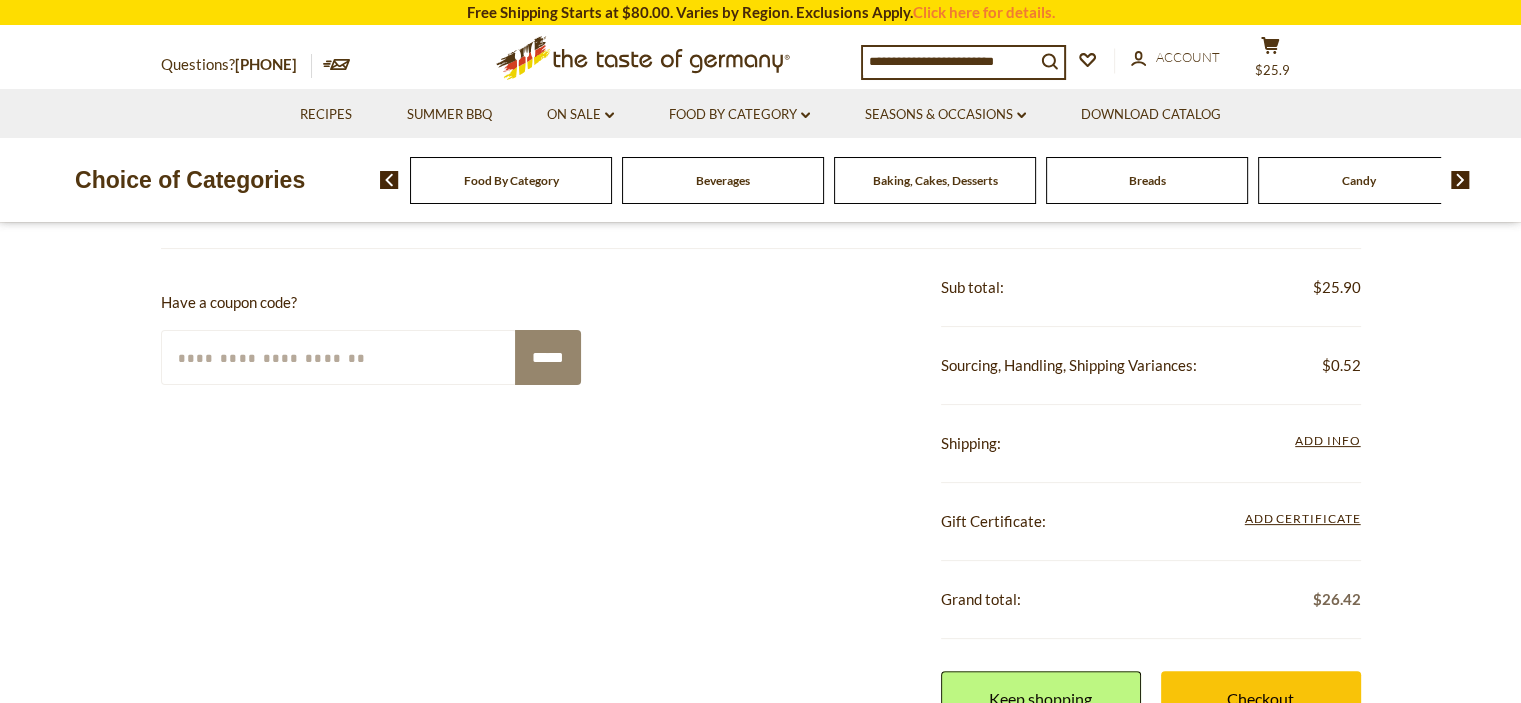 scroll, scrollTop: 405, scrollLeft: 0, axis: vertical 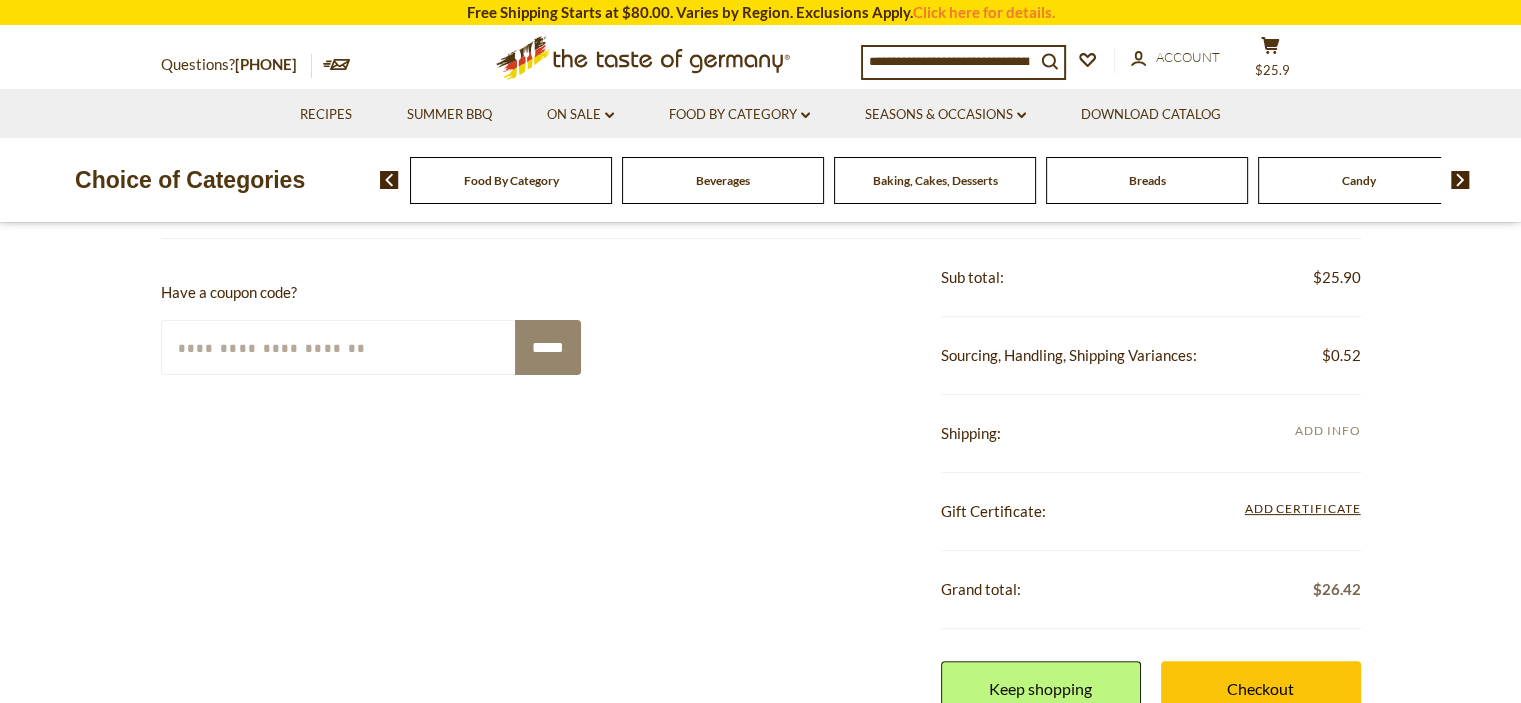 click on "Add Info" at bounding box center (1327, 430) 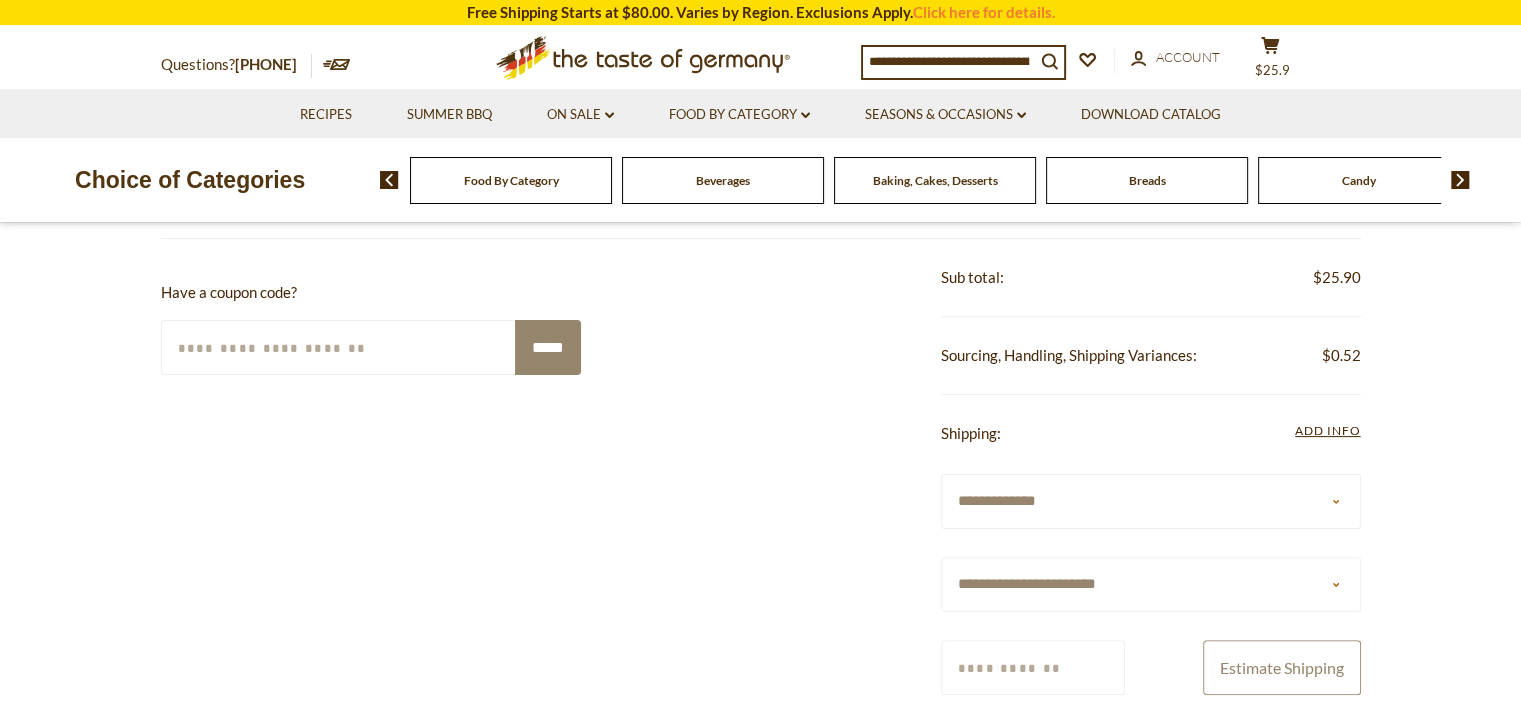 click on "Estimate Shipping" at bounding box center (1282, 667) 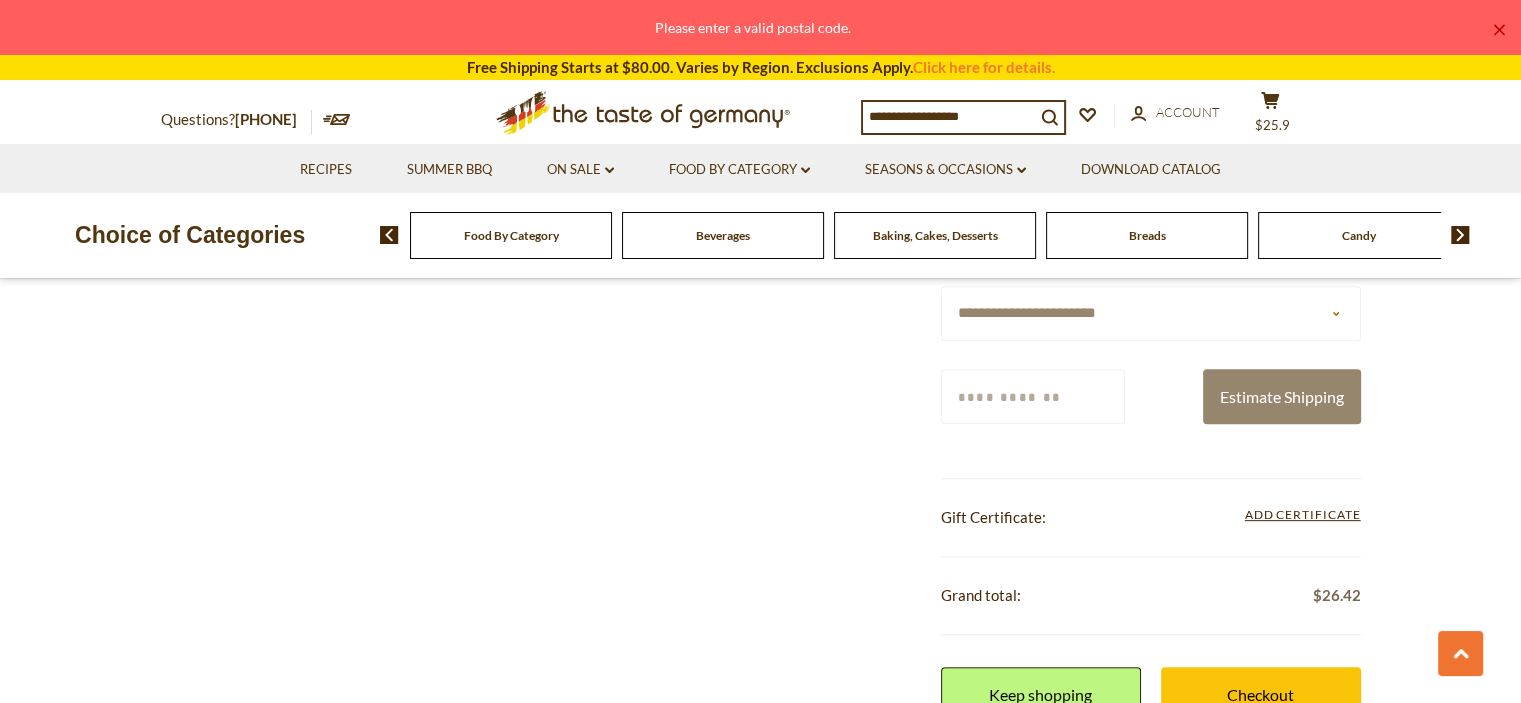 scroll, scrollTop: 734, scrollLeft: 0, axis: vertical 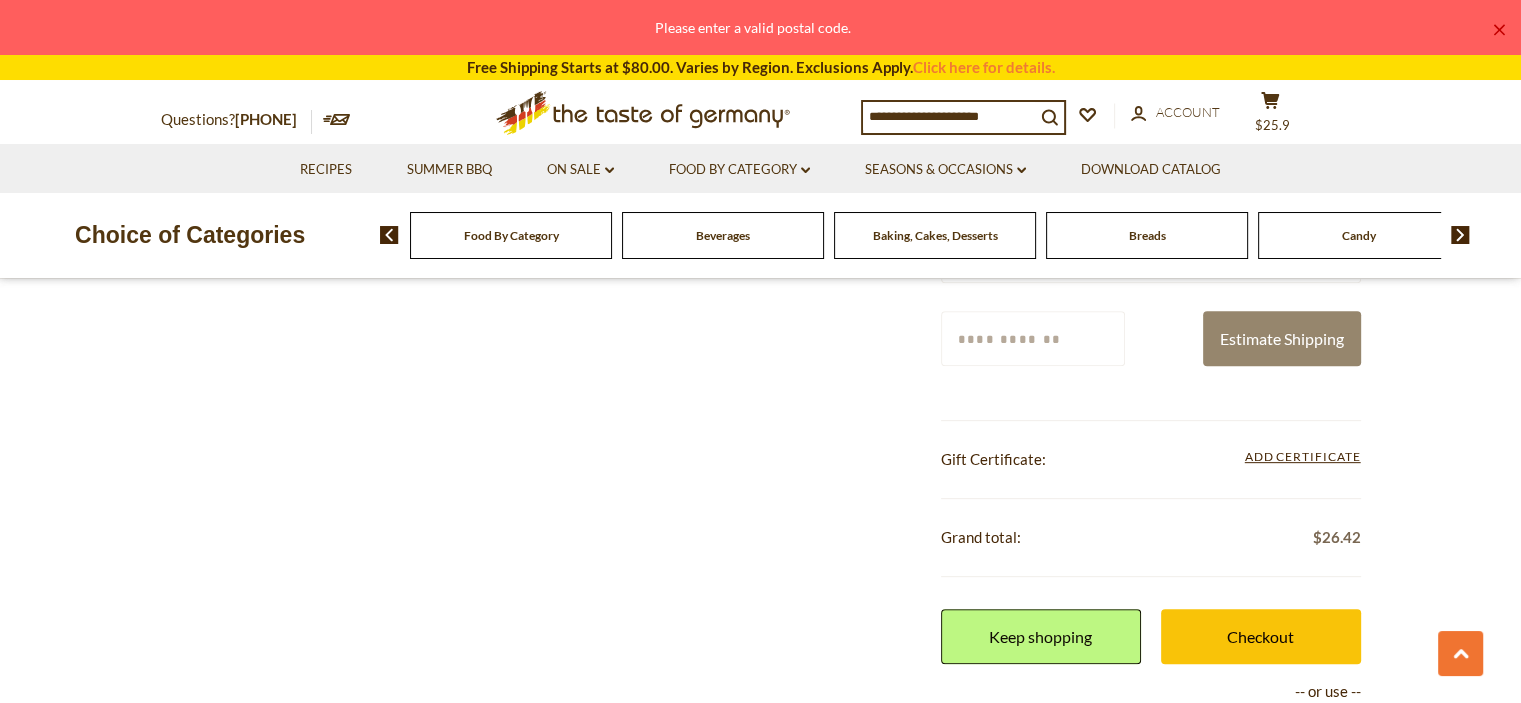 click on "star
arrow-up
arrow-left
arrow-right
close
arrow-down
search
check-mark
plus
minus
avatar
calendar
delete
edit
phone
spinner8
×
Please enter a valid postal code.
Free Shipping Starts at $80.00. Varies by Region. Exclusions Apply.  Click here for details.
Questions?  800-881-6419
×" at bounding box center [760, 918] 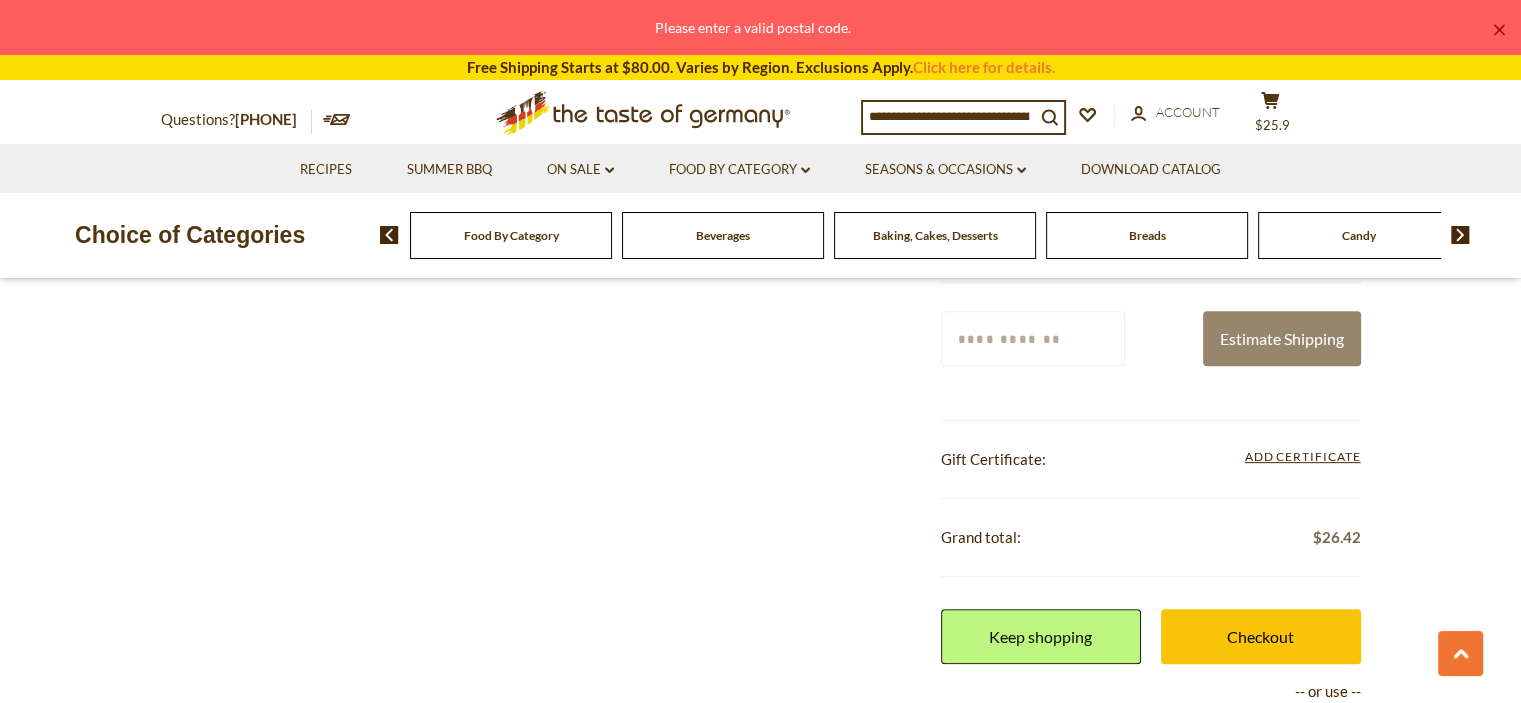 click on "**********" at bounding box center (1151, 255) 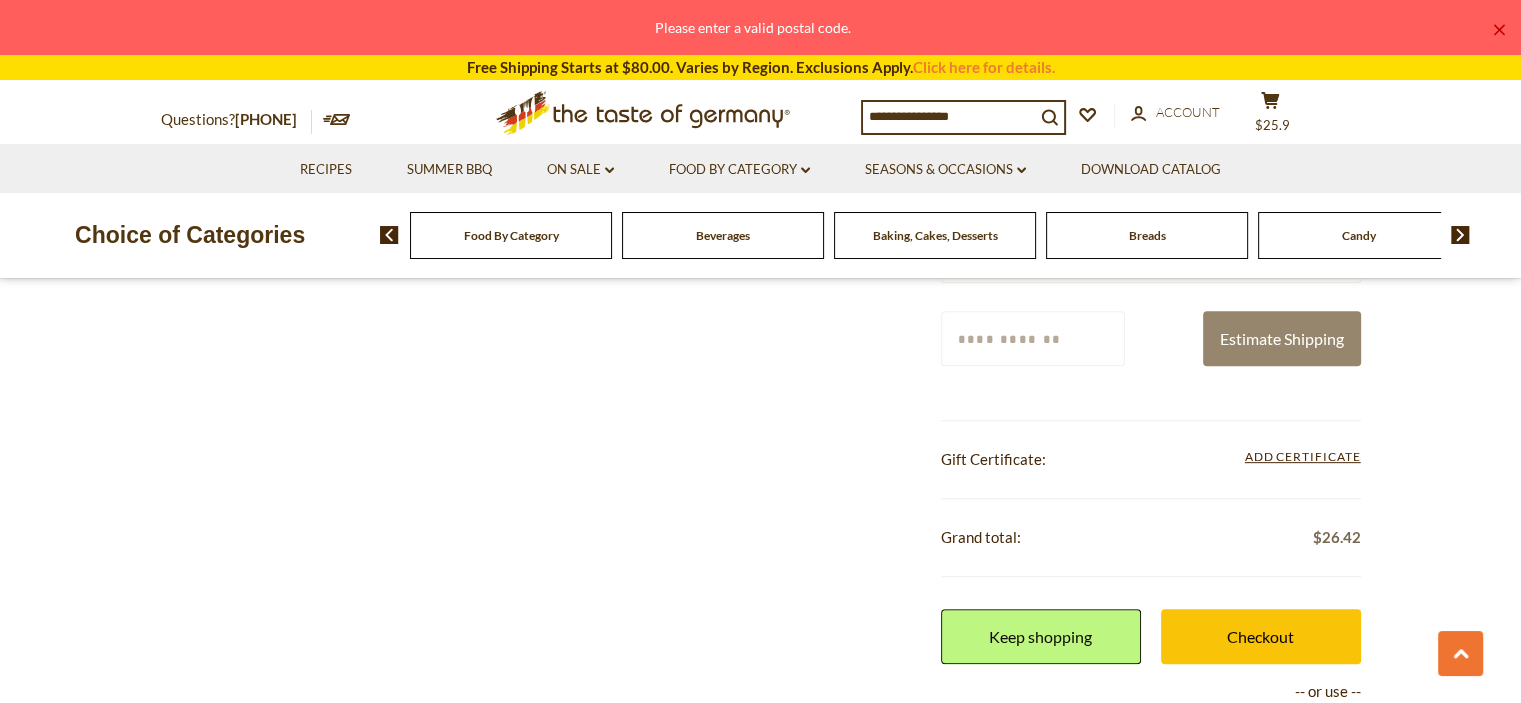 select on "**" 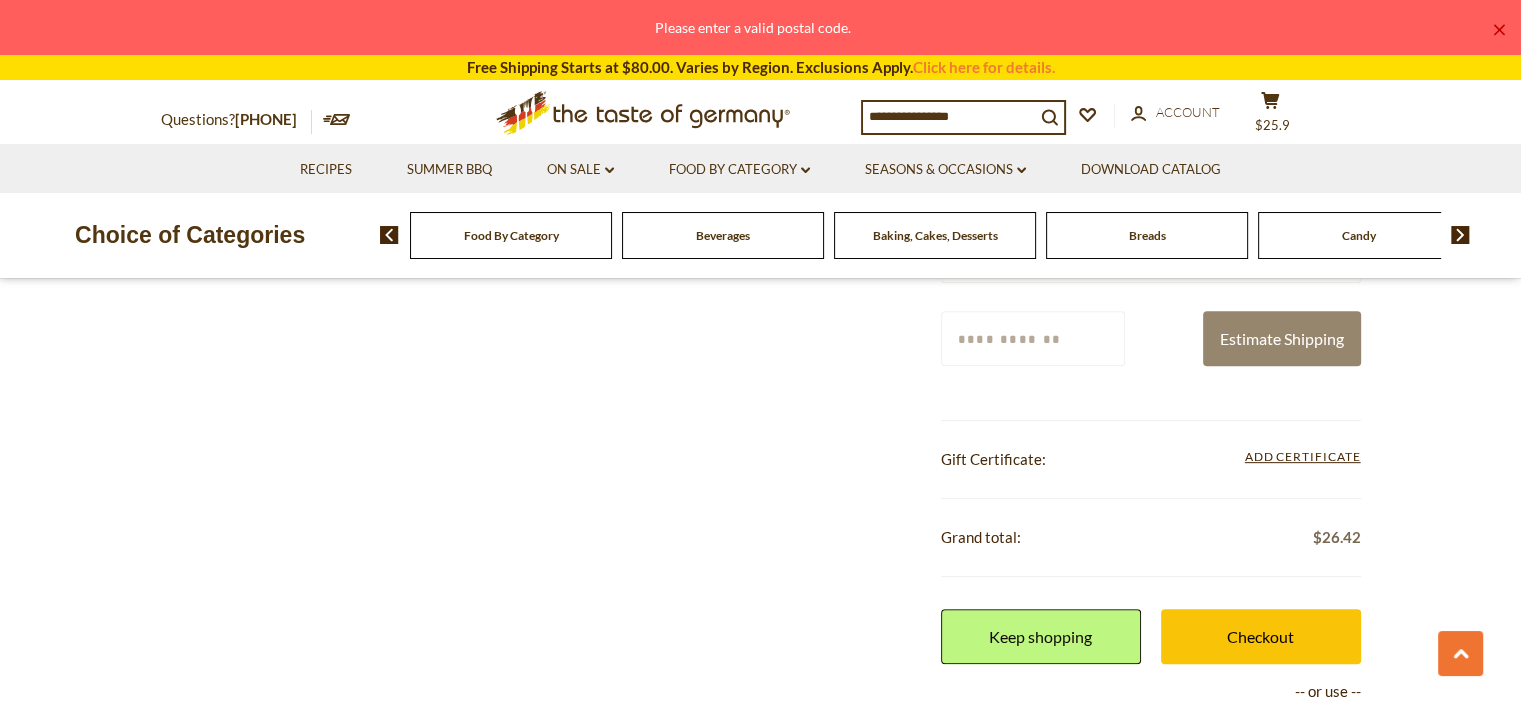 click on "**********" at bounding box center [1151, 255] 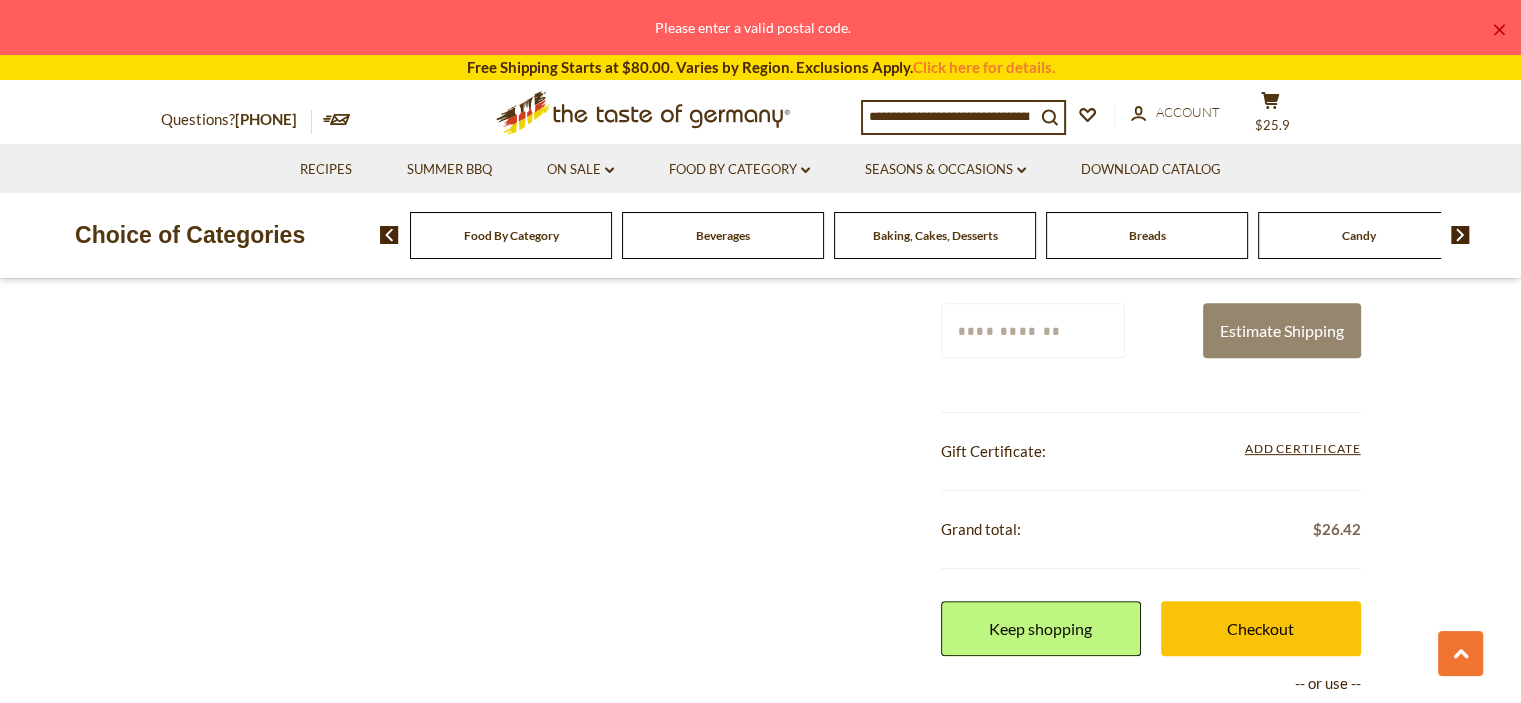 scroll, scrollTop: 776, scrollLeft: 0, axis: vertical 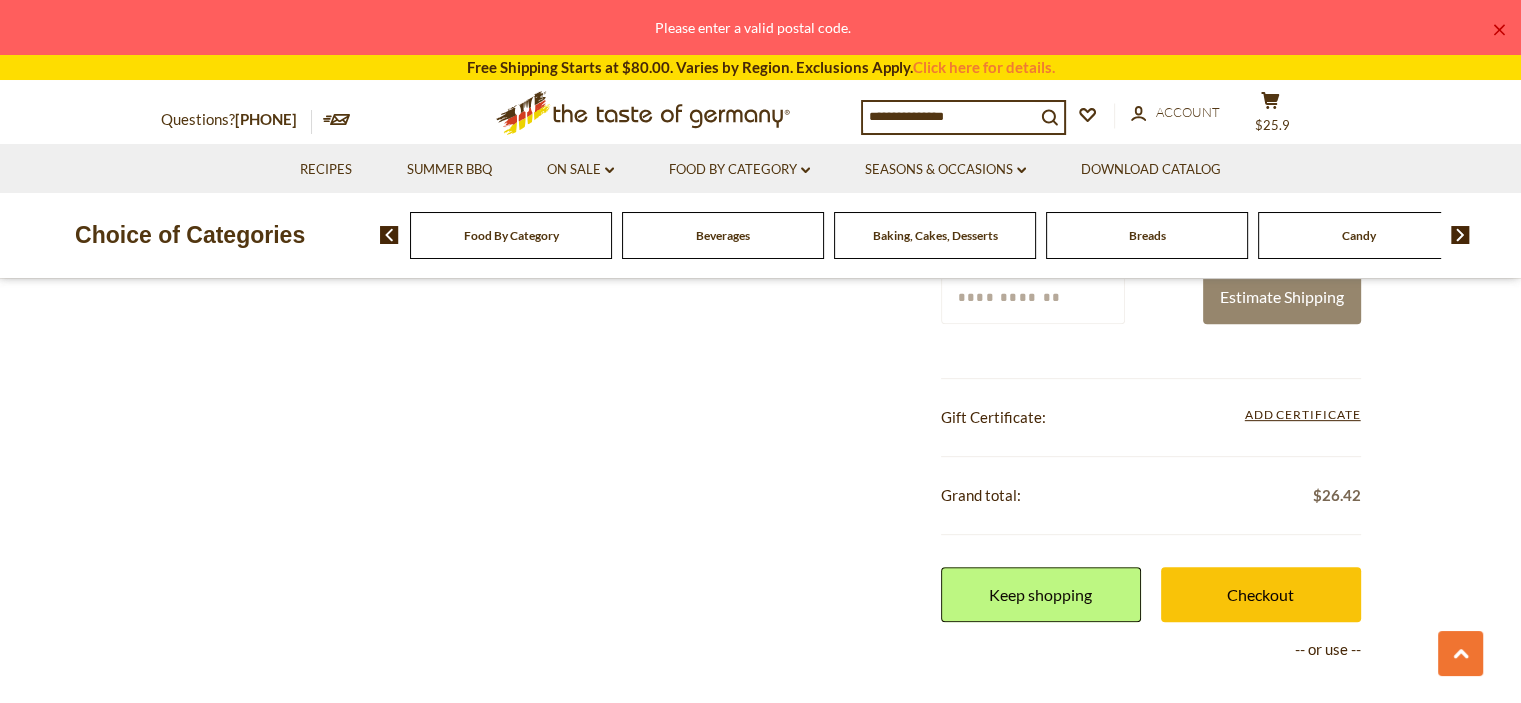 click on "Zip/Postcode" at bounding box center (1033, 296) 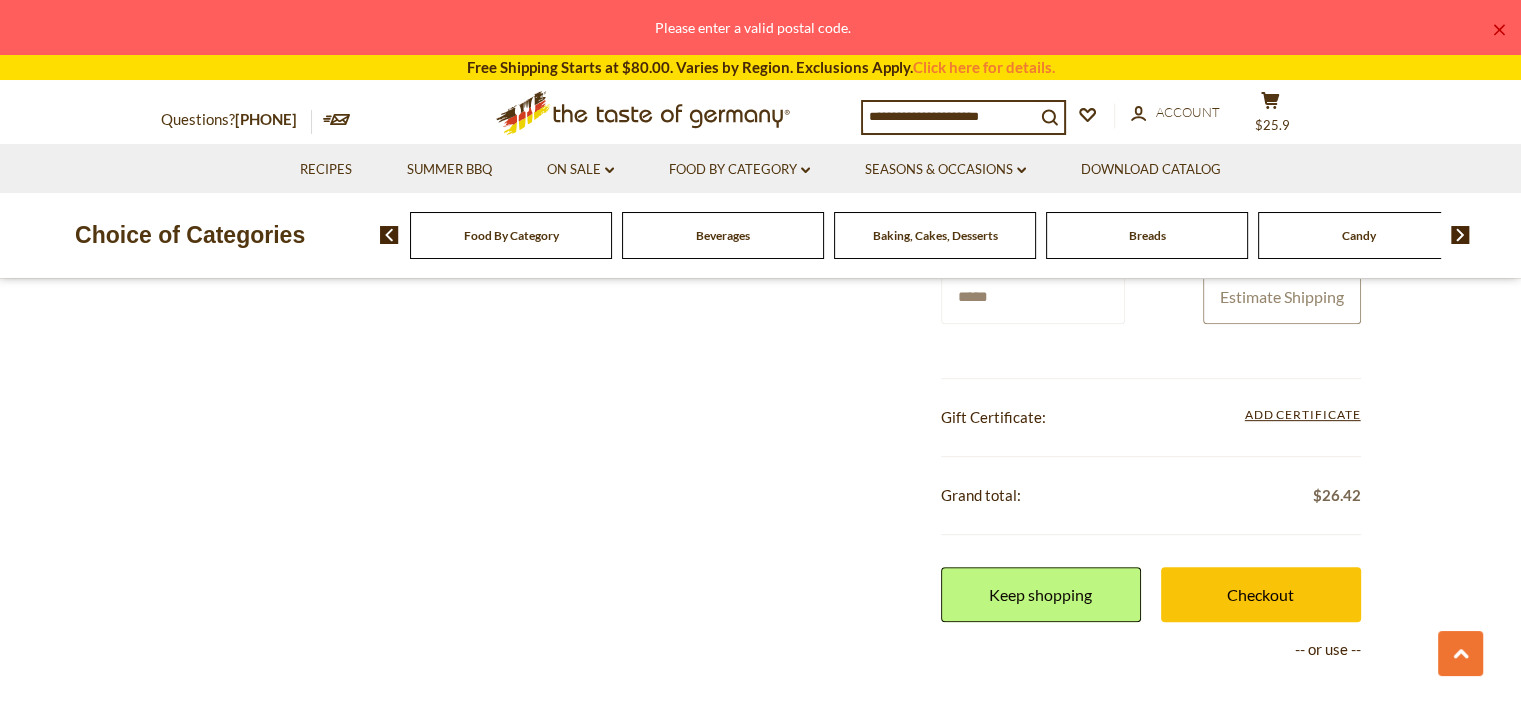 type on "*****" 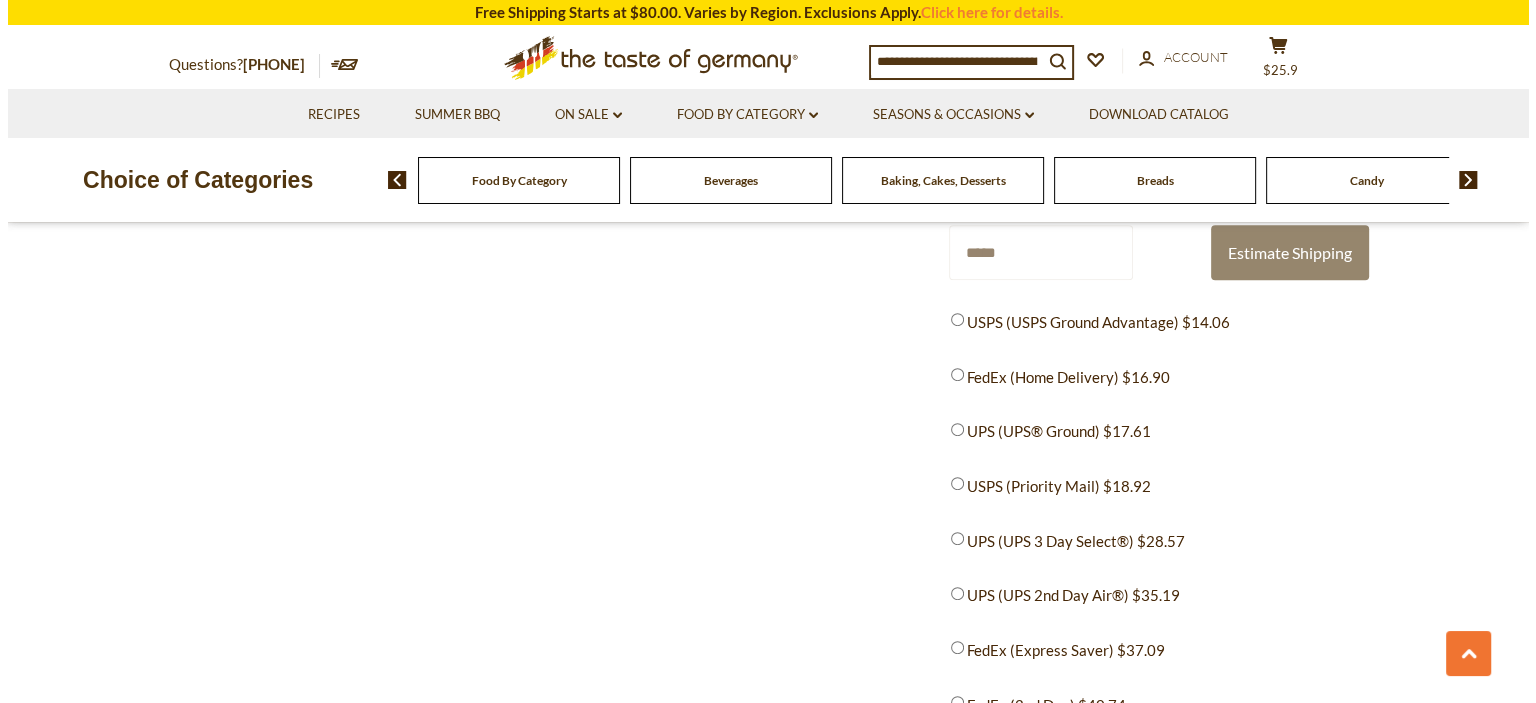 scroll, scrollTop: 806, scrollLeft: 0, axis: vertical 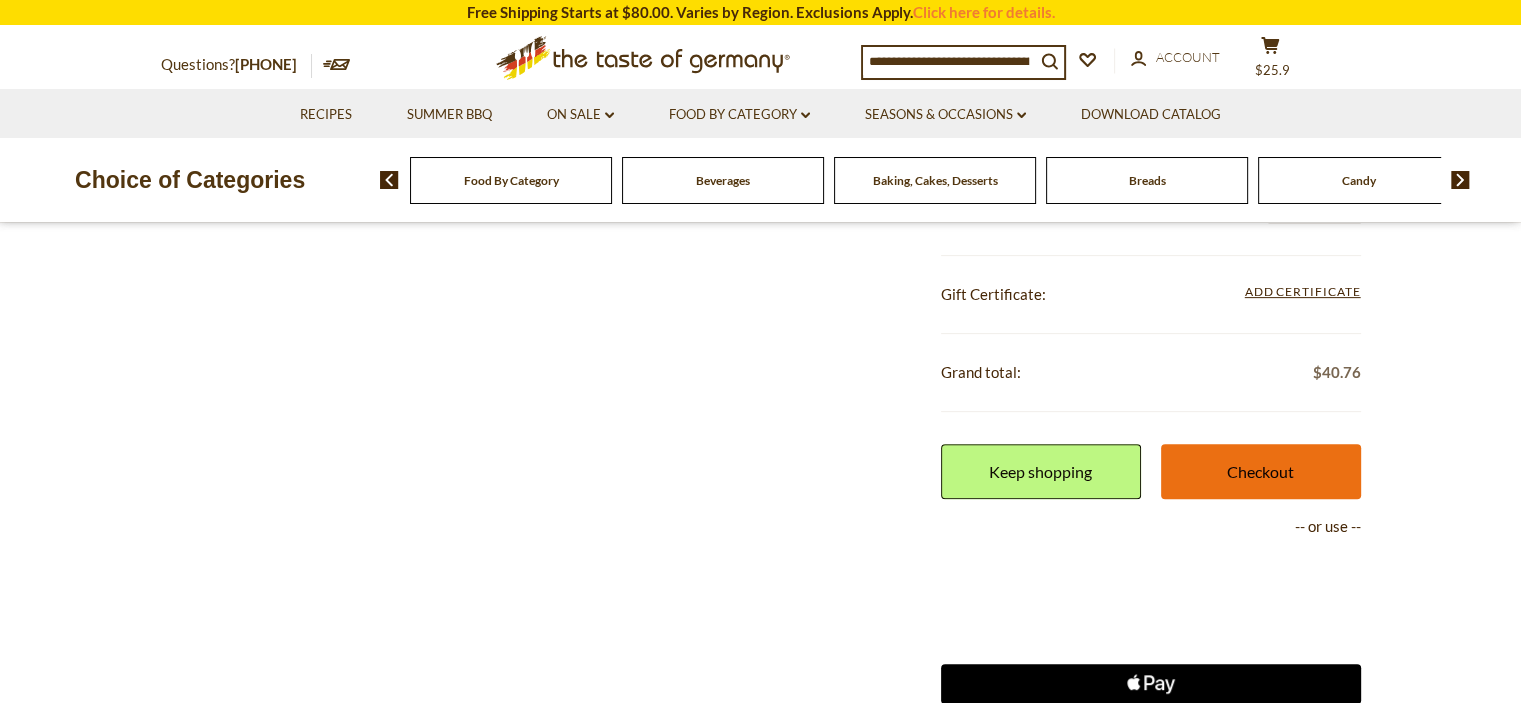 click on "Checkout" at bounding box center [1261, 471] 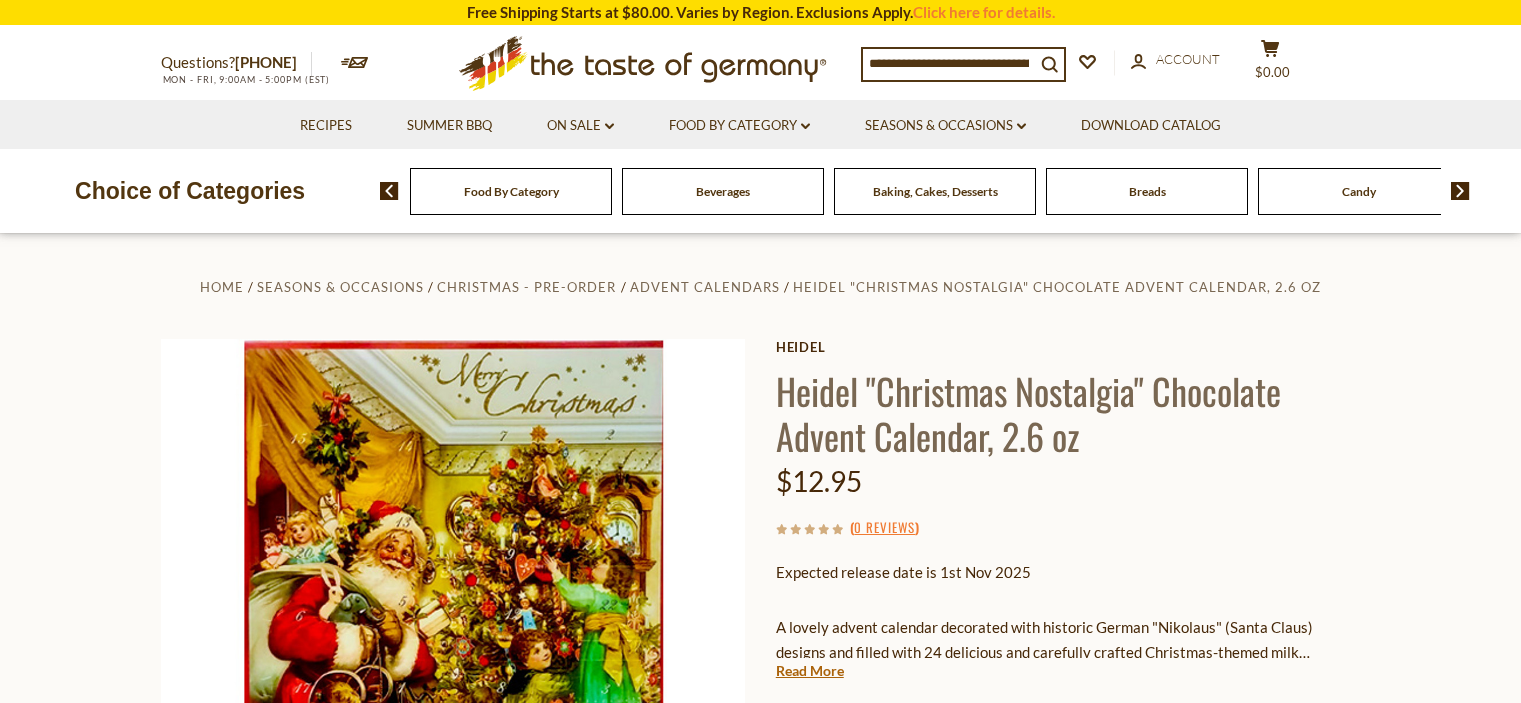 scroll, scrollTop: 0, scrollLeft: 0, axis: both 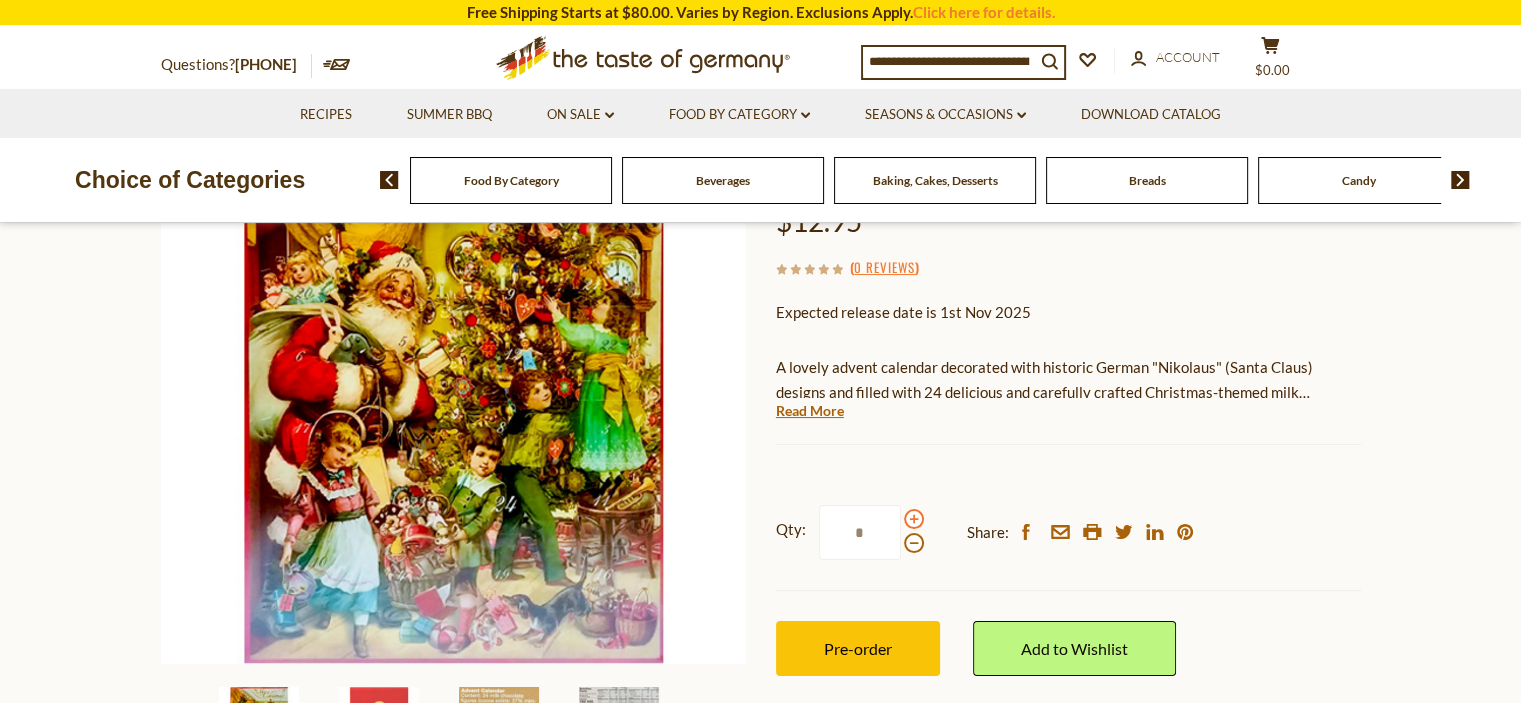 click at bounding box center [914, 519] 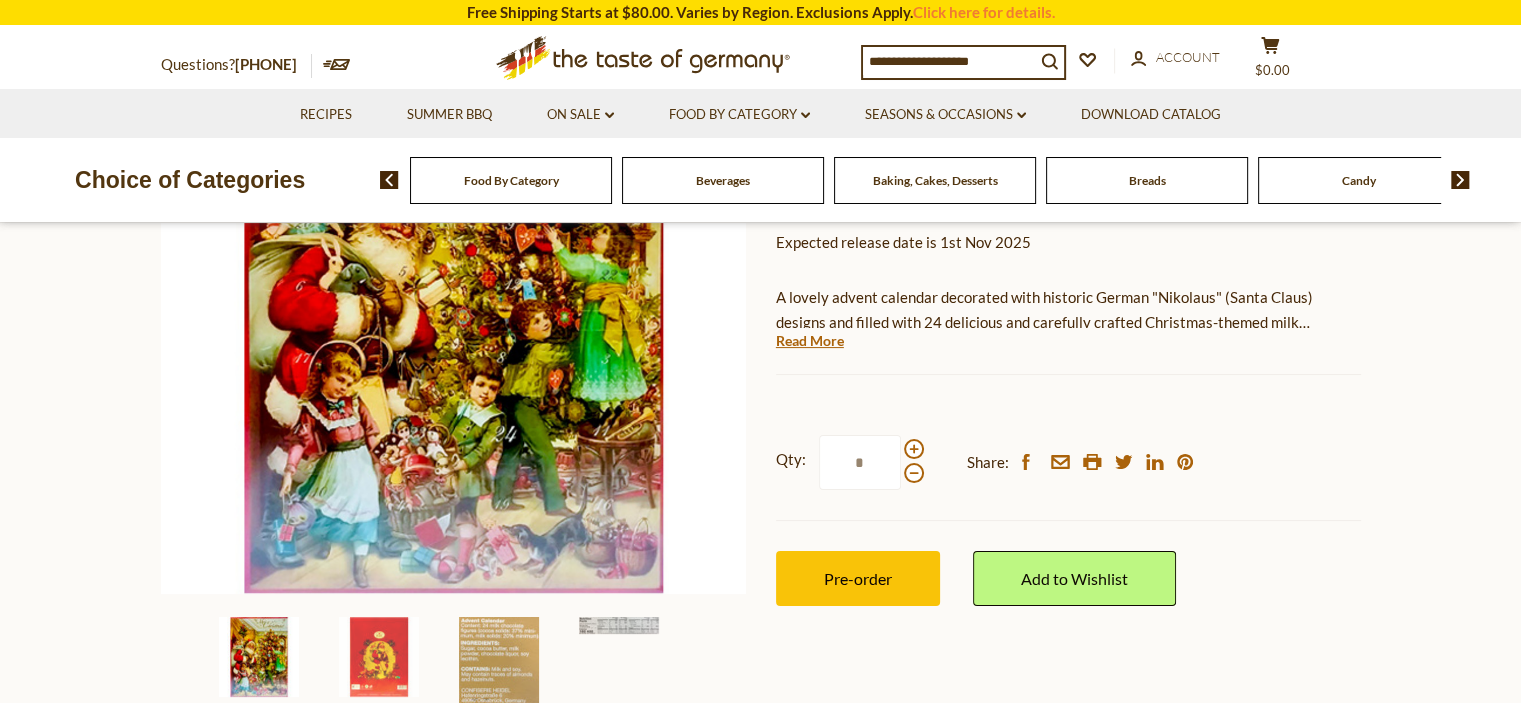 scroll, scrollTop: 279, scrollLeft: 0, axis: vertical 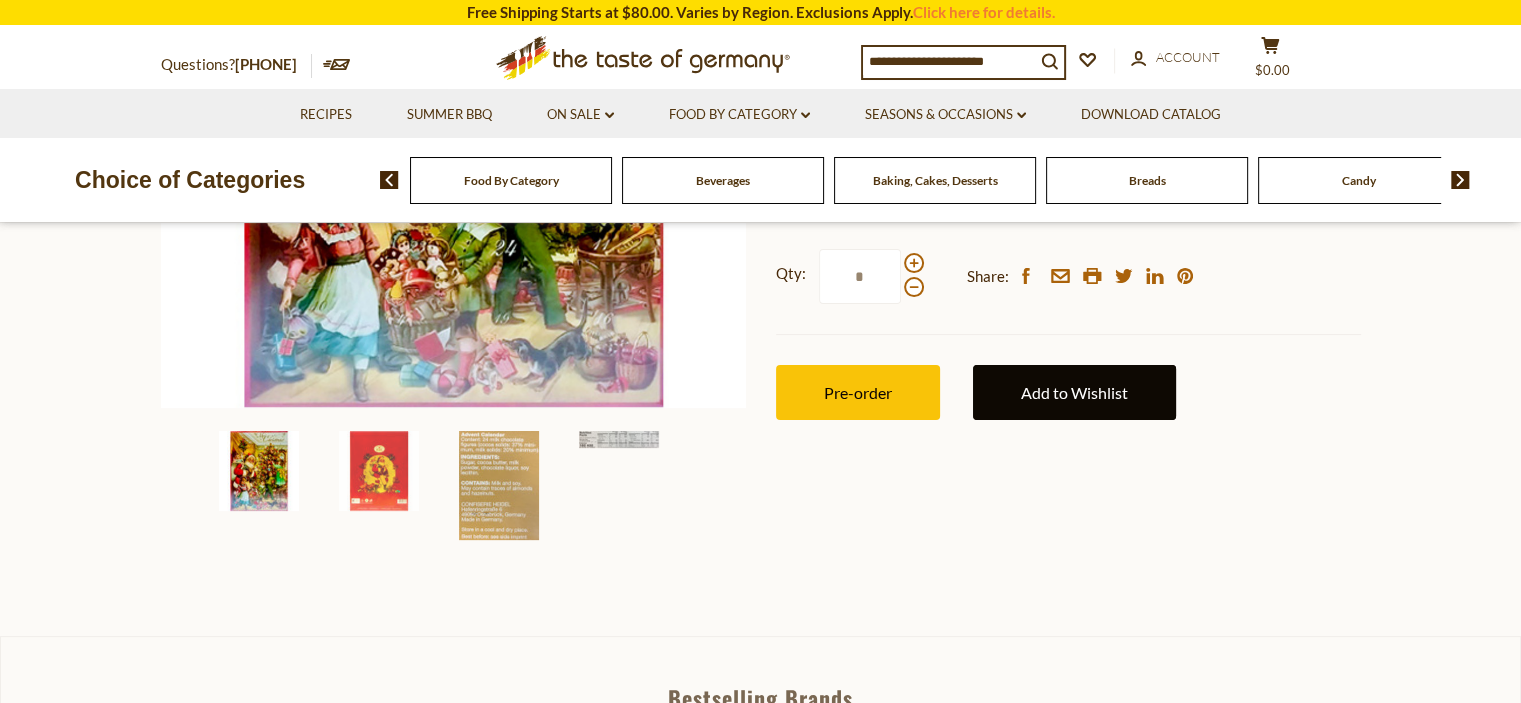 click on "Add to Wishlist" at bounding box center [1074, 392] 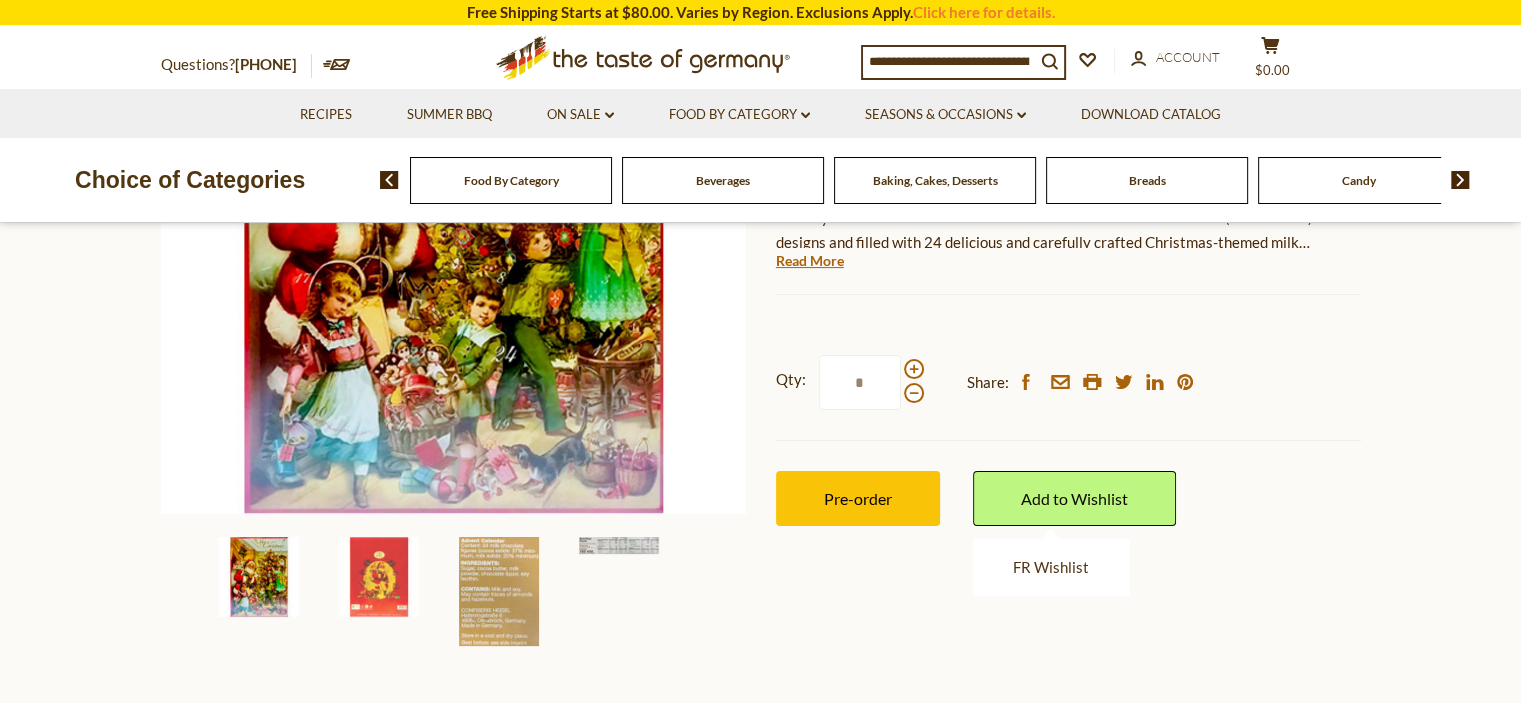 scroll, scrollTop: 416, scrollLeft: 0, axis: vertical 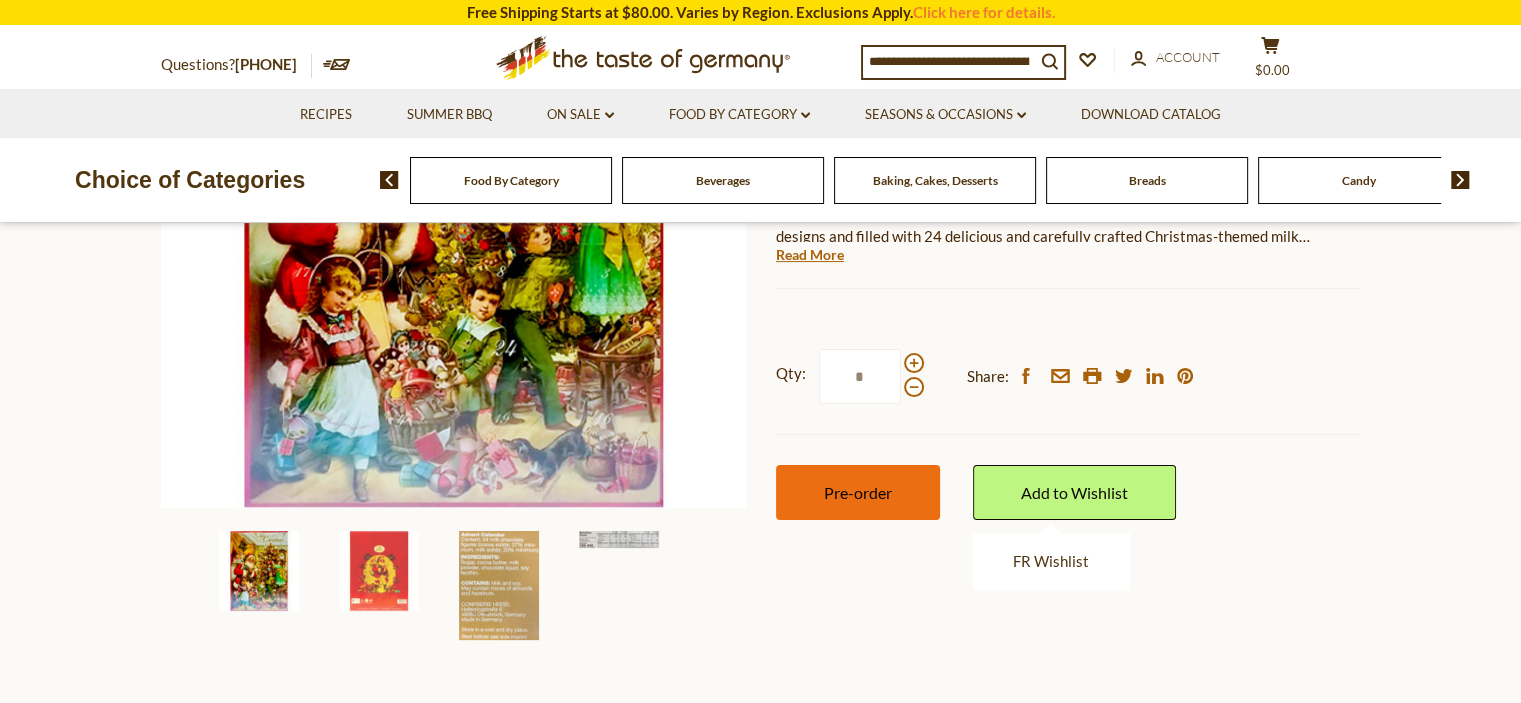 click on "Pre-order" at bounding box center (858, 492) 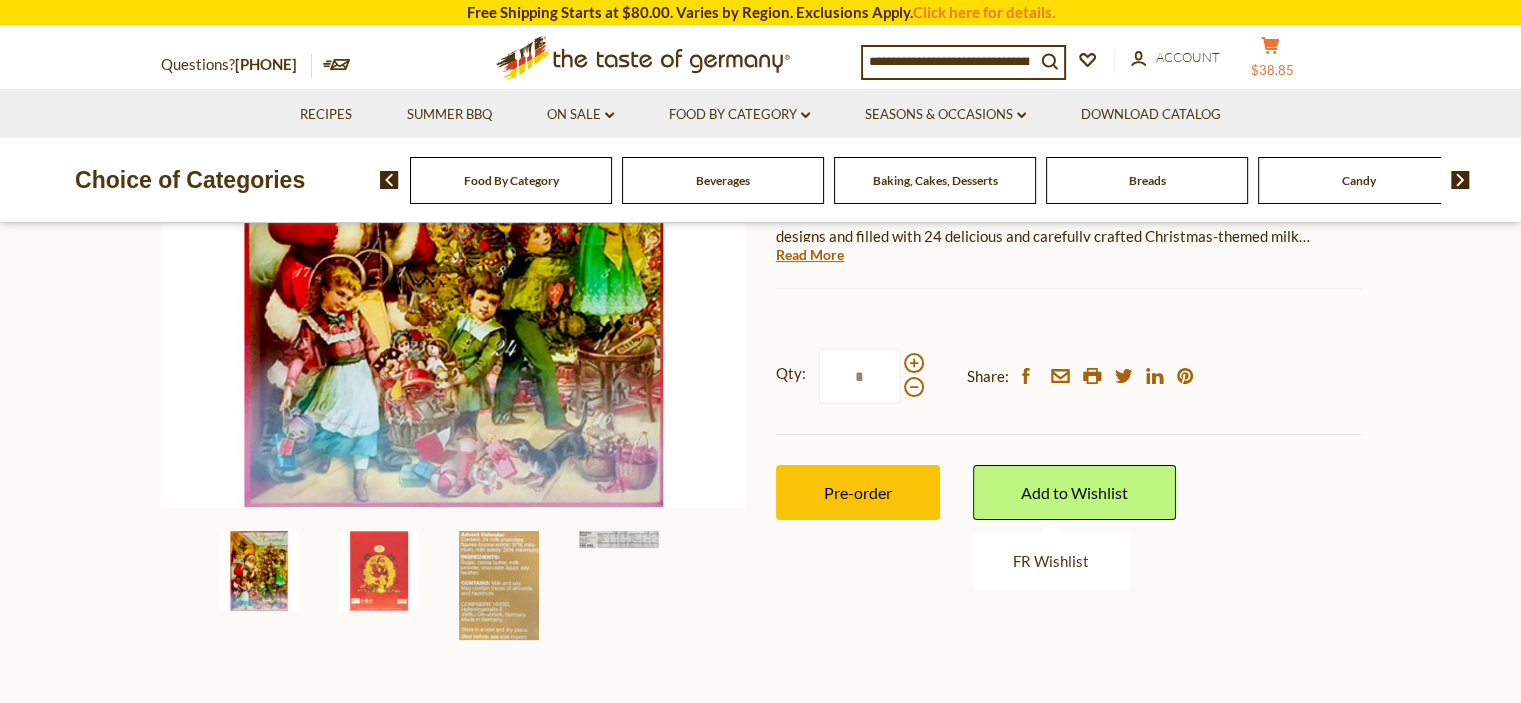 click on "cart" 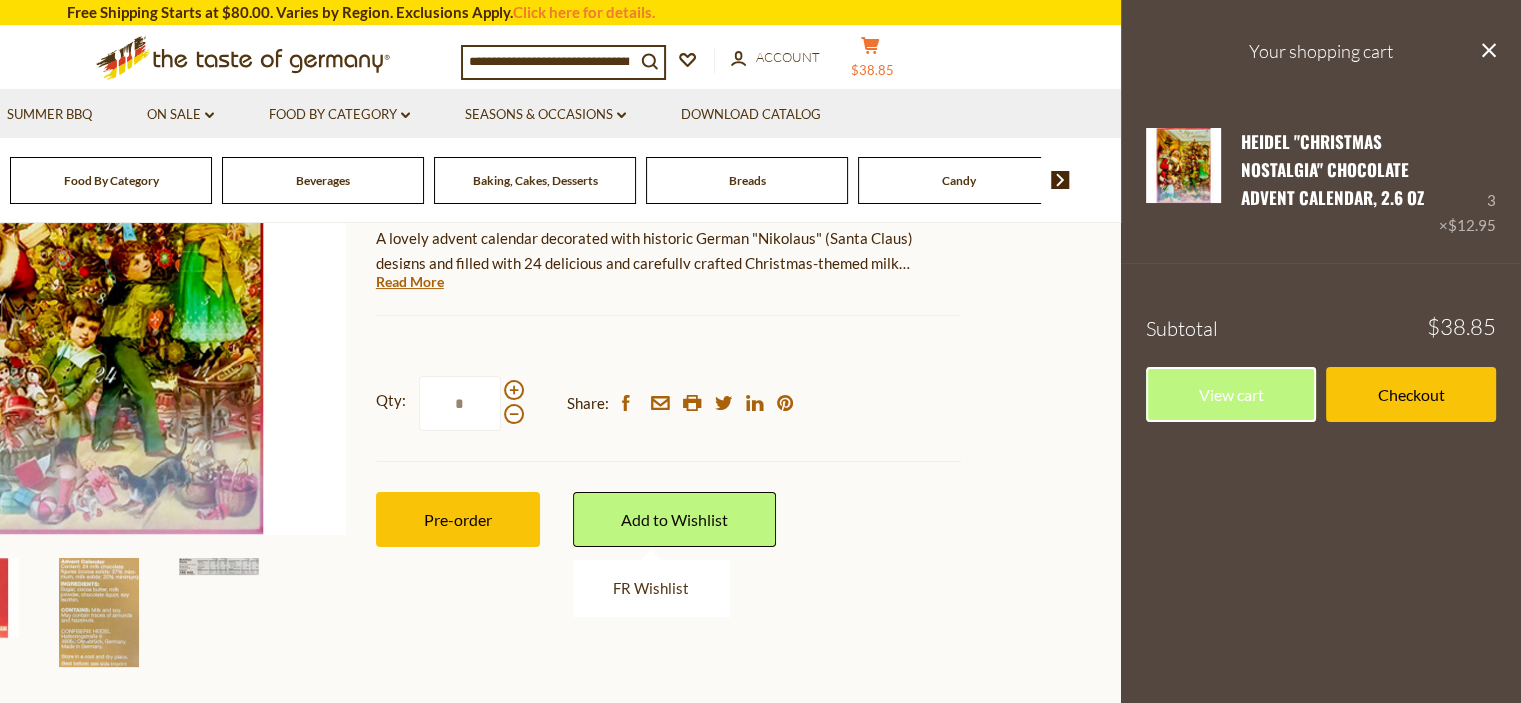 scroll, scrollTop: 400, scrollLeft: 0, axis: vertical 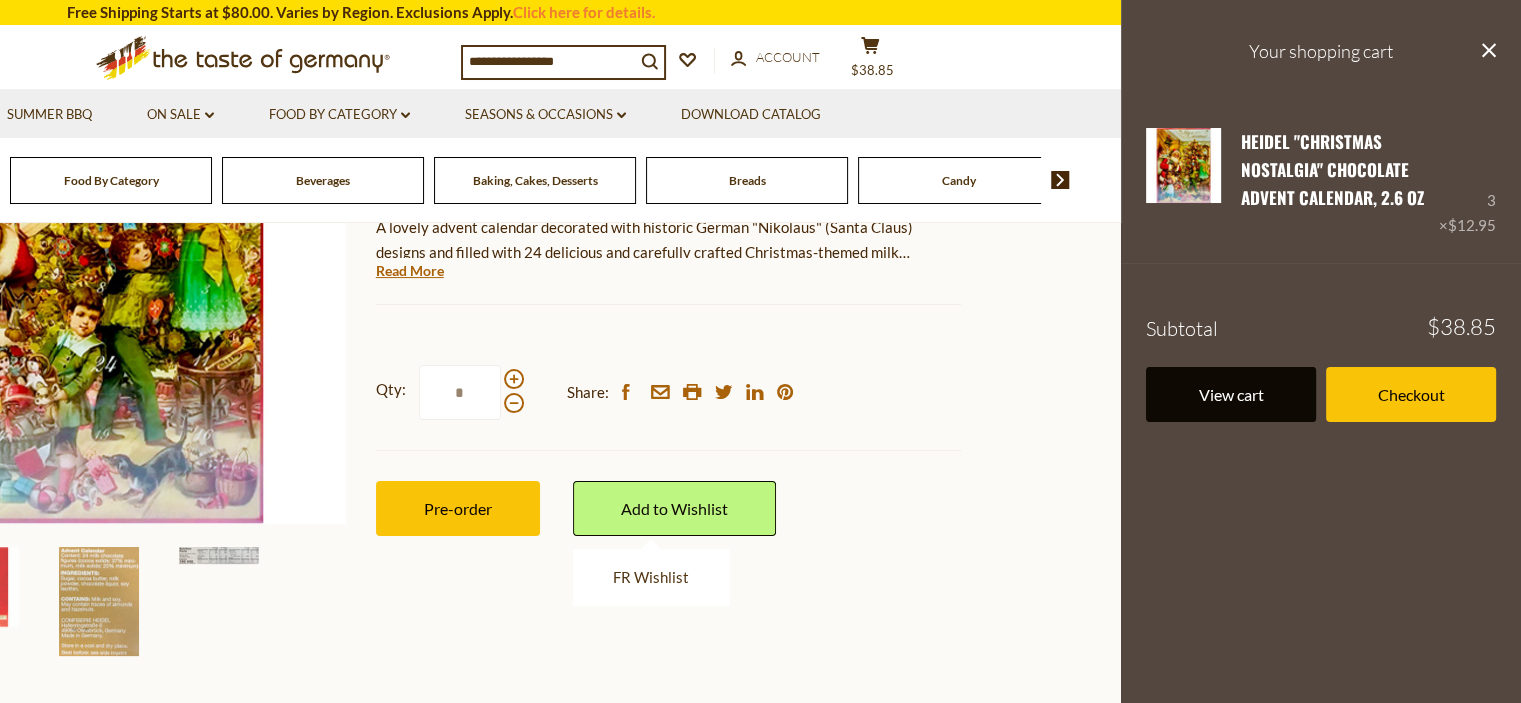 click on "View cart" at bounding box center [1231, 394] 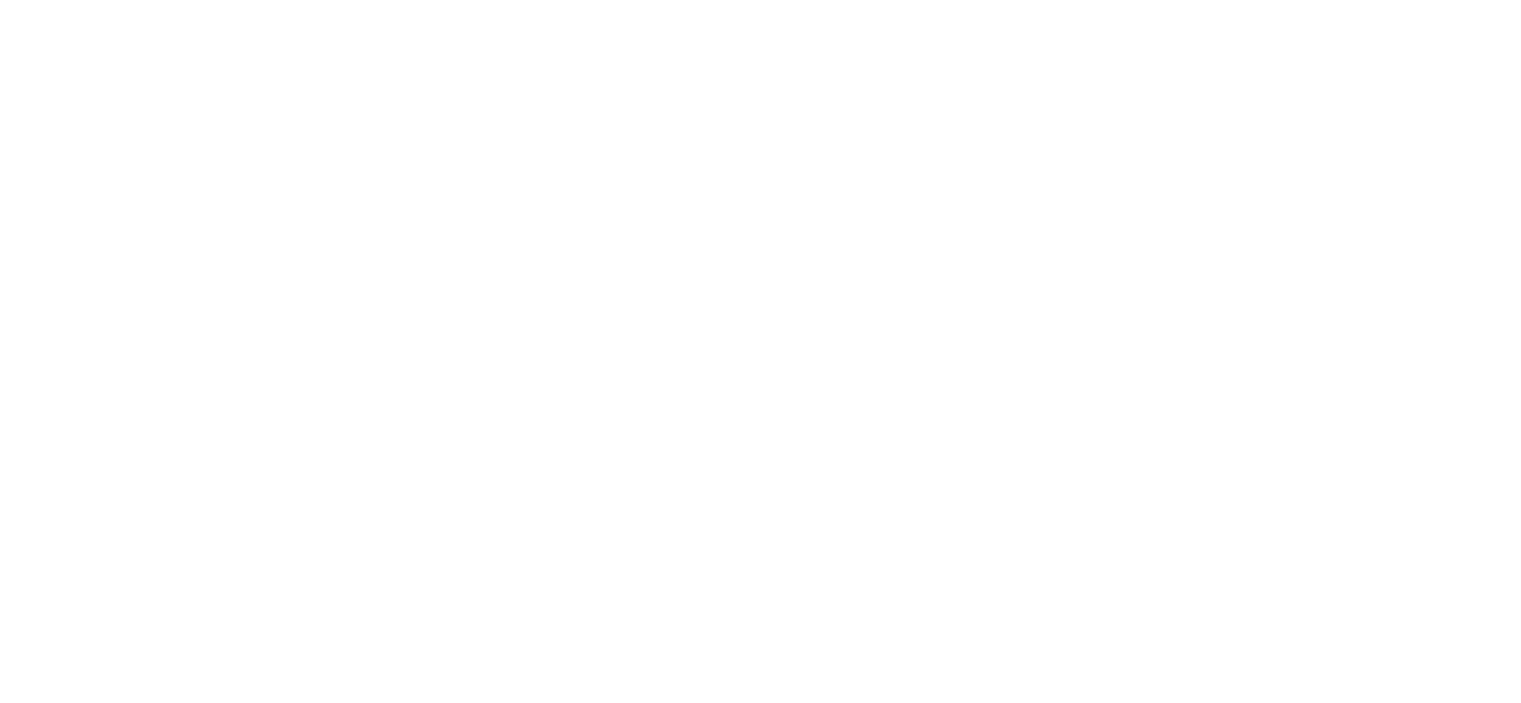 scroll, scrollTop: 0, scrollLeft: 0, axis: both 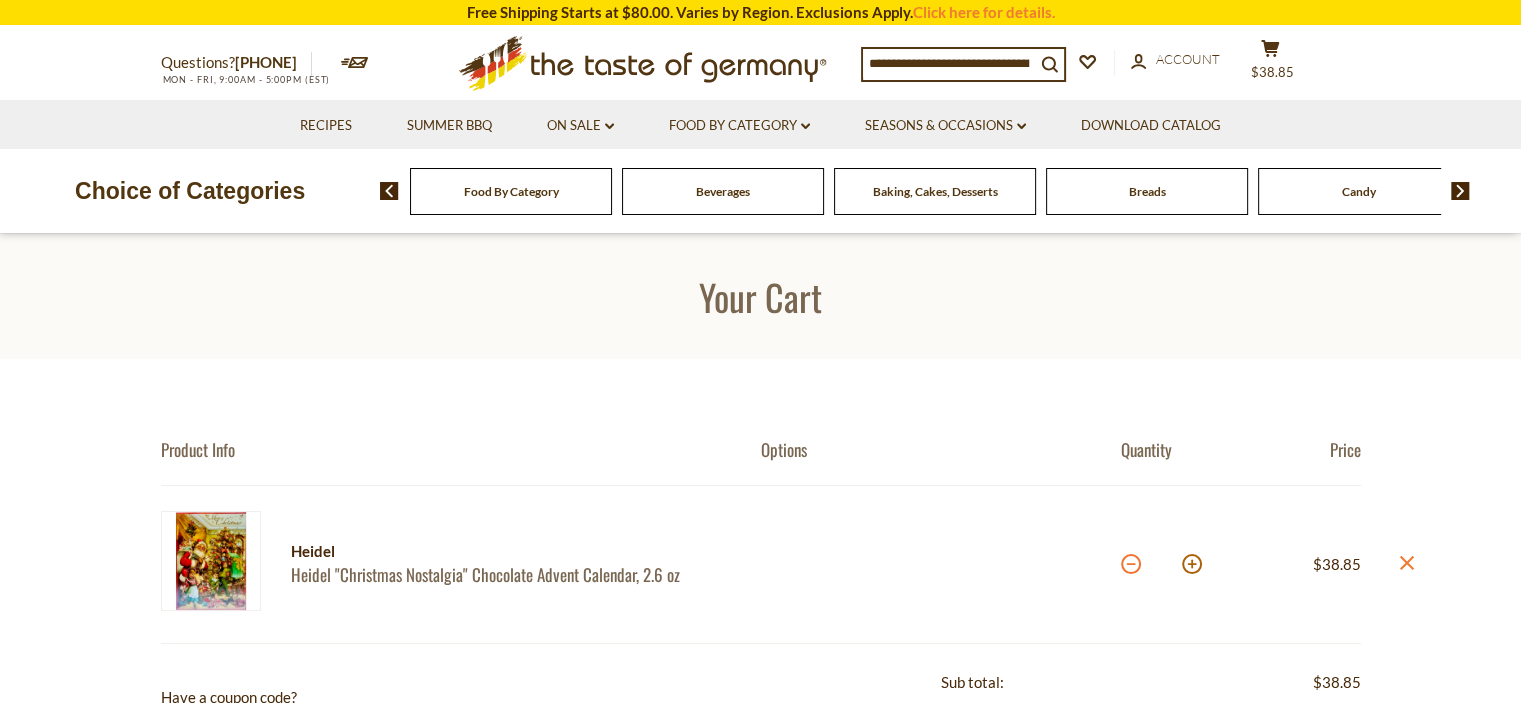 click at bounding box center [1131, 564] 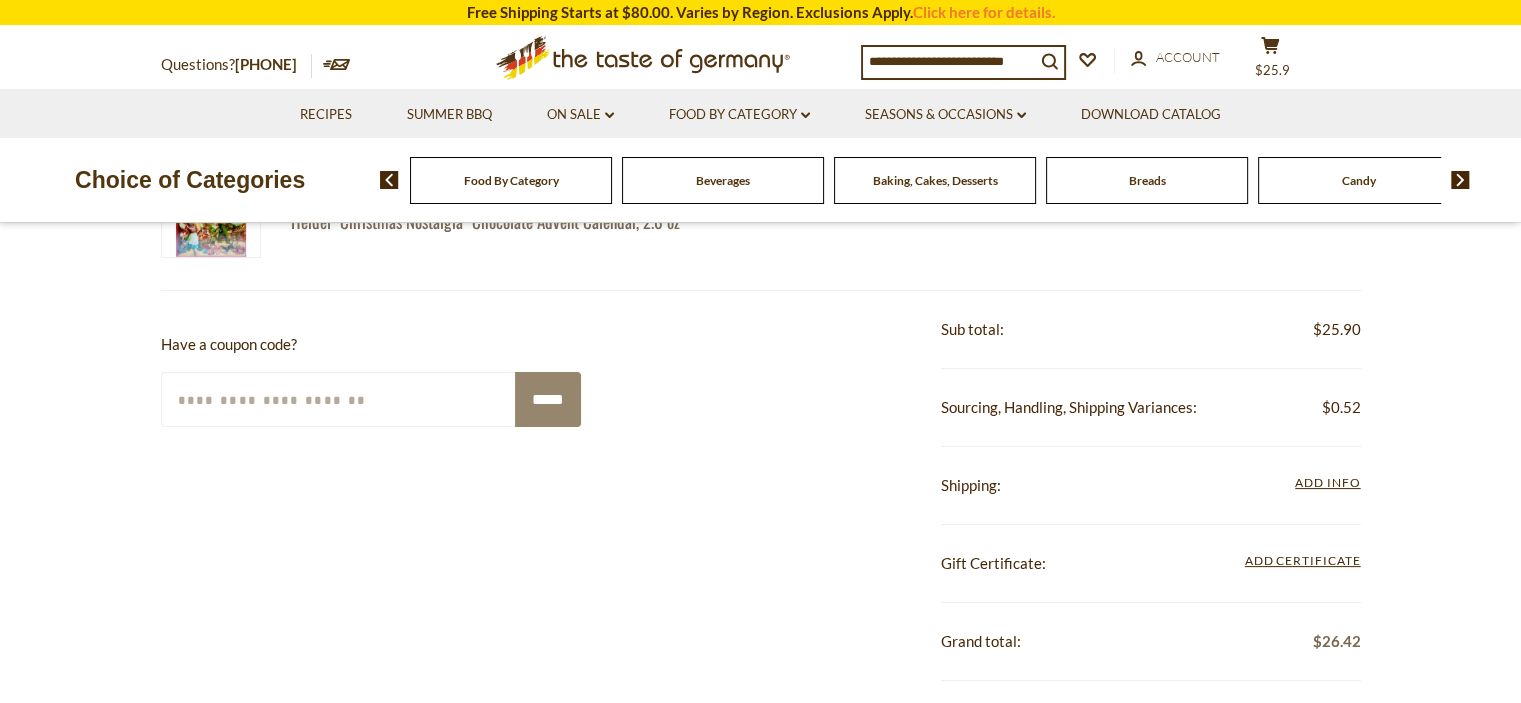 scroll, scrollTop: 401, scrollLeft: 0, axis: vertical 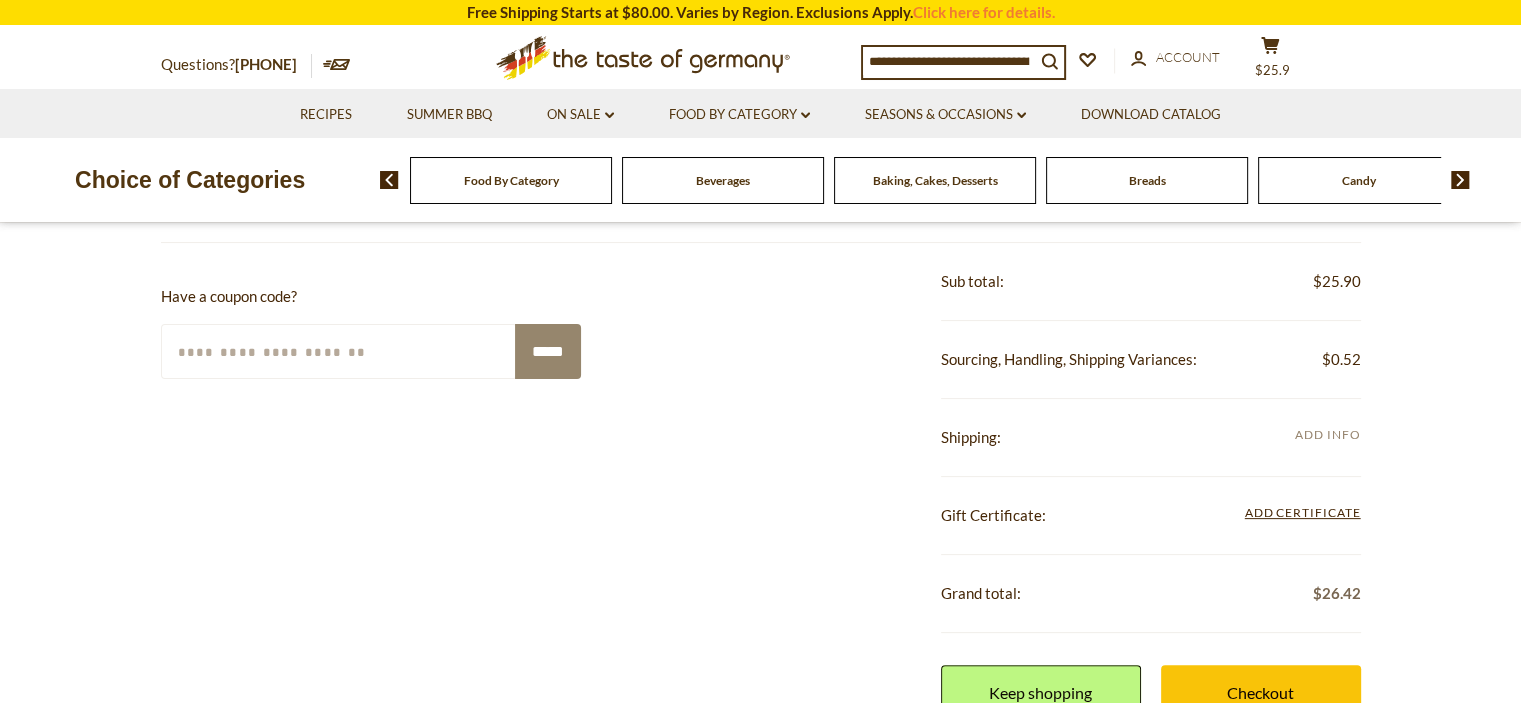 click on "Add Info" at bounding box center (1327, 434) 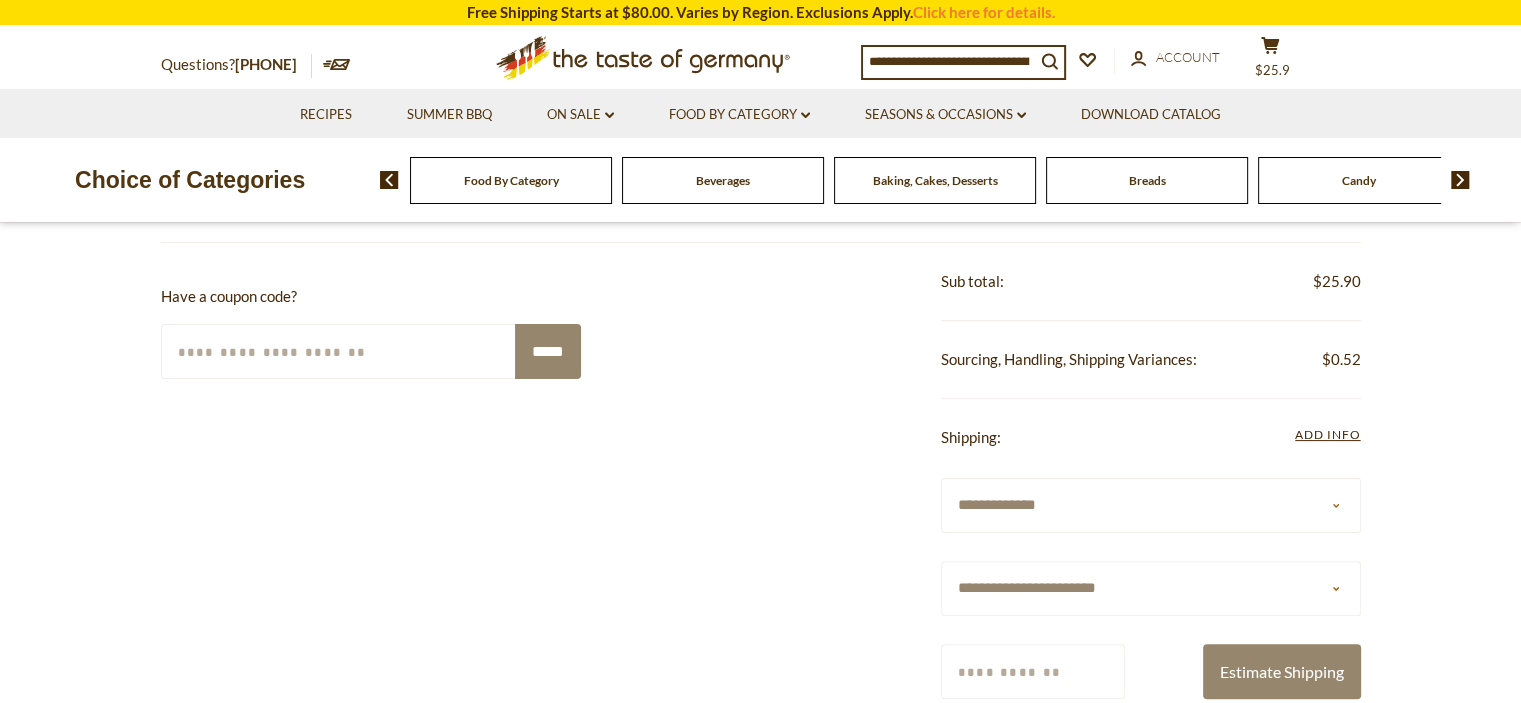 click on "**********" at bounding box center (1151, 505) 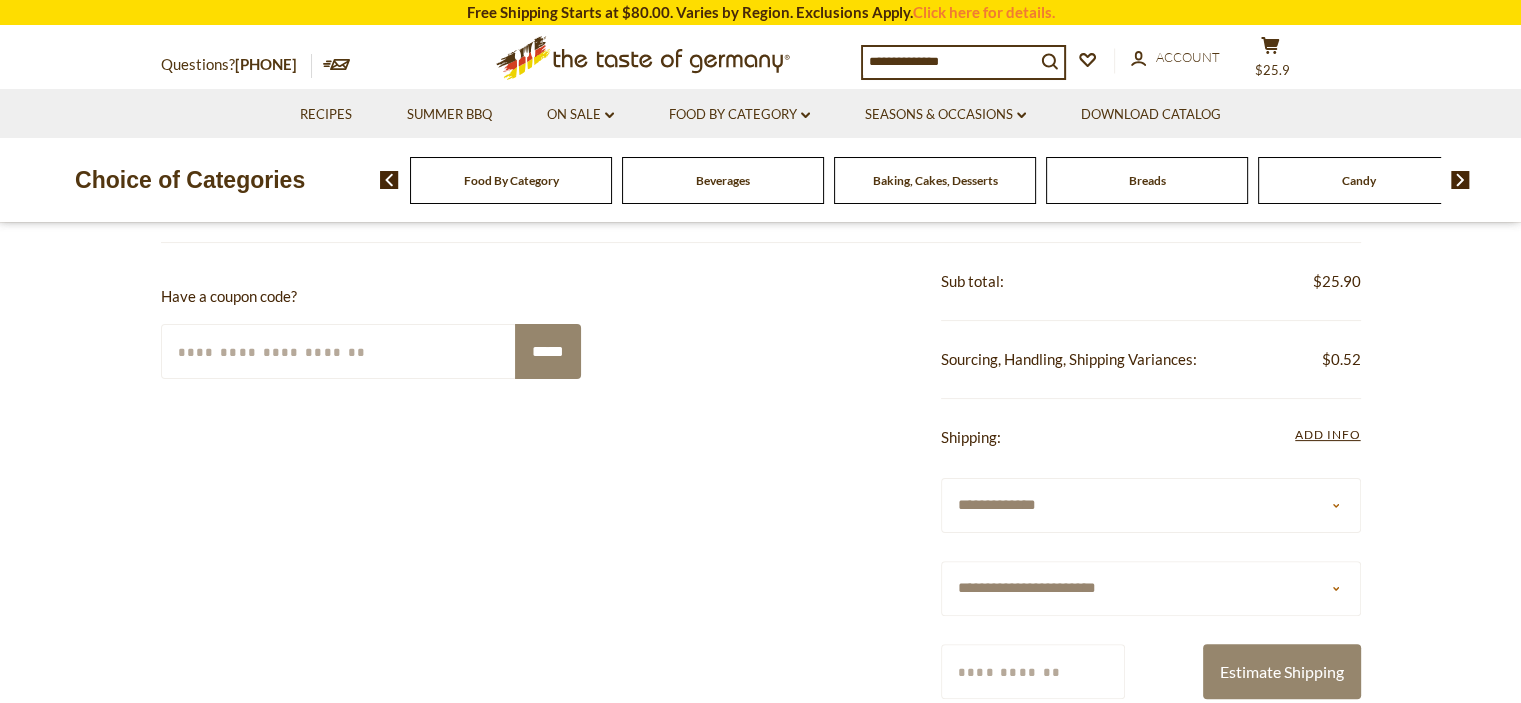 click on "**********" at bounding box center [1151, 505] 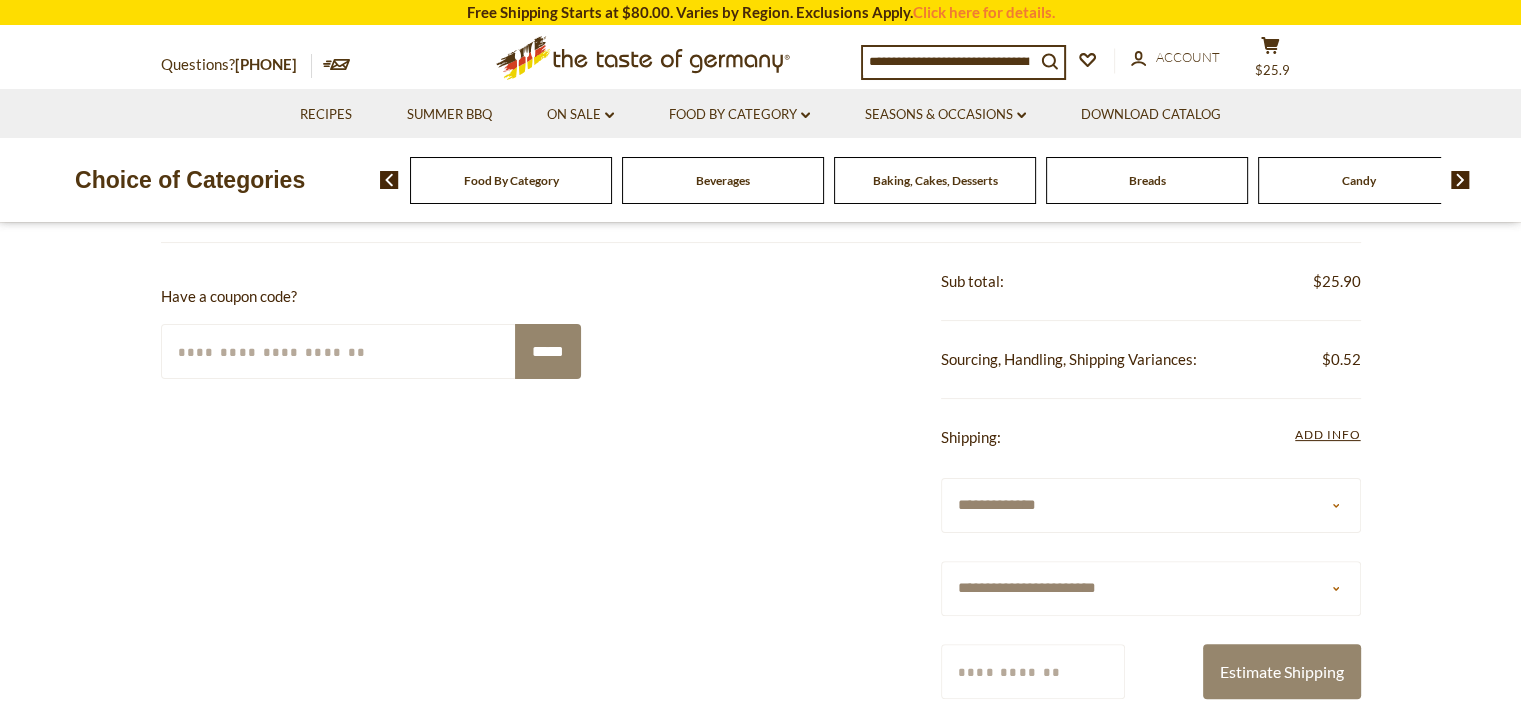 click on "**********" at bounding box center (1151, 588) 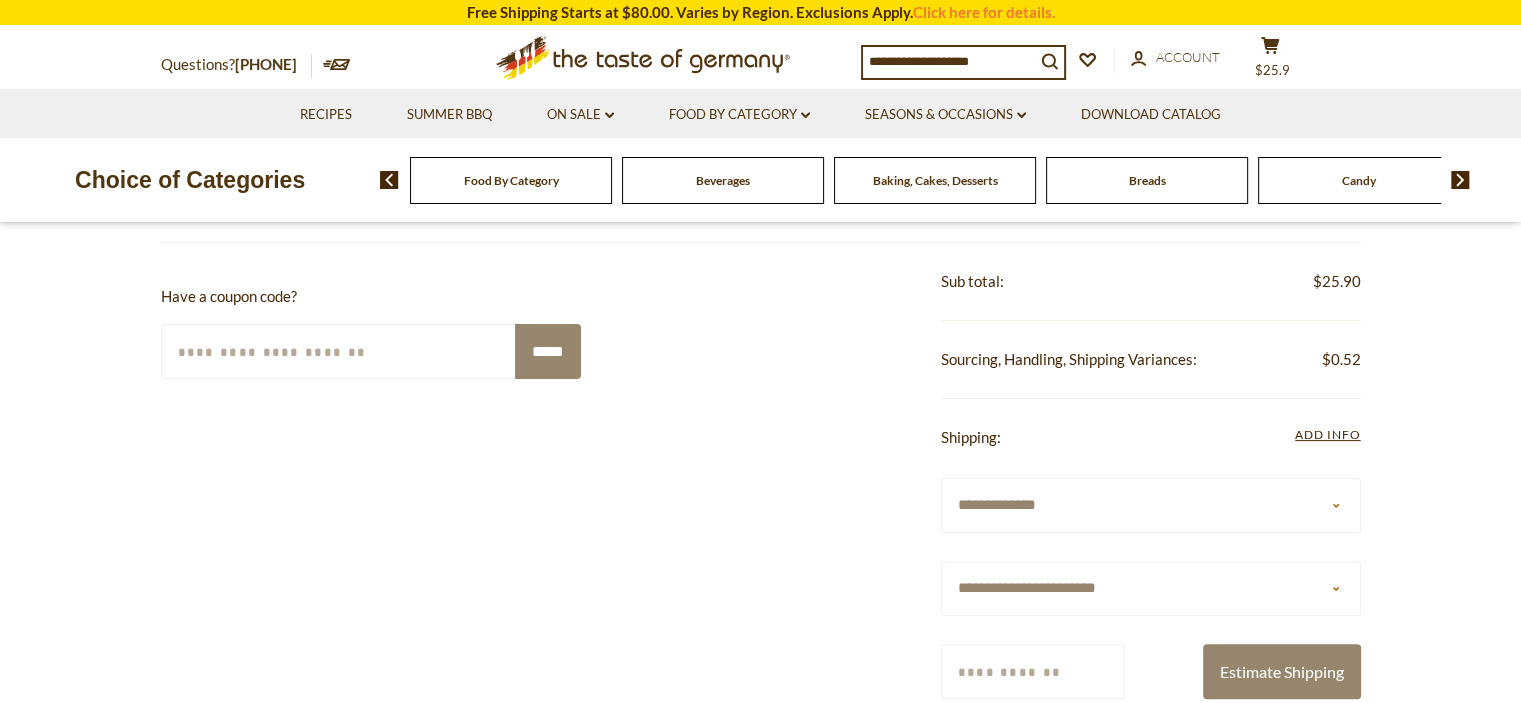 select on "**" 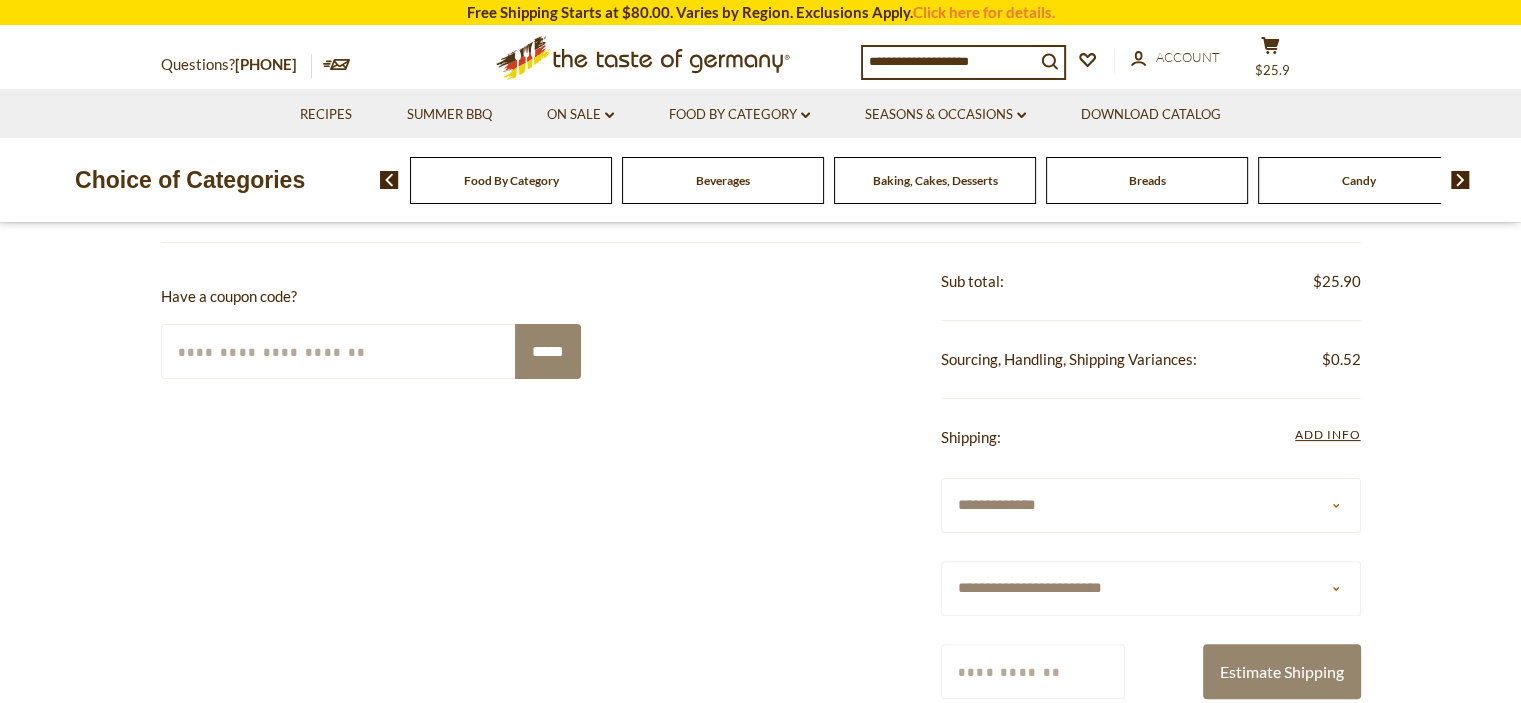 click on "**********" at bounding box center (1151, 588) 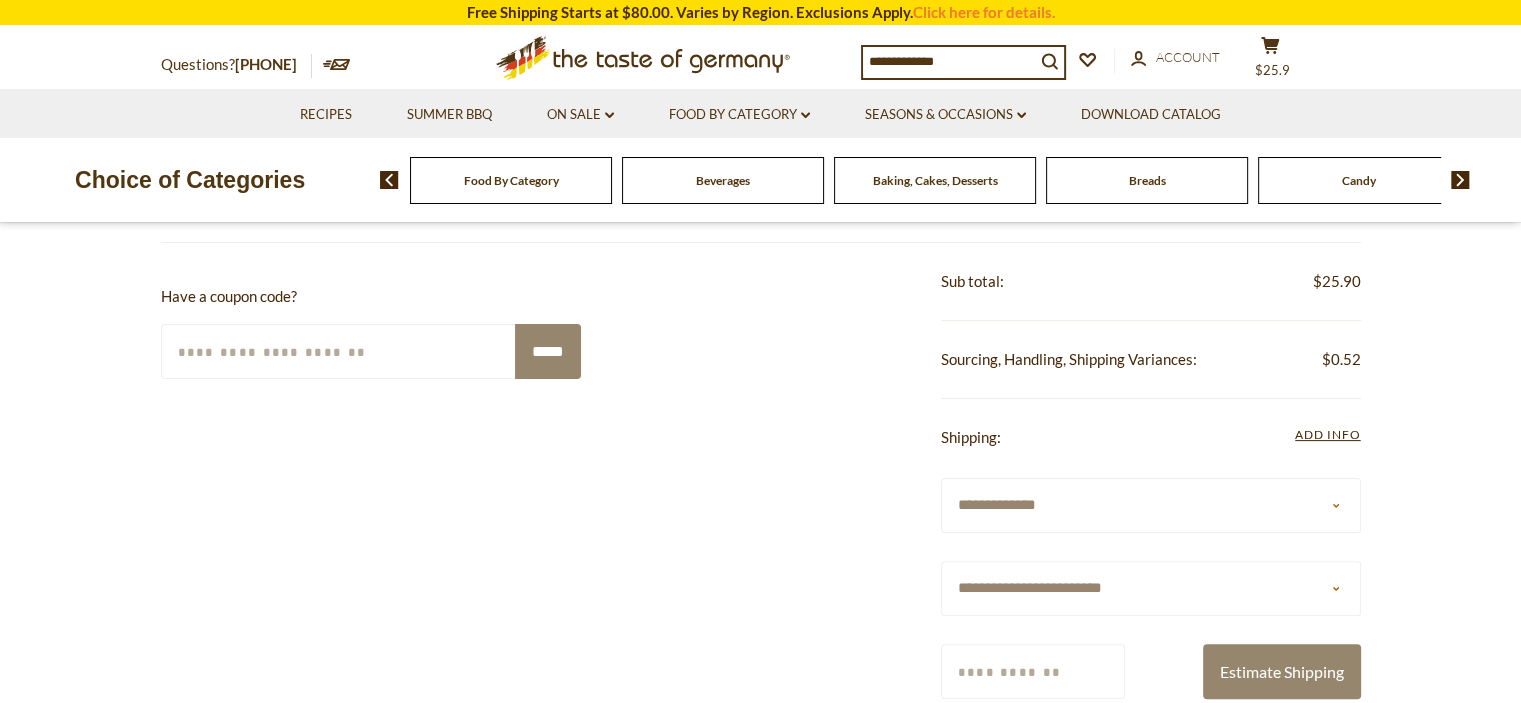 click on "Zip/Postcode" at bounding box center (1033, 671) 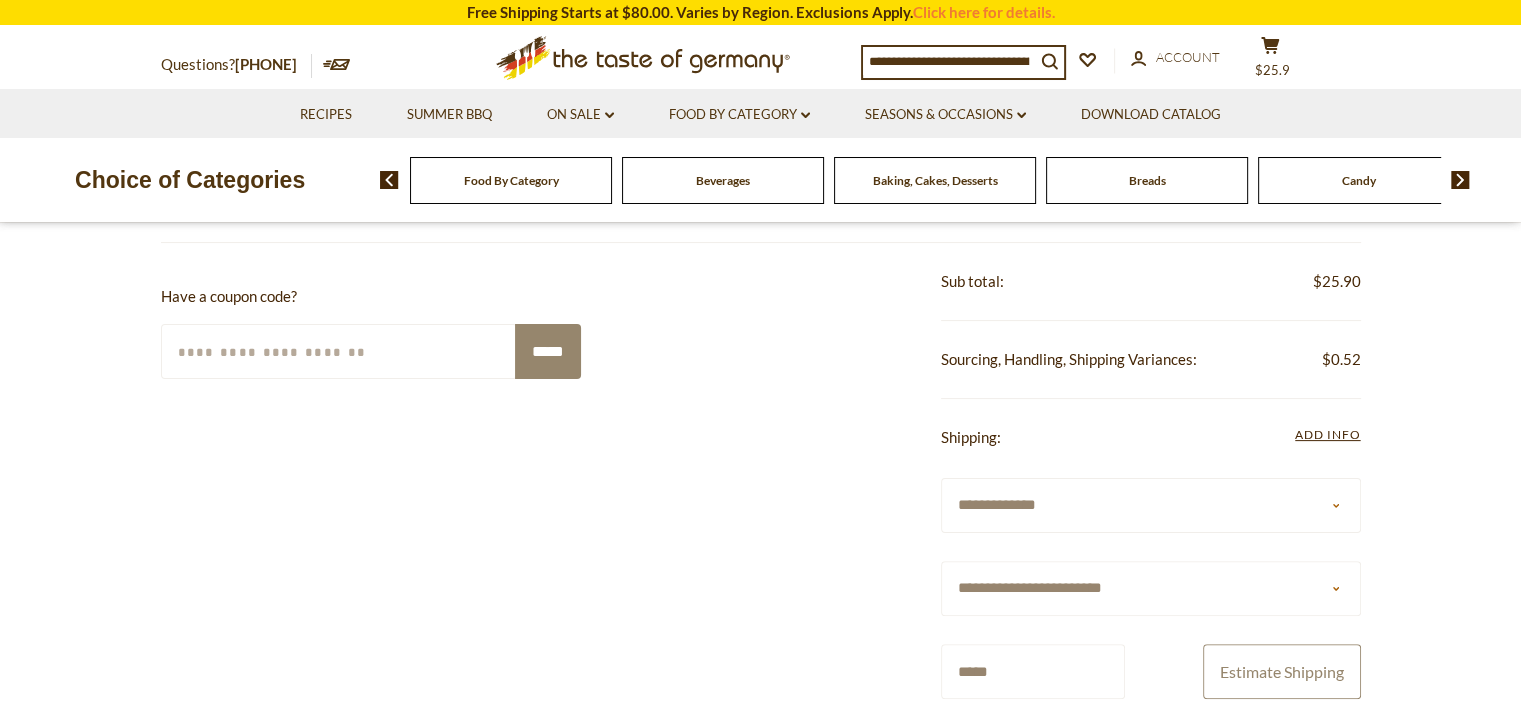 type on "*****" 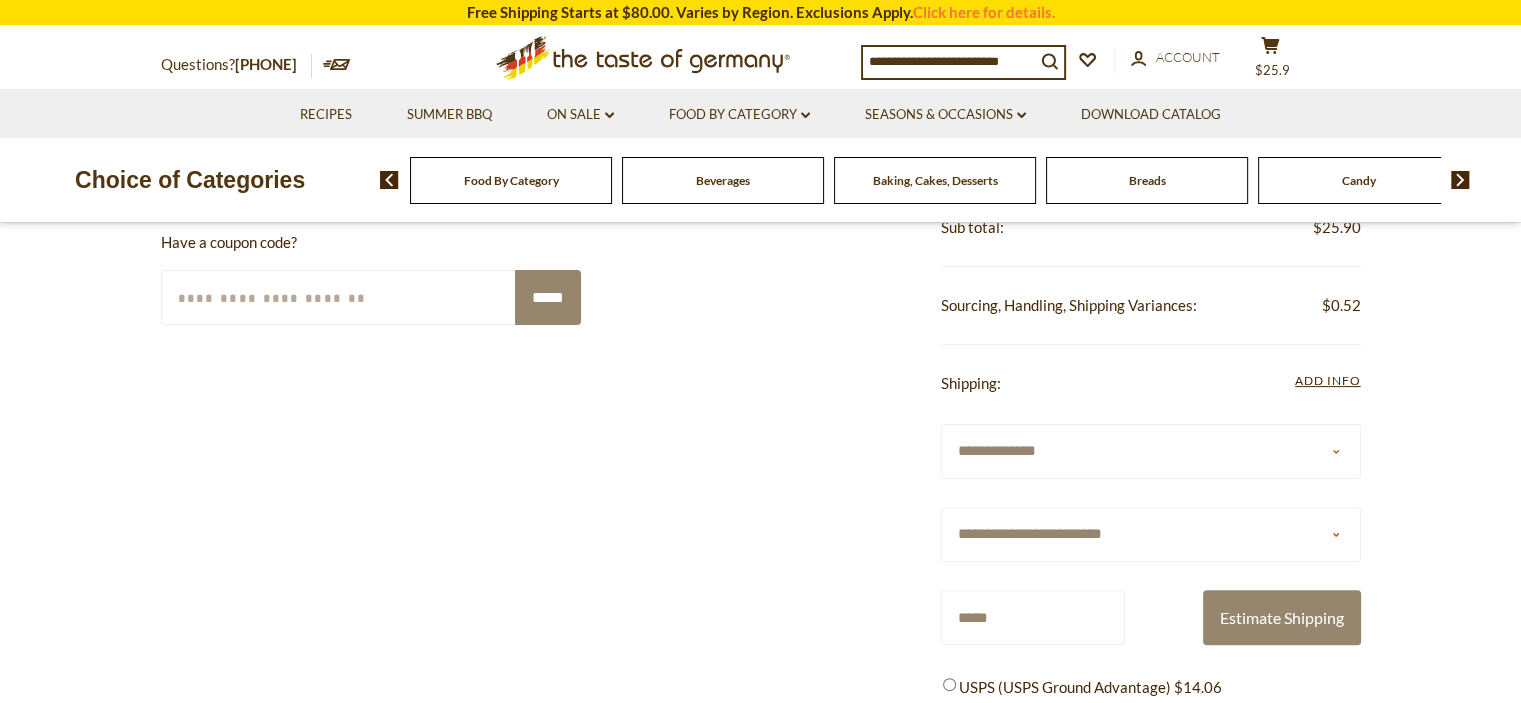 scroll, scrollTop: 522, scrollLeft: 0, axis: vertical 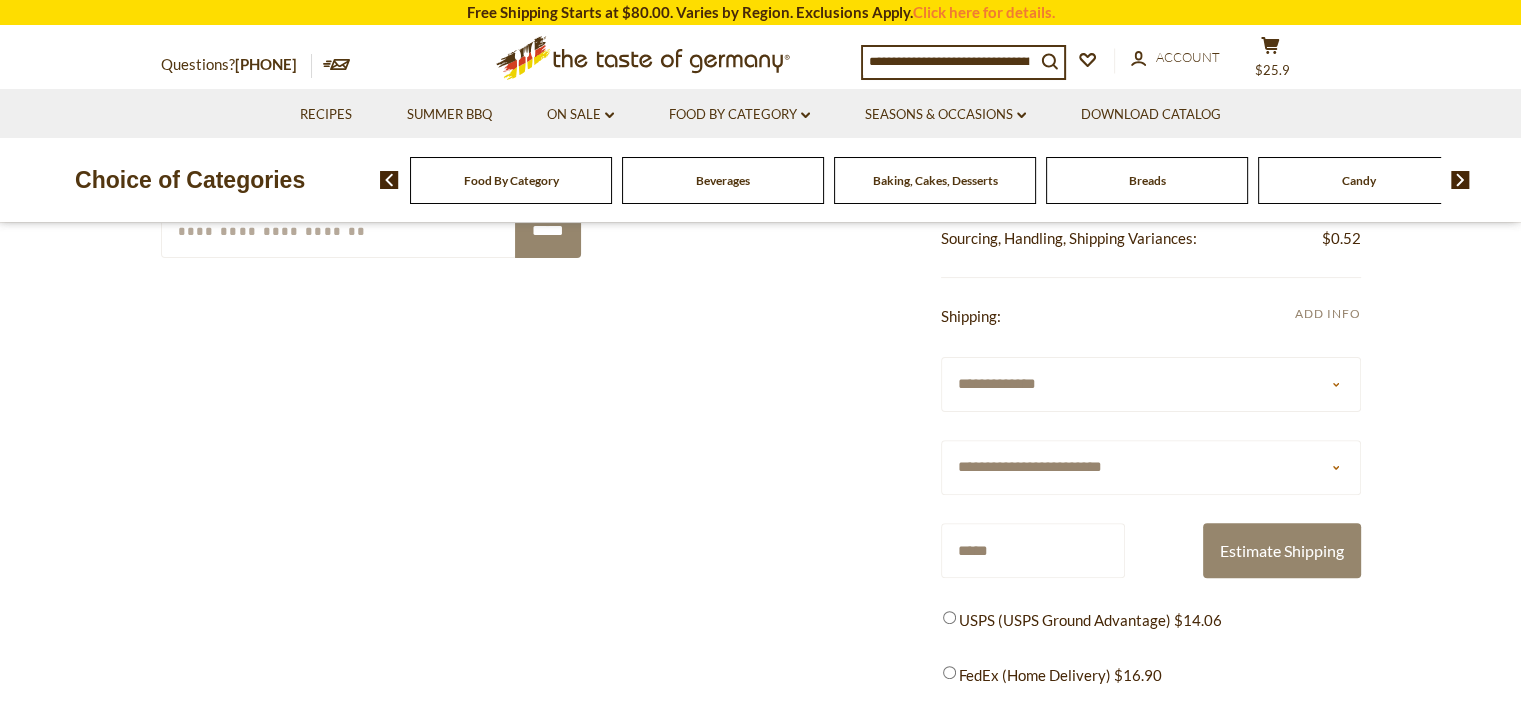 click on "Add Info" at bounding box center (1327, 313) 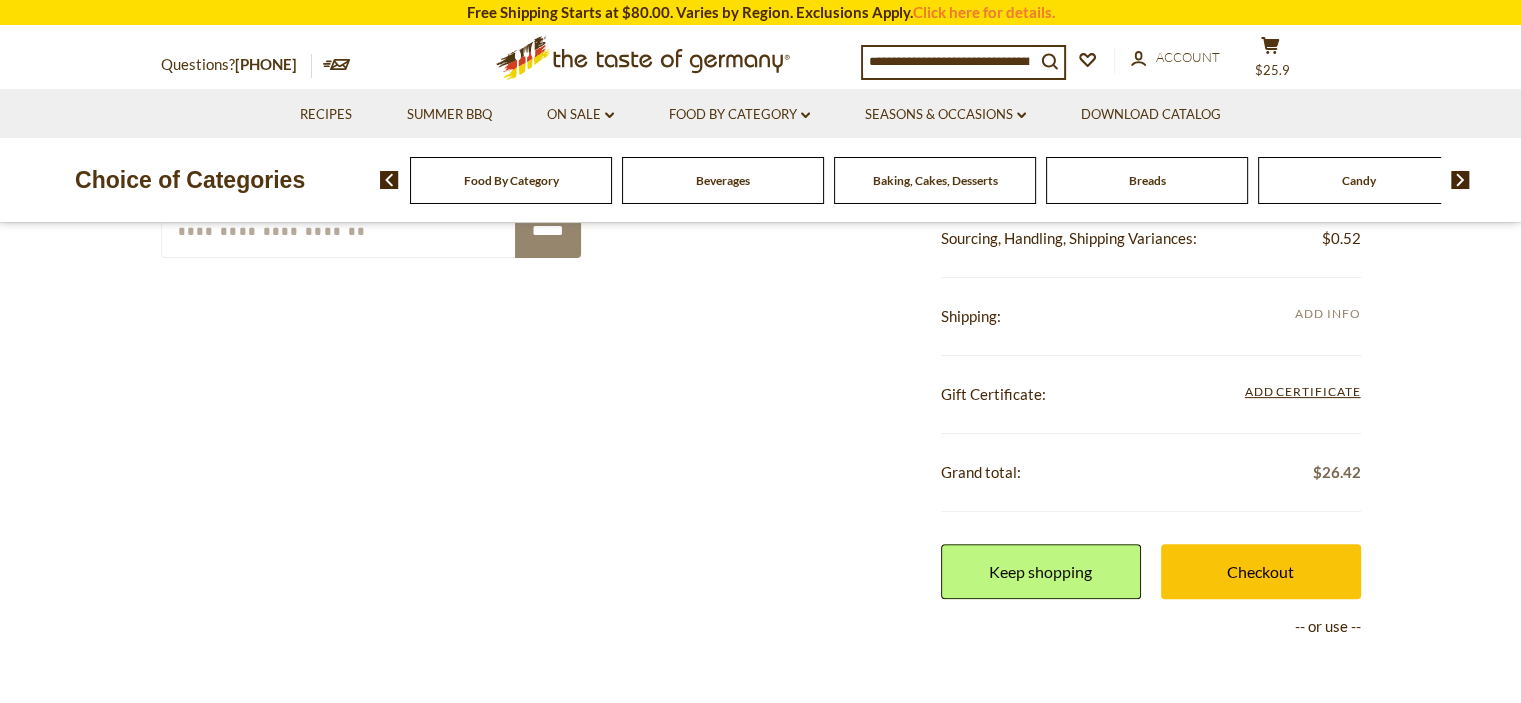 click on "Add Info" at bounding box center [1327, 313] 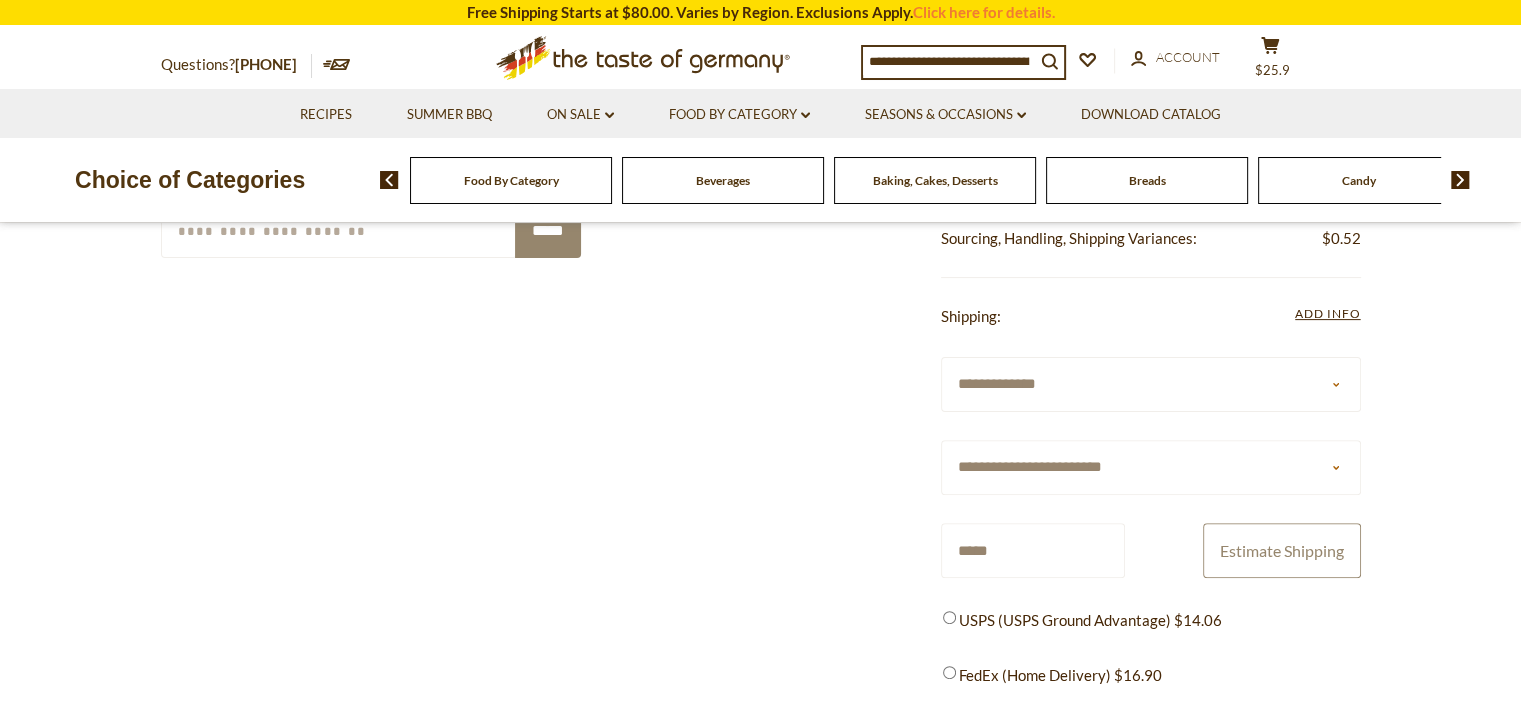 click on "Estimate Shipping" at bounding box center (1282, 550) 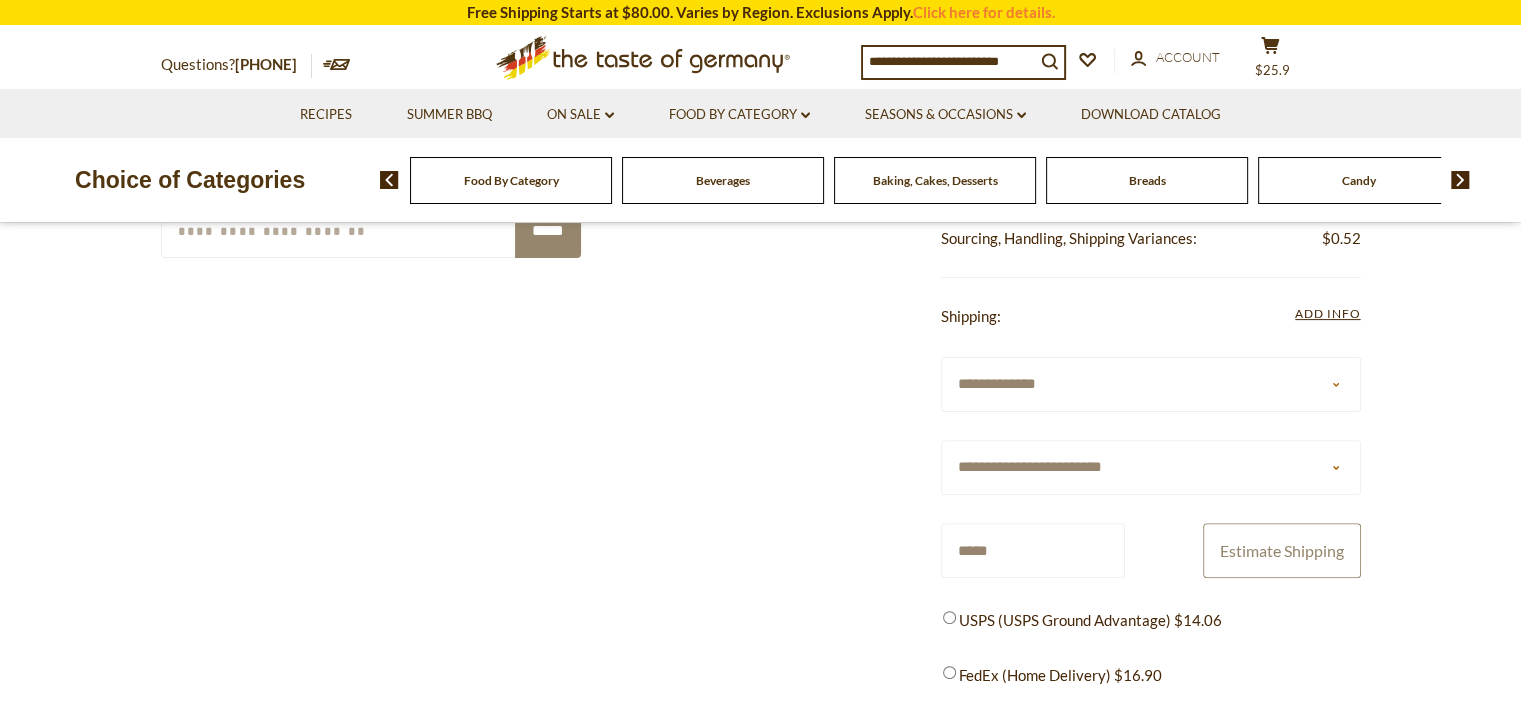 click on "Estimate Shipping" at bounding box center [1282, 550] 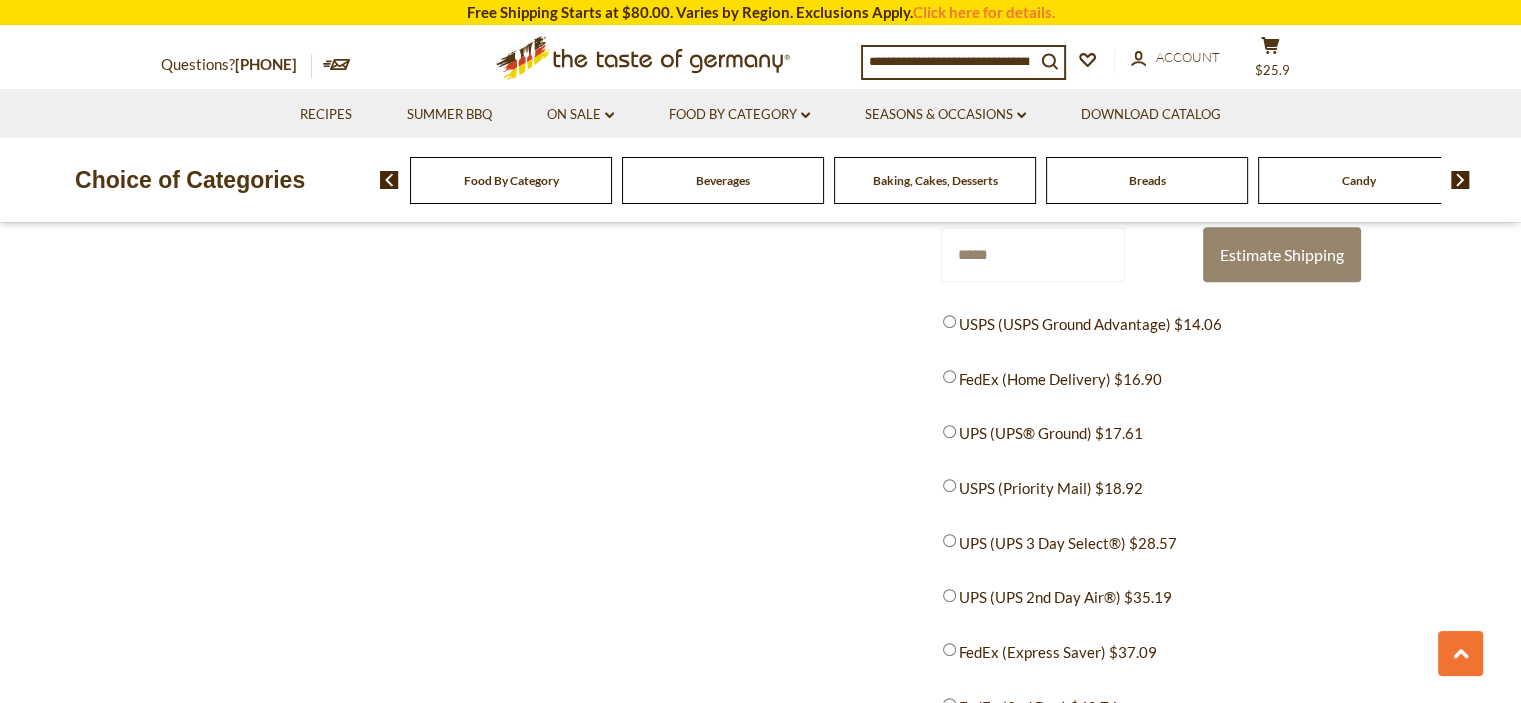 scroll, scrollTop: 823, scrollLeft: 0, axis: vertical 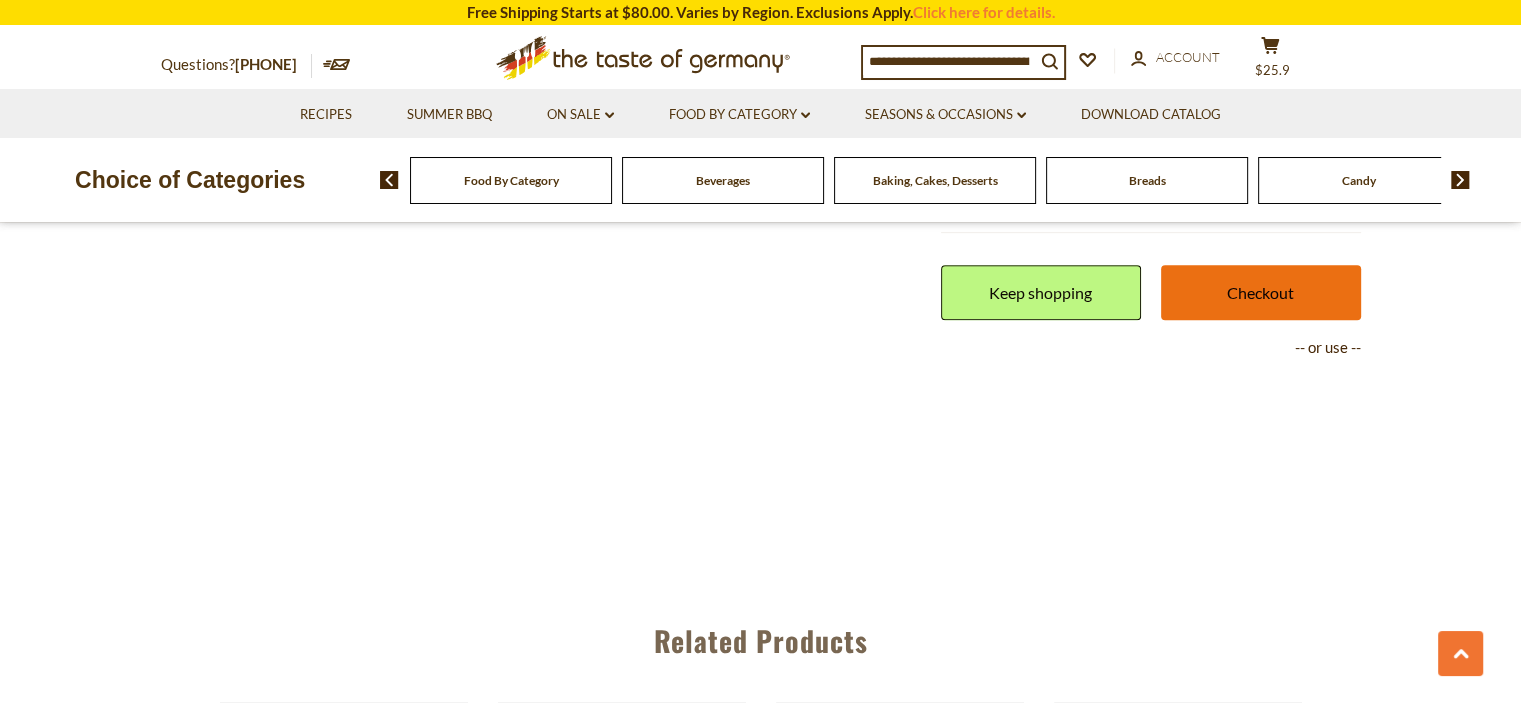 click on "Checkout" at bounding box center [1261, 292] 